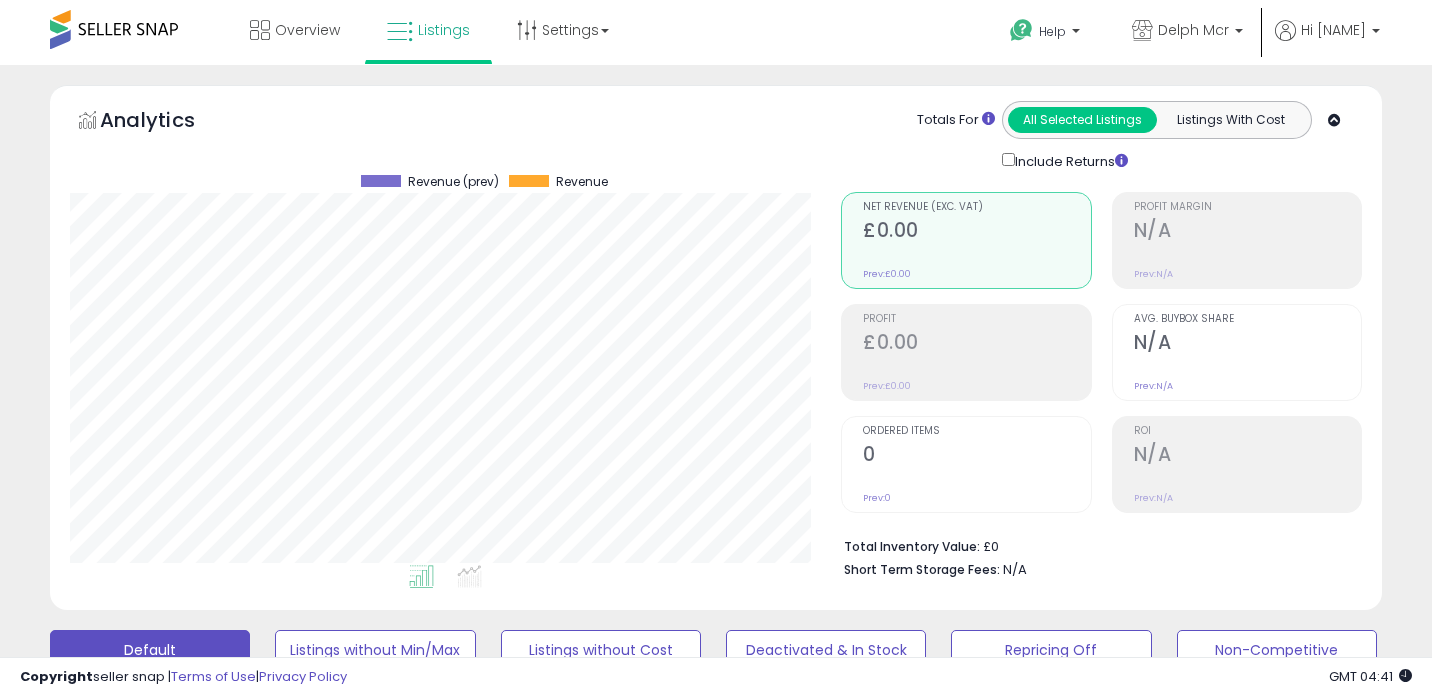 scroll, scrollTop: 803, scrollLeft: 0, axis: vertical 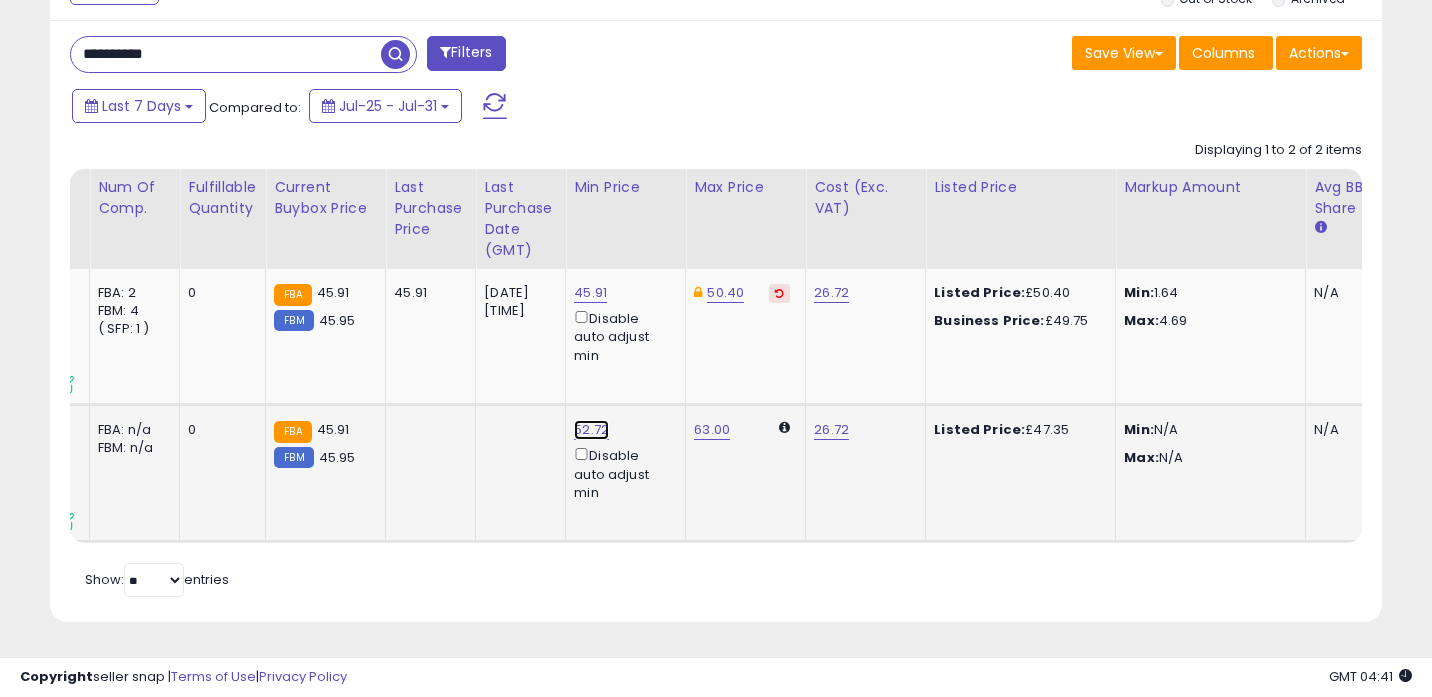click on "52.72" at bounding box center (590, 293) 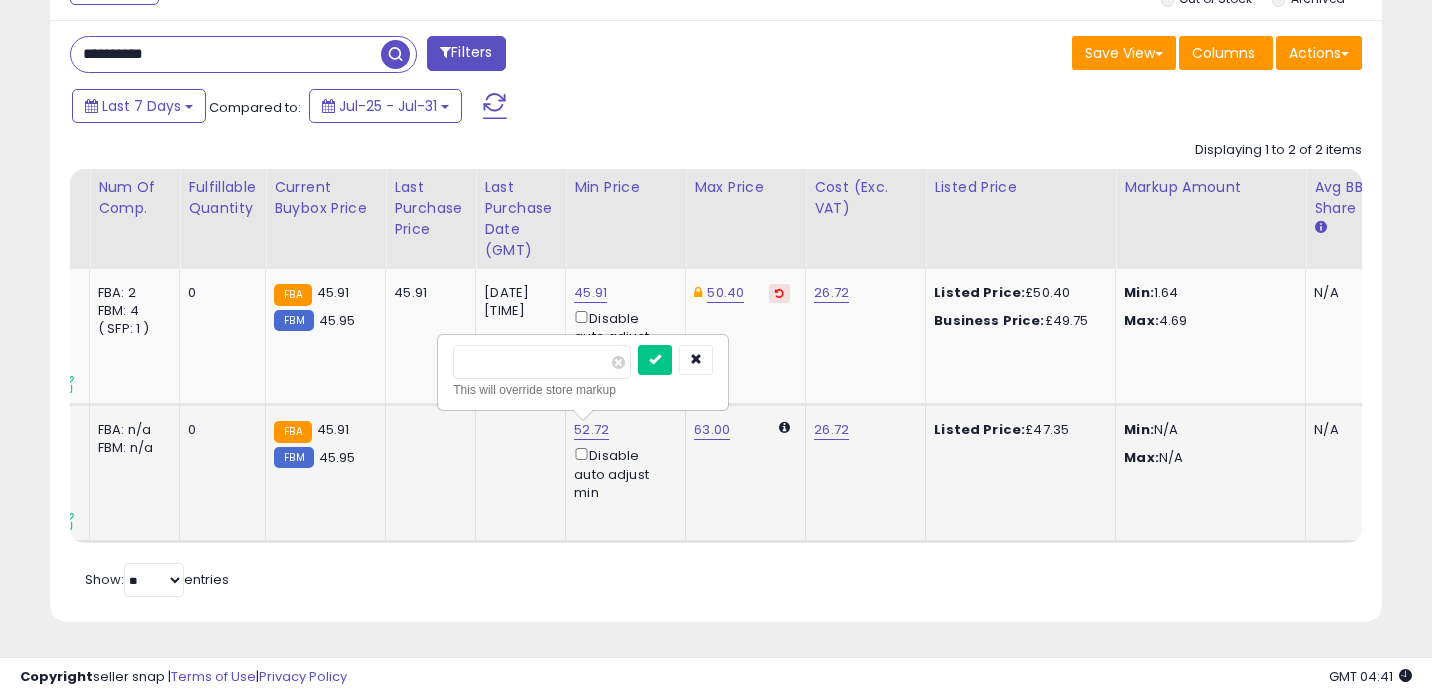 type on "*" 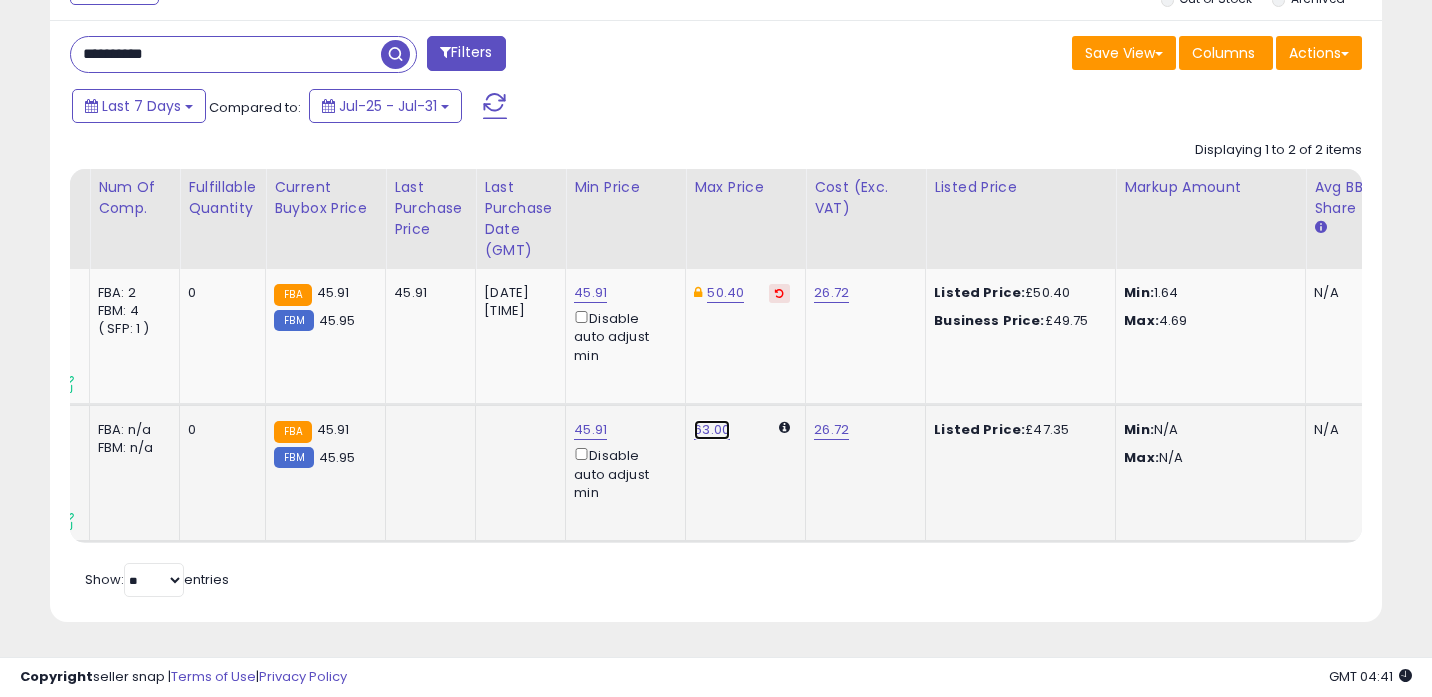 click on "63.00" at bounding box center [712, 430] 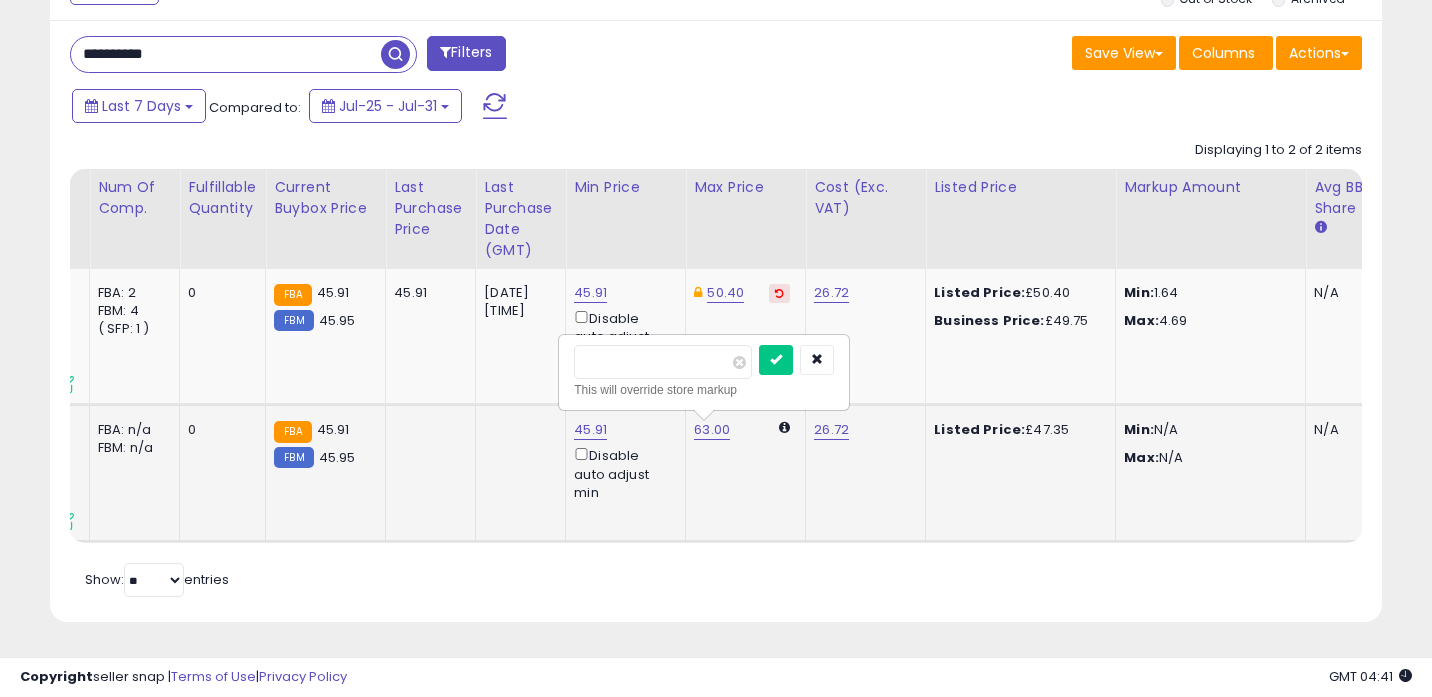 type on "*" 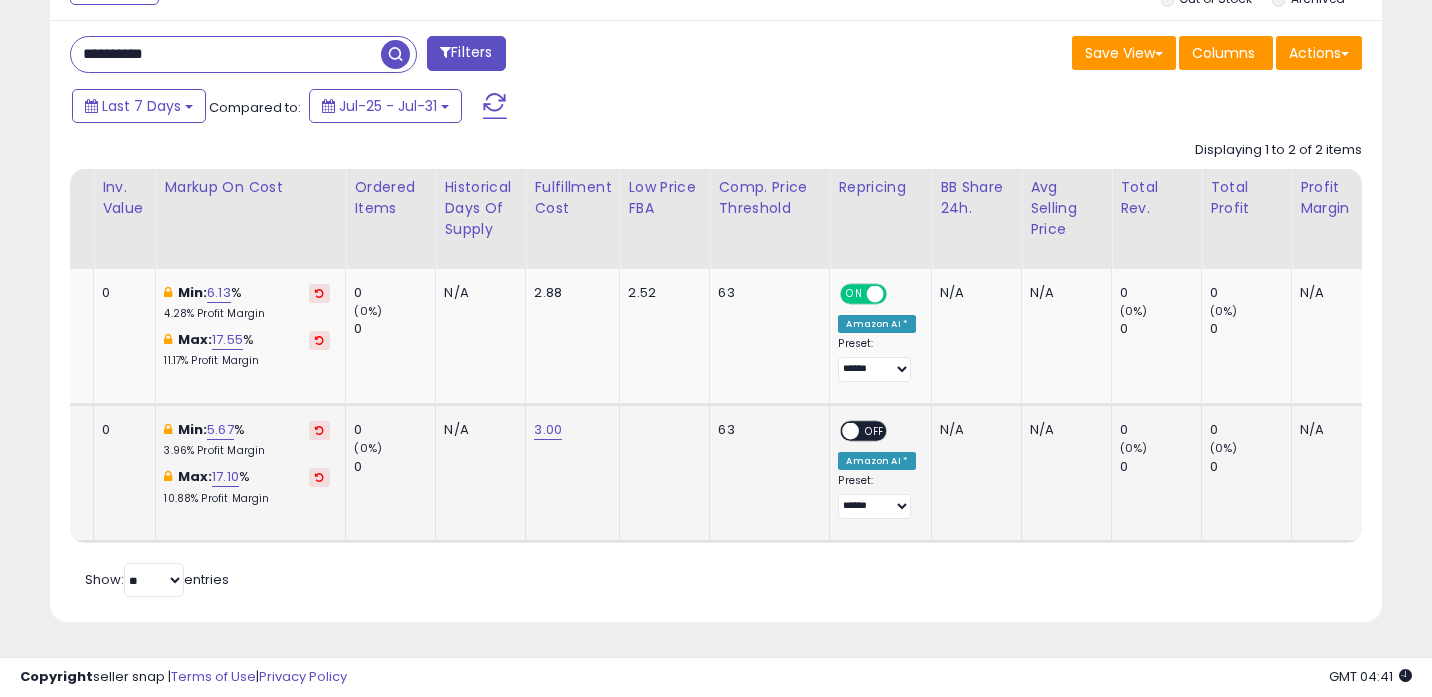click on "OFF" at bounding box center (876, 431) 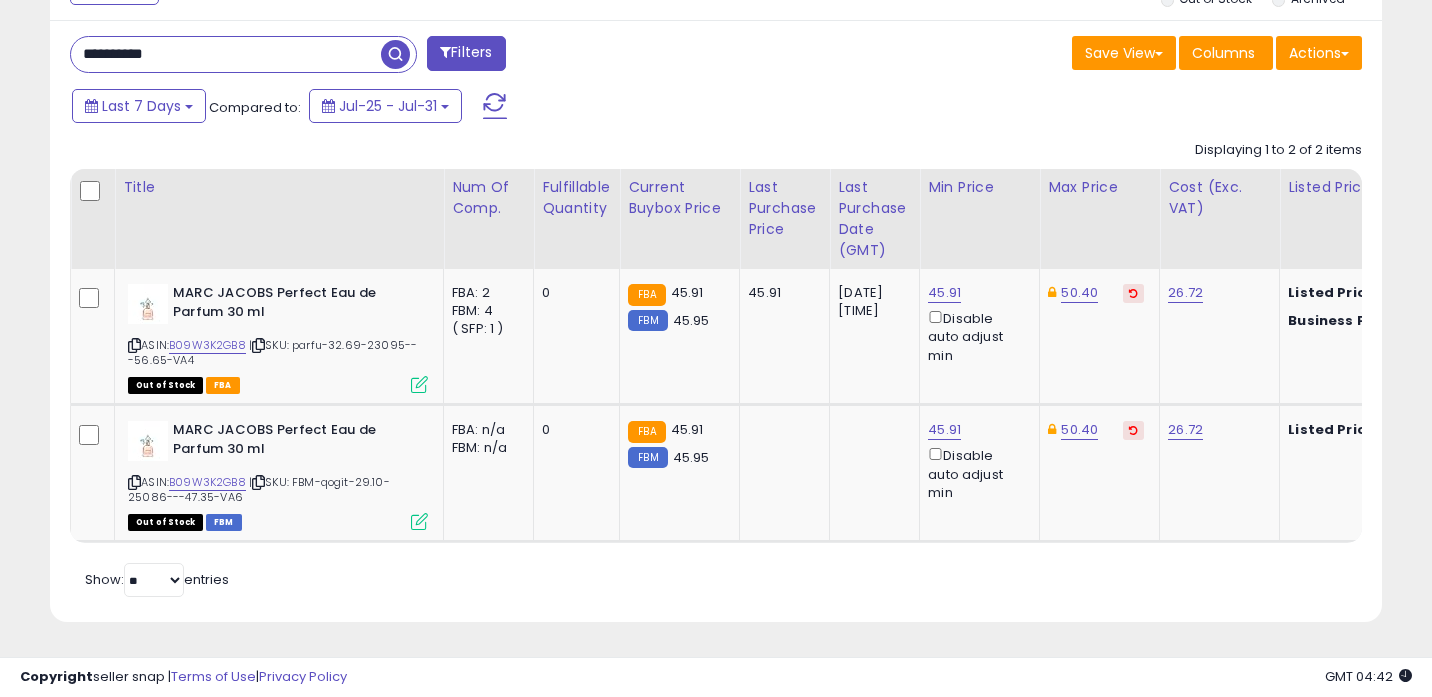 click on "**********" at bounding box center (226, 54) 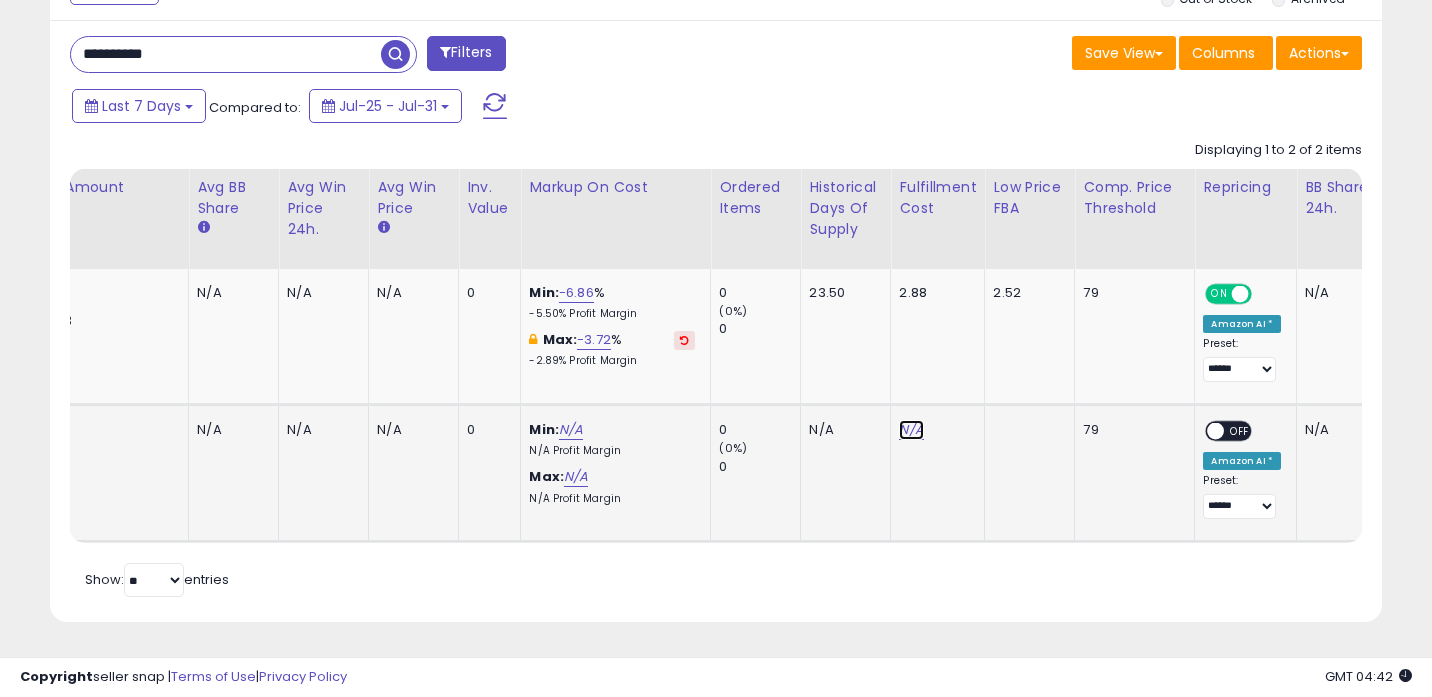 click on "N/A" at bounding box center (911, 430) 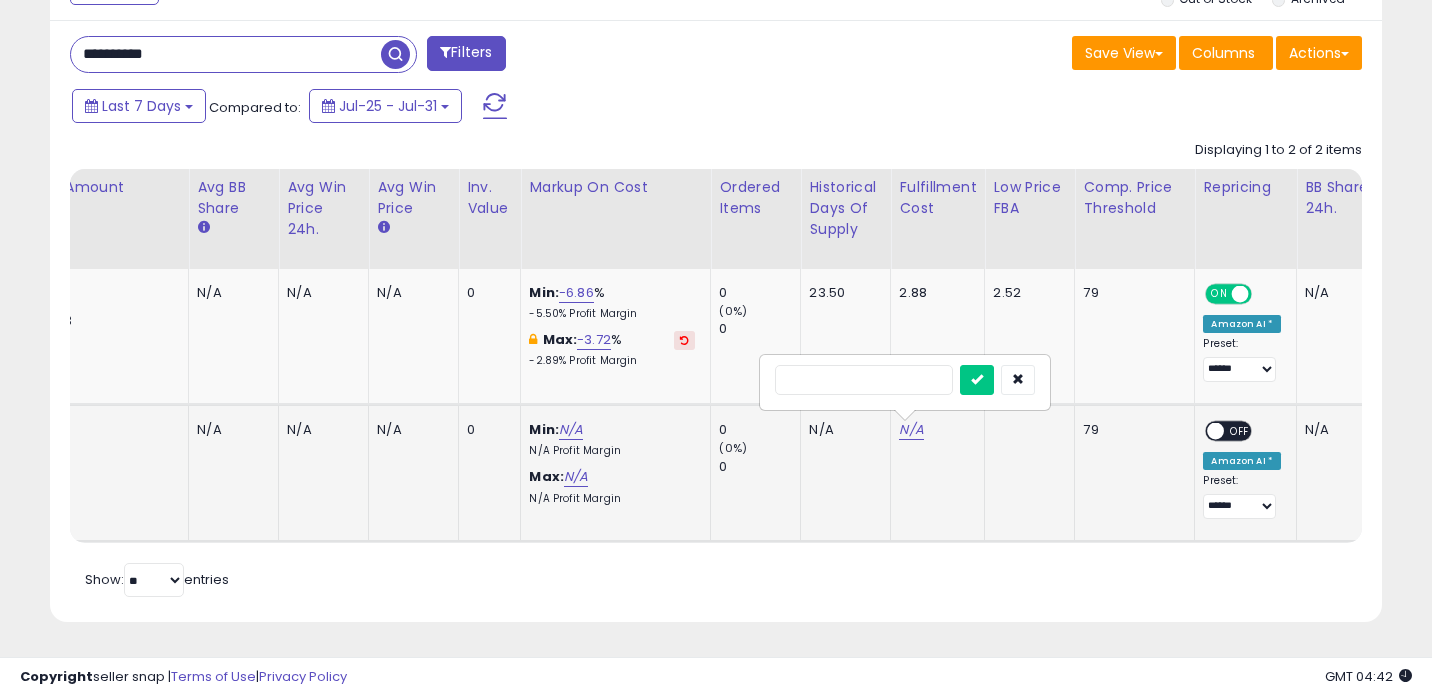type on "*" 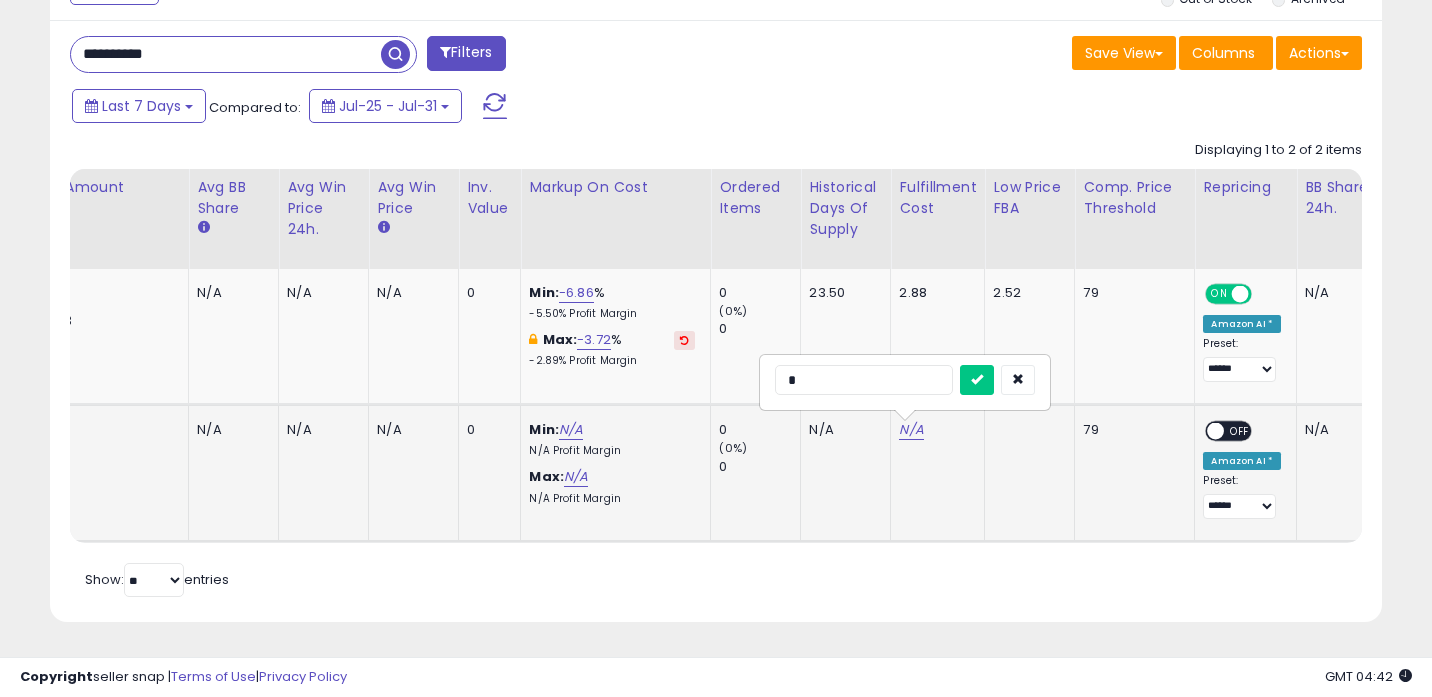 click at bounding box center [977, 380] 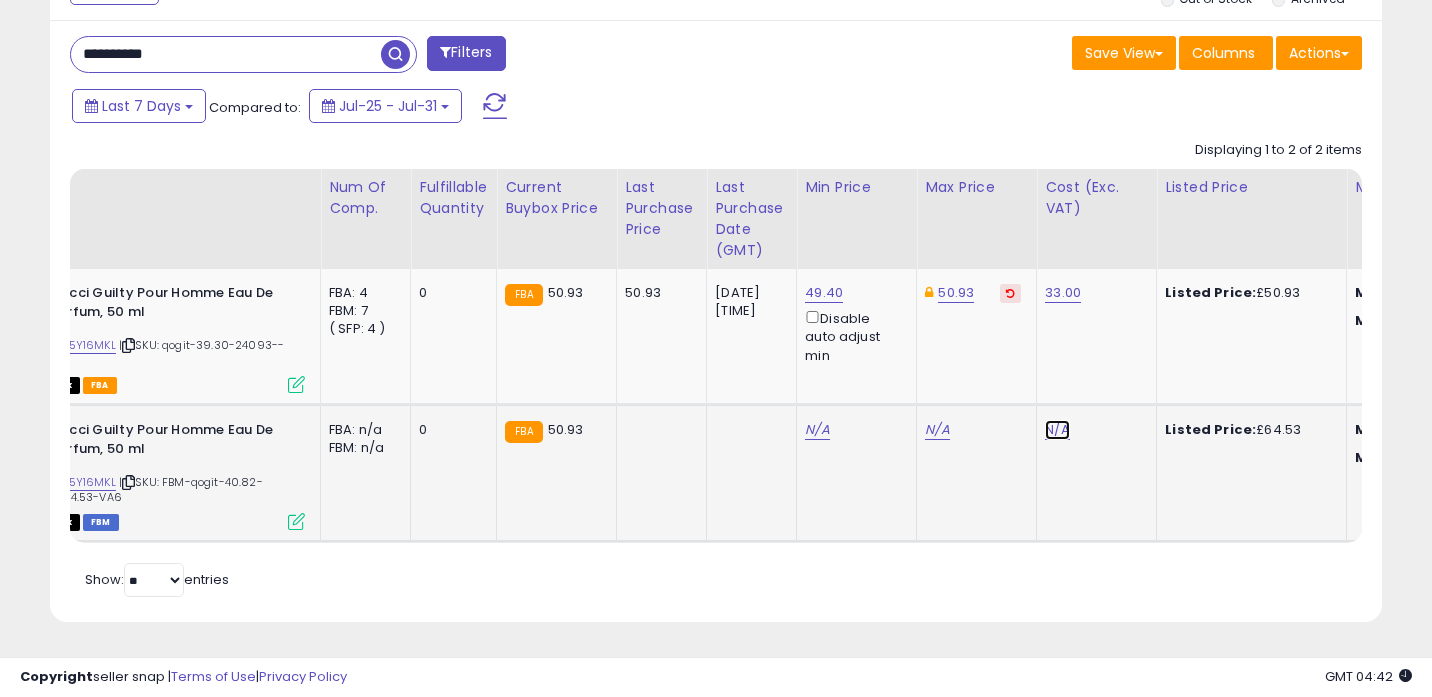 click on "N/A" at bounding box center (1057, 430) 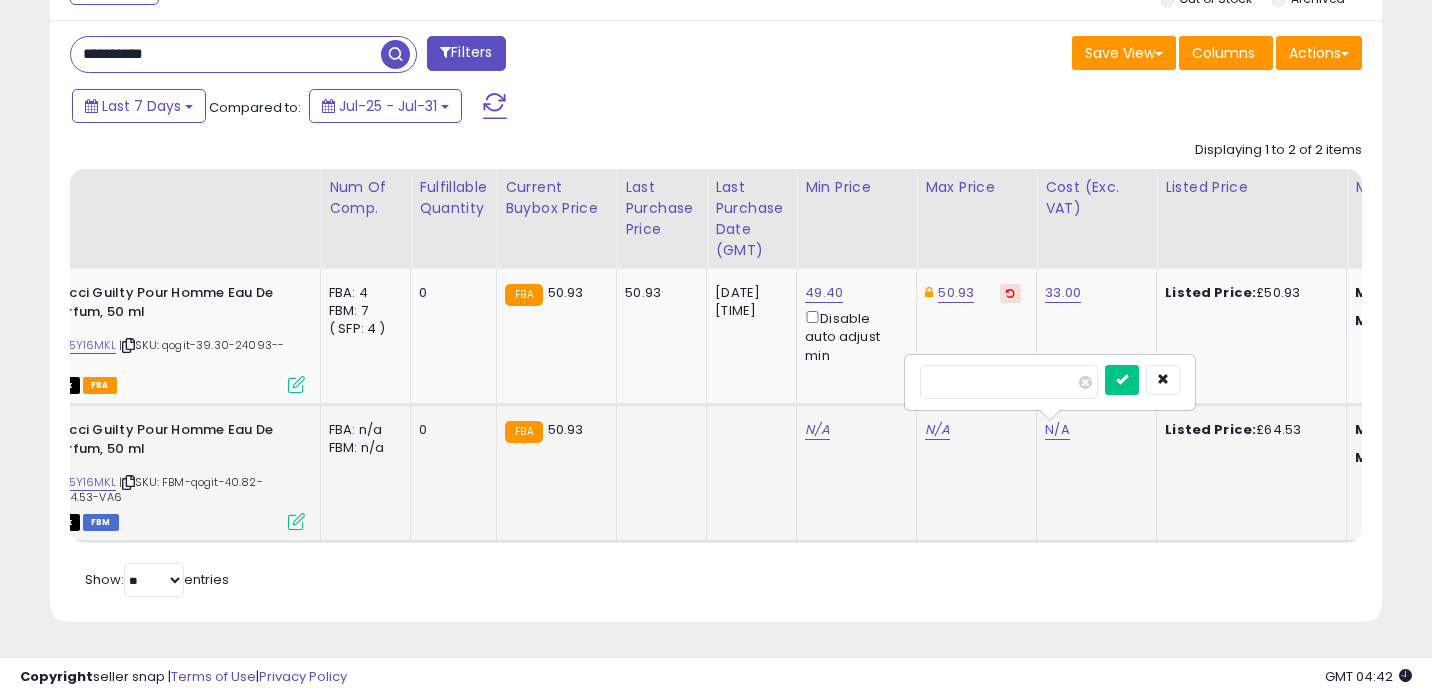 type on "**" 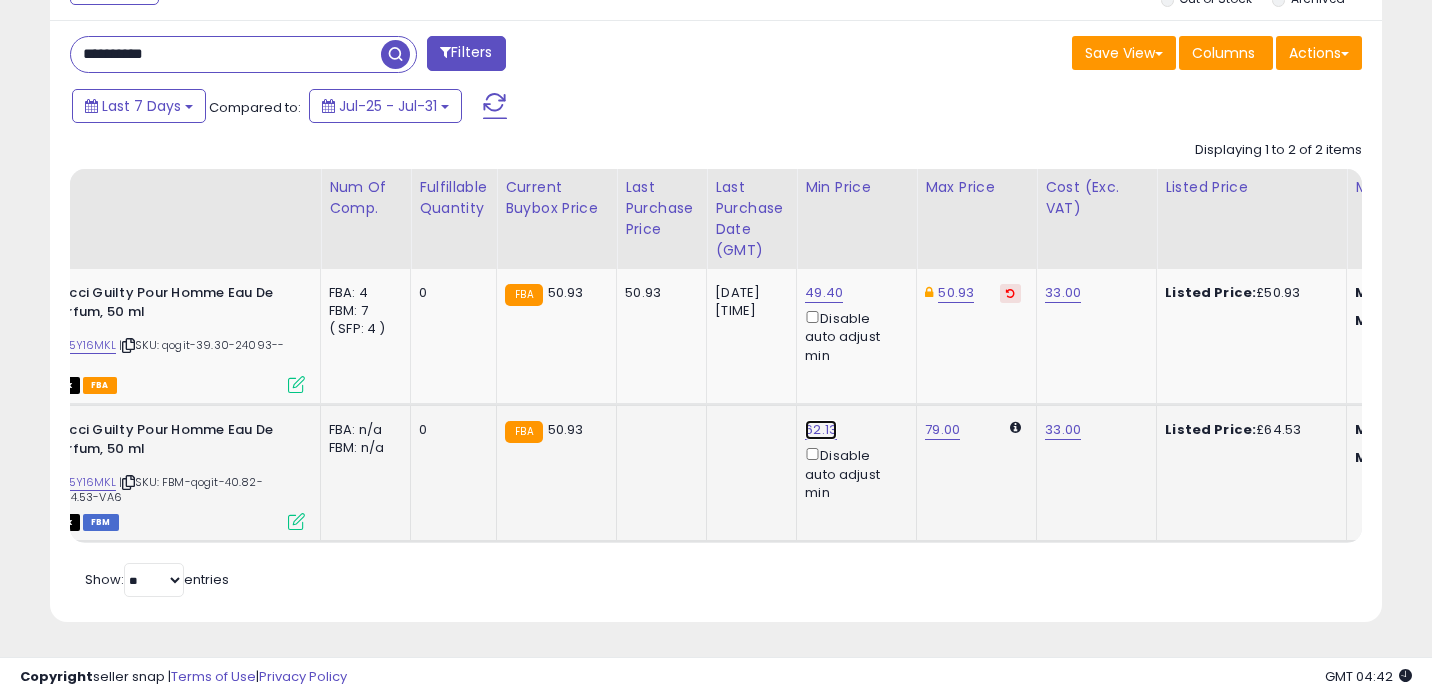 click on "62.13" at bounding box center (824, 293) 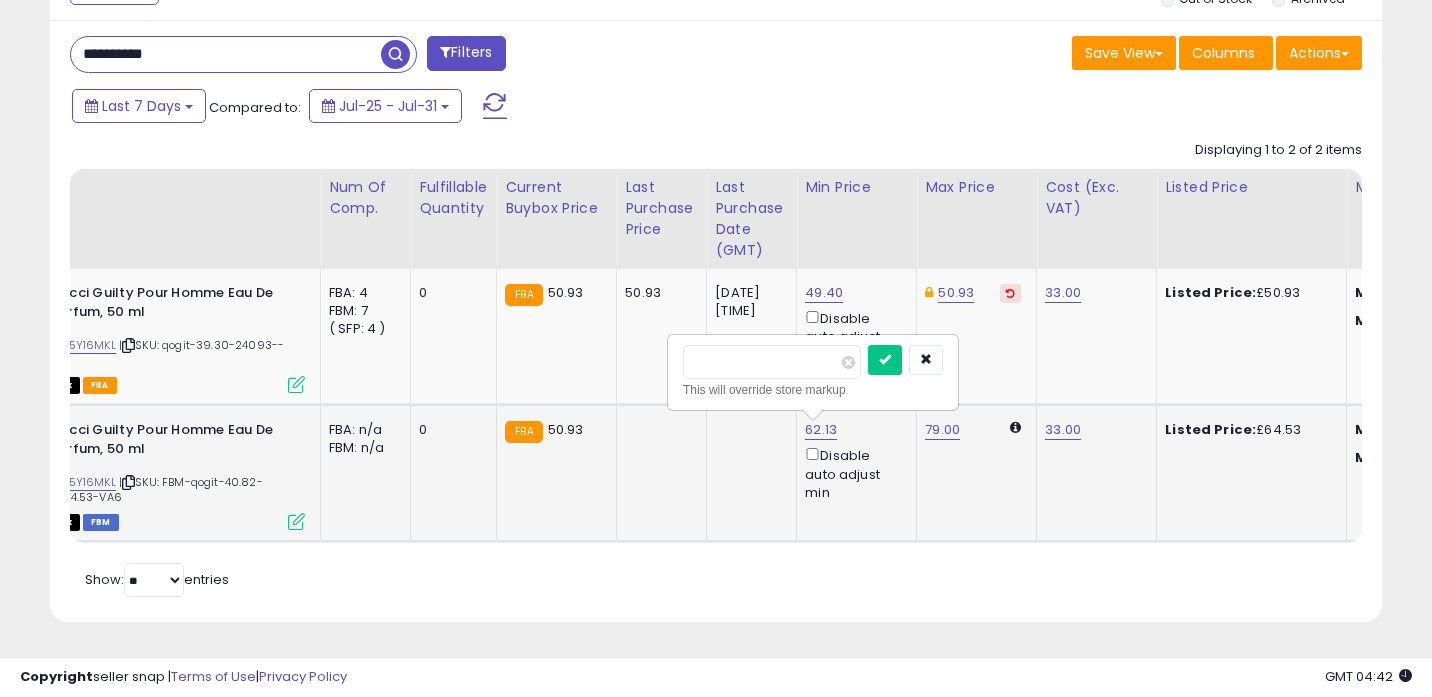type on "*" 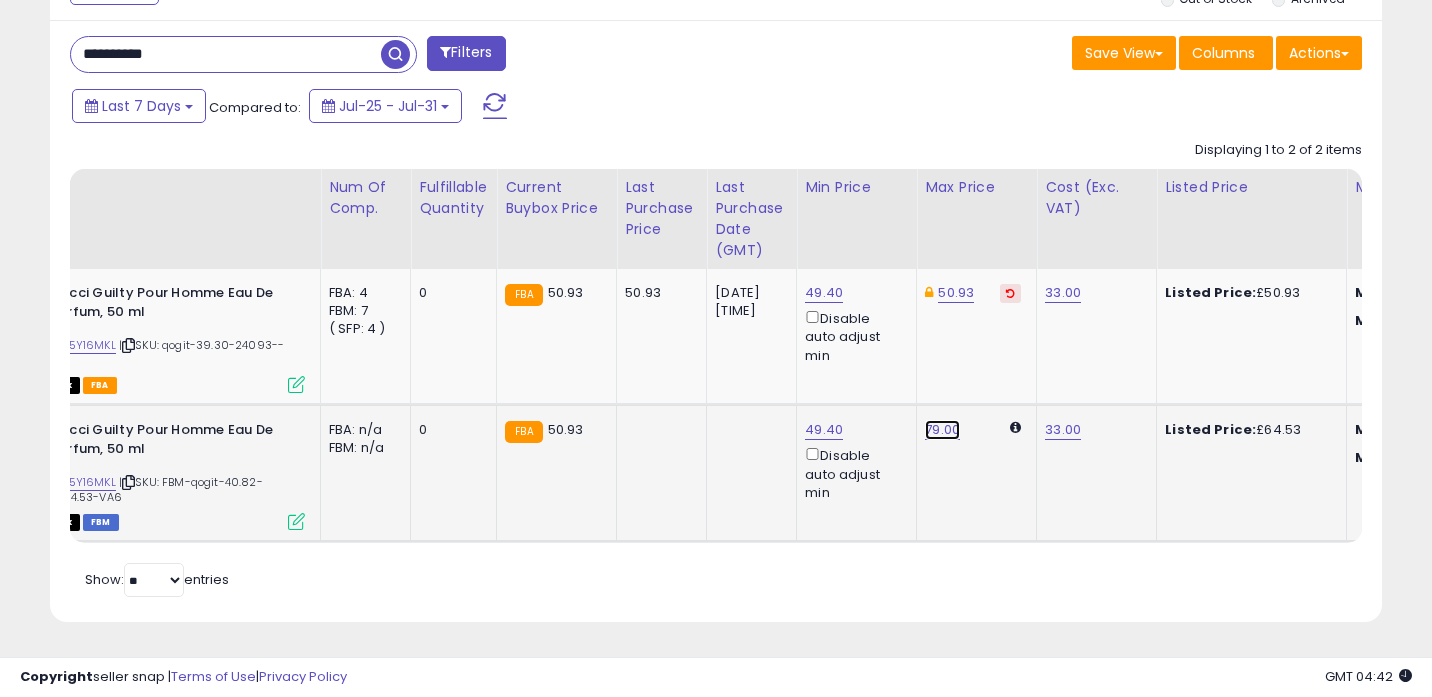 click on "79.00" at bounding box center (942, 430) 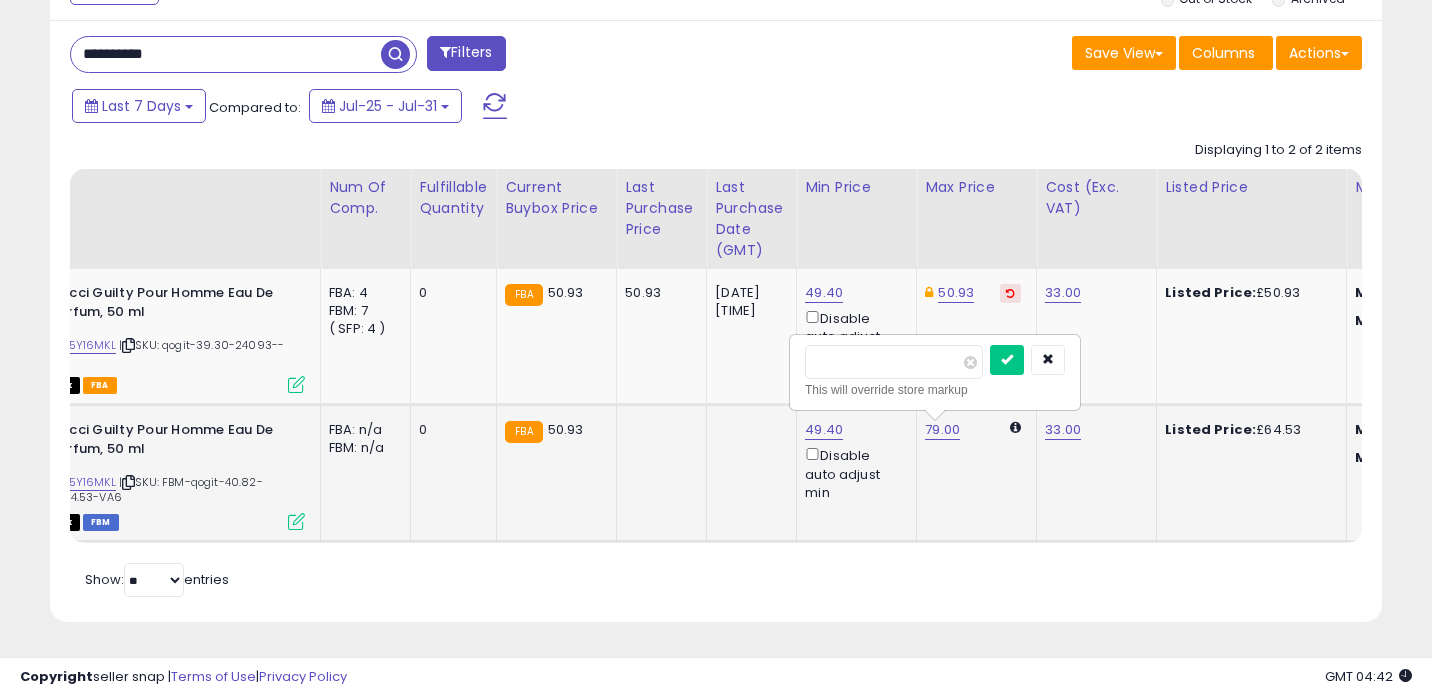 type on "*" 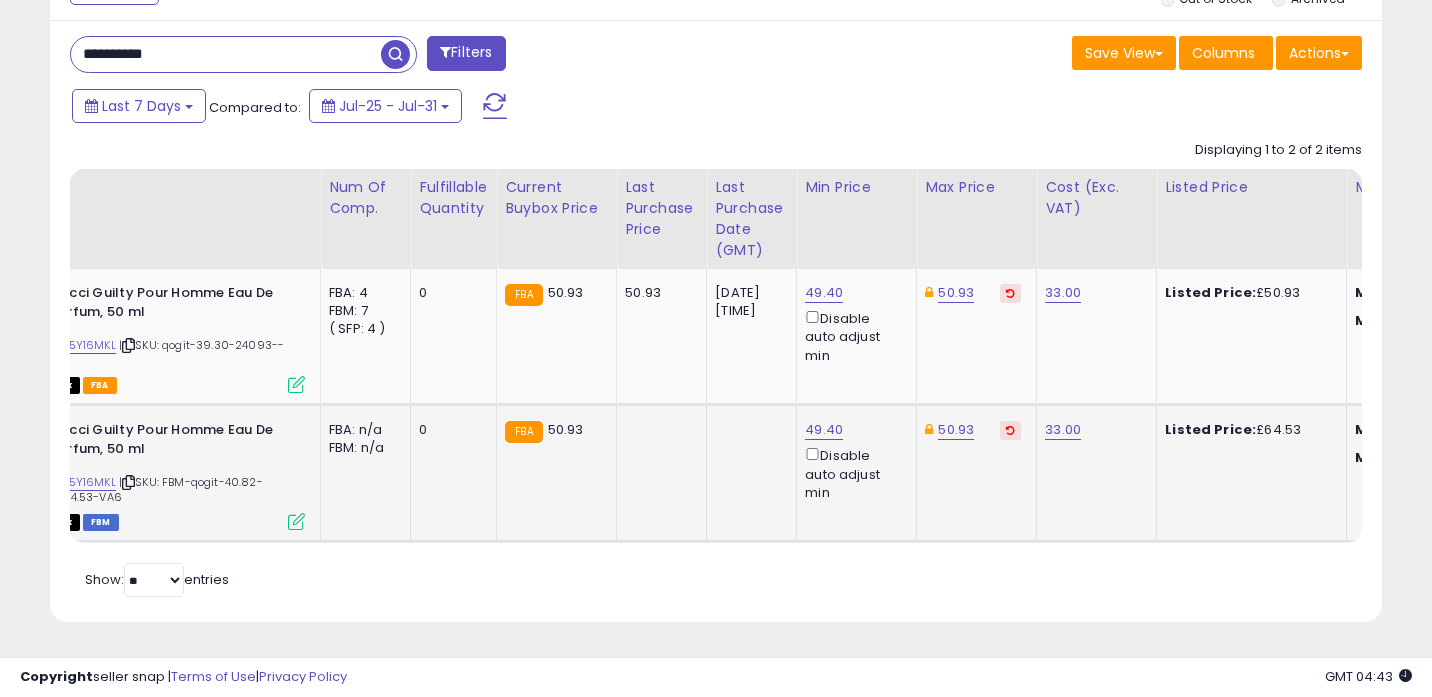 scroll, scrollTop: 0, scrollLeft: 207, axis: horizontal 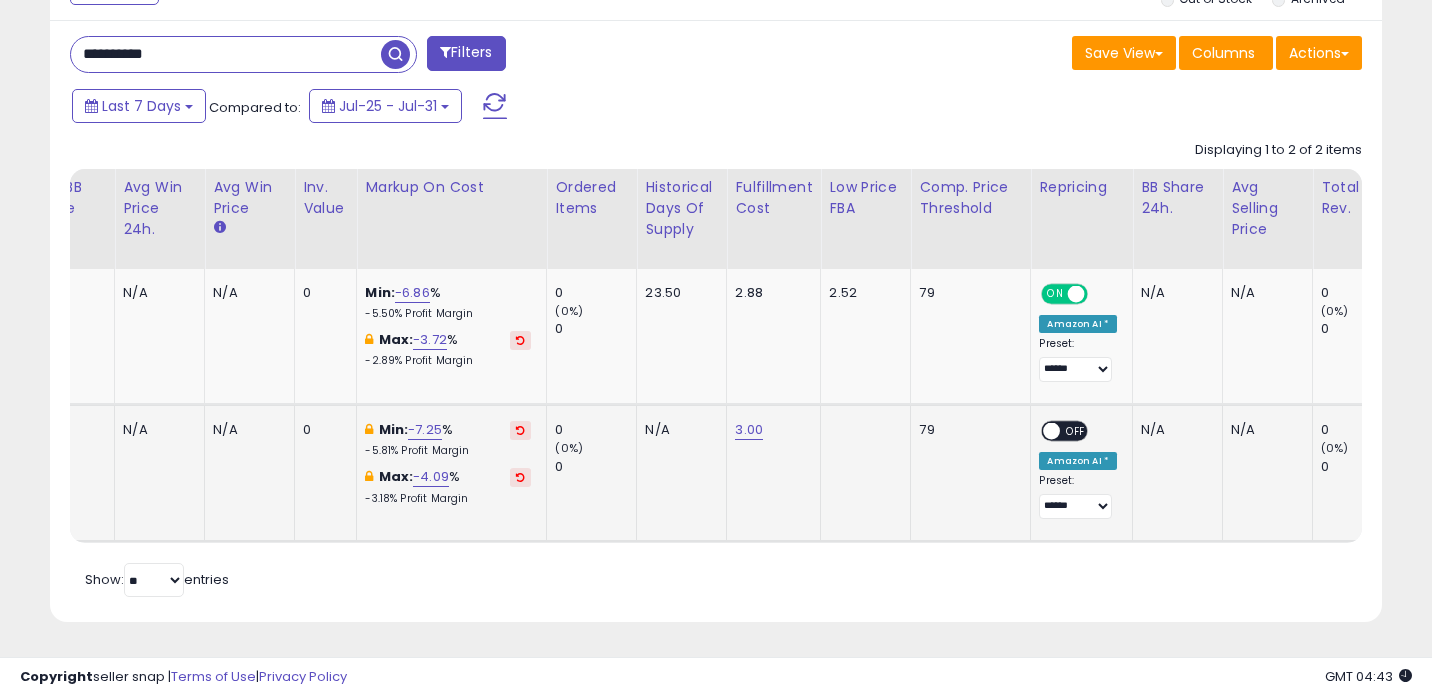 click on "OFF" at bounding box center (1077, 431) 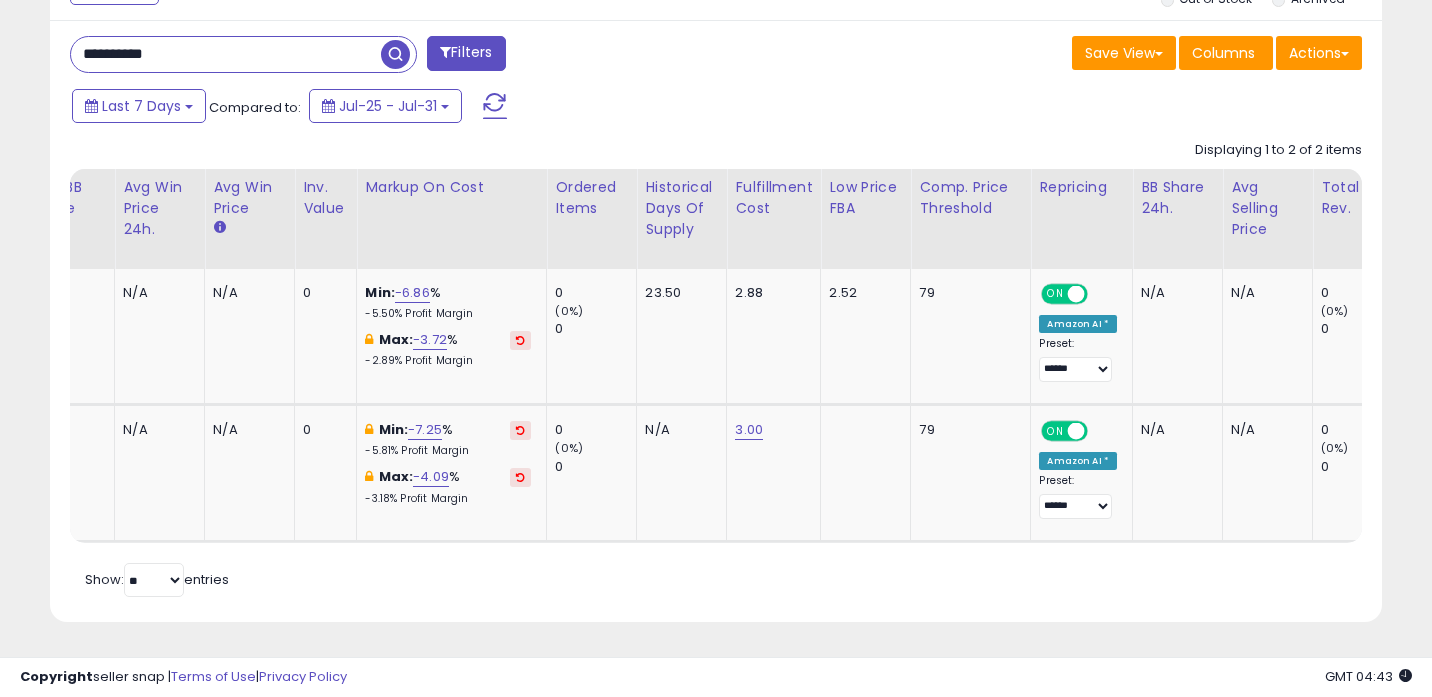 click on "**********" at bounding box center (226, 54) 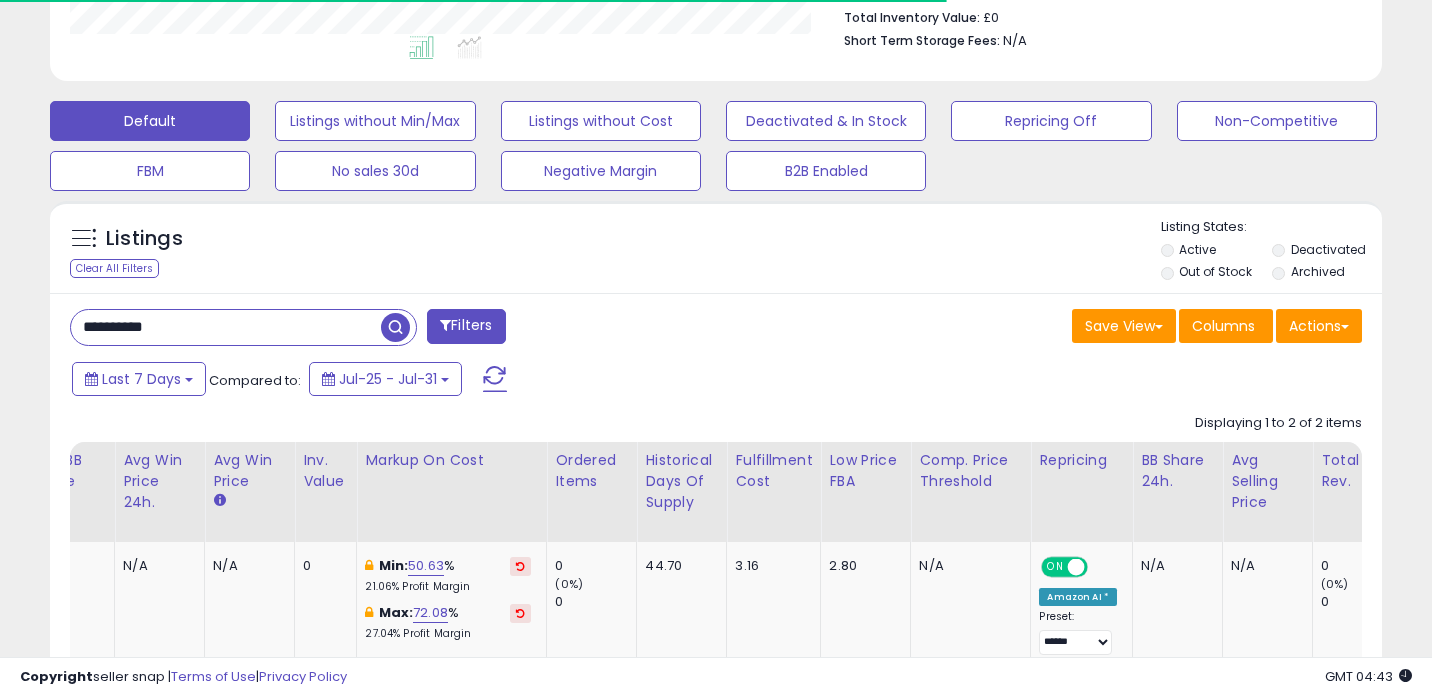 scroll, scrollTop: 803, scrollLeft: 0, axis: vertical 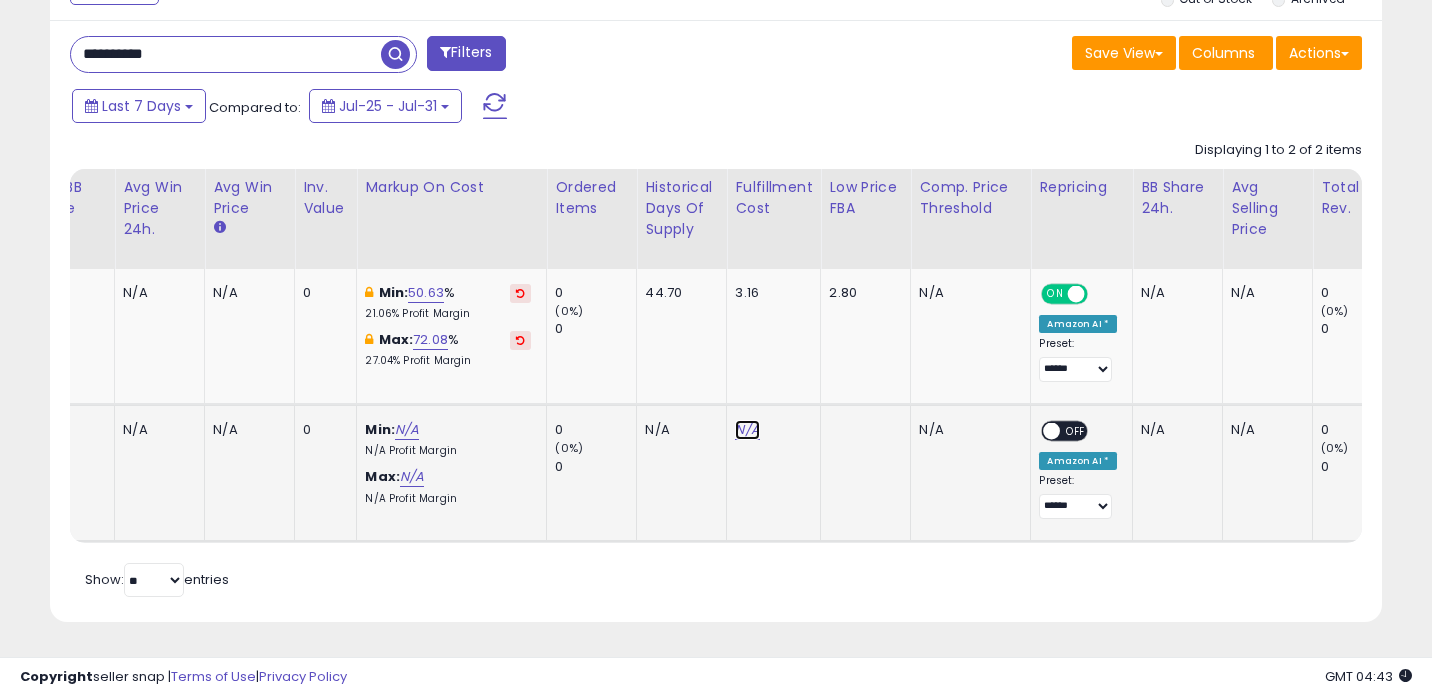 click on "N/A" at bounding box center [747, 430] 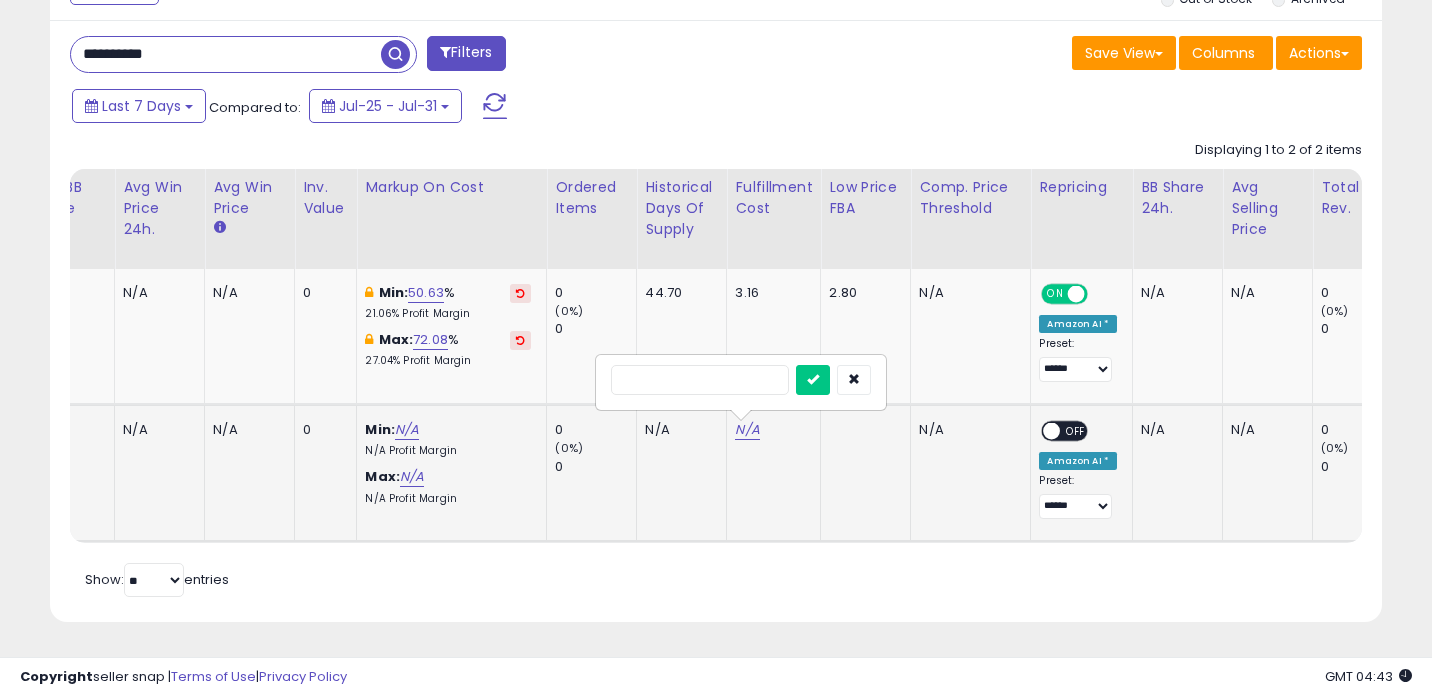 type on "*" 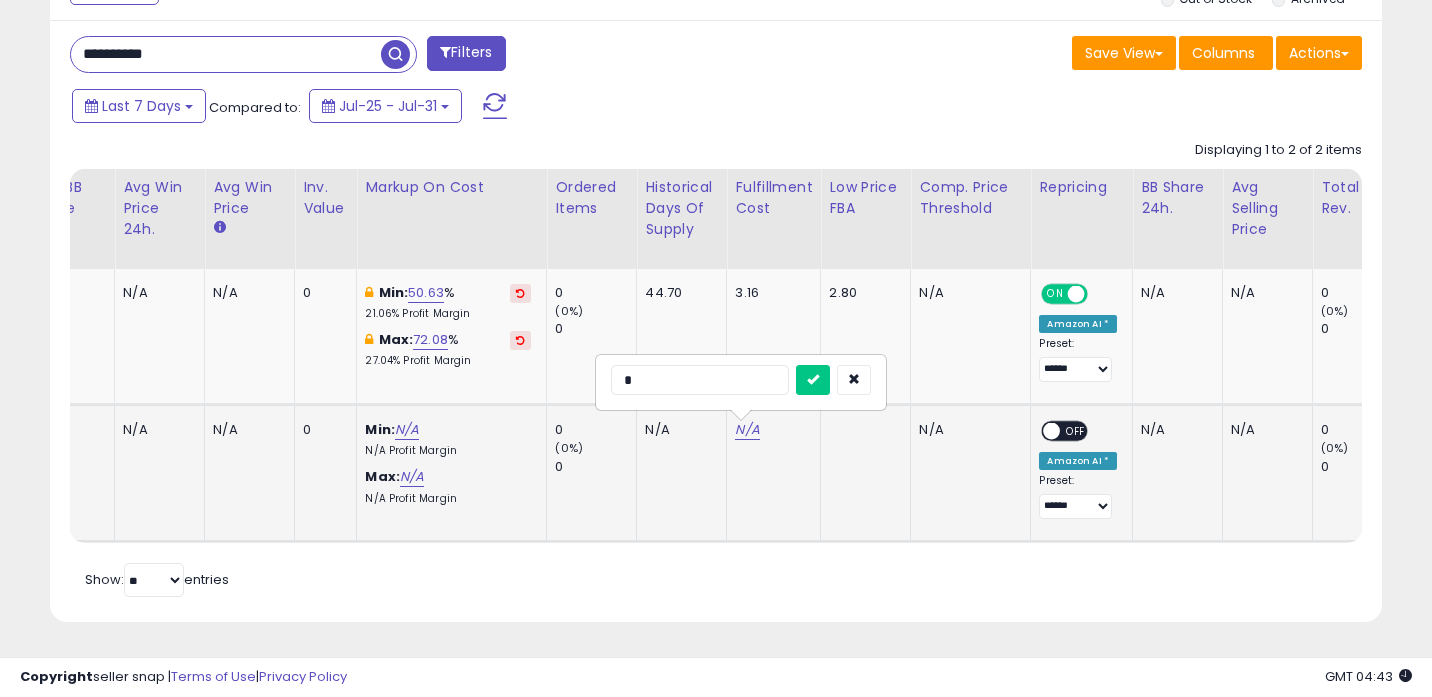 click at bounding box center (813, 380) 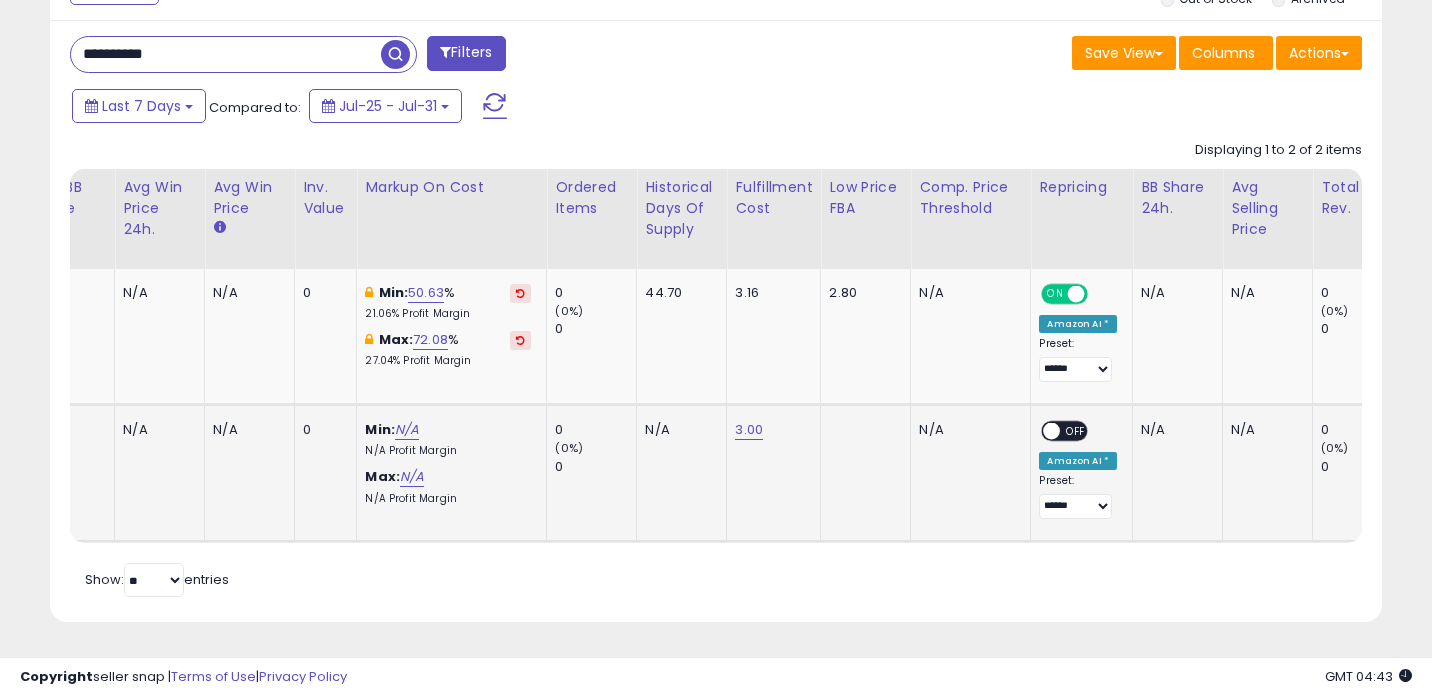 scroll, scrollTop: 0, scrollLeft: 1423, axis: horizontal 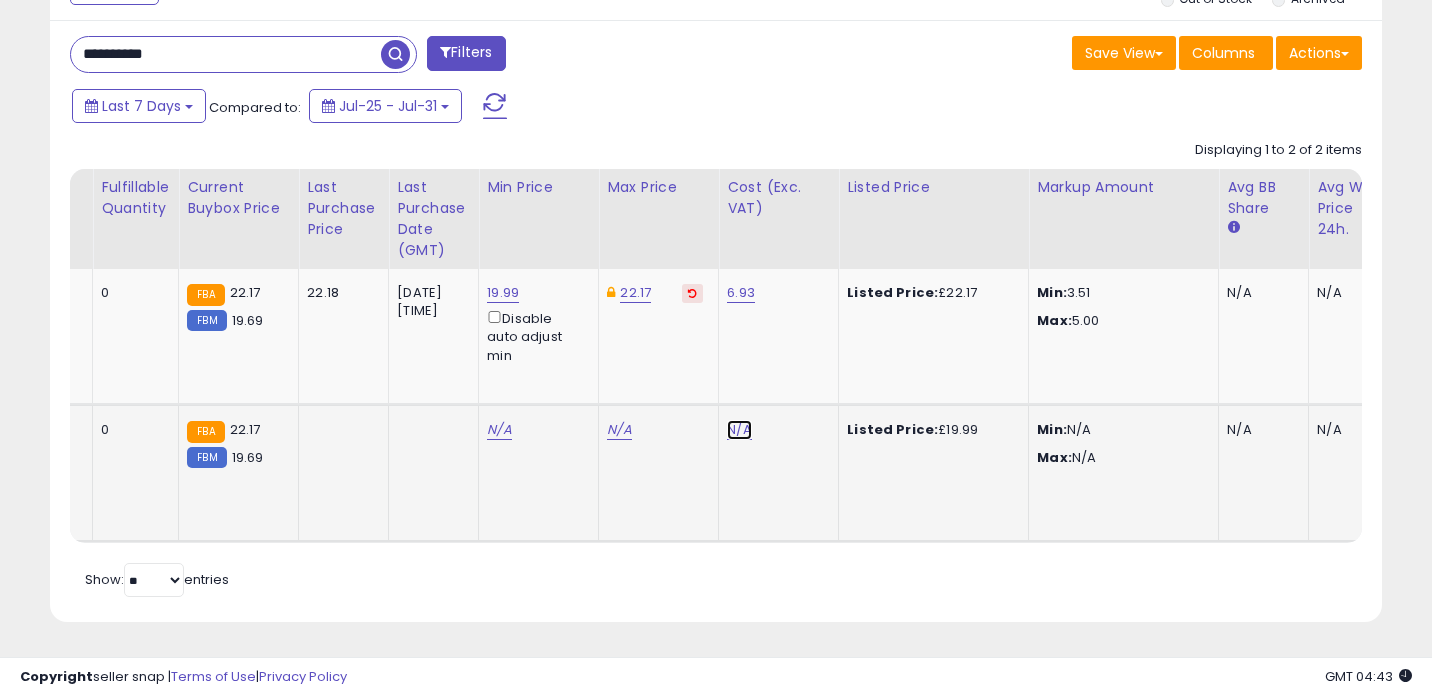 click on "N/A" at bounding box center (739, 430) 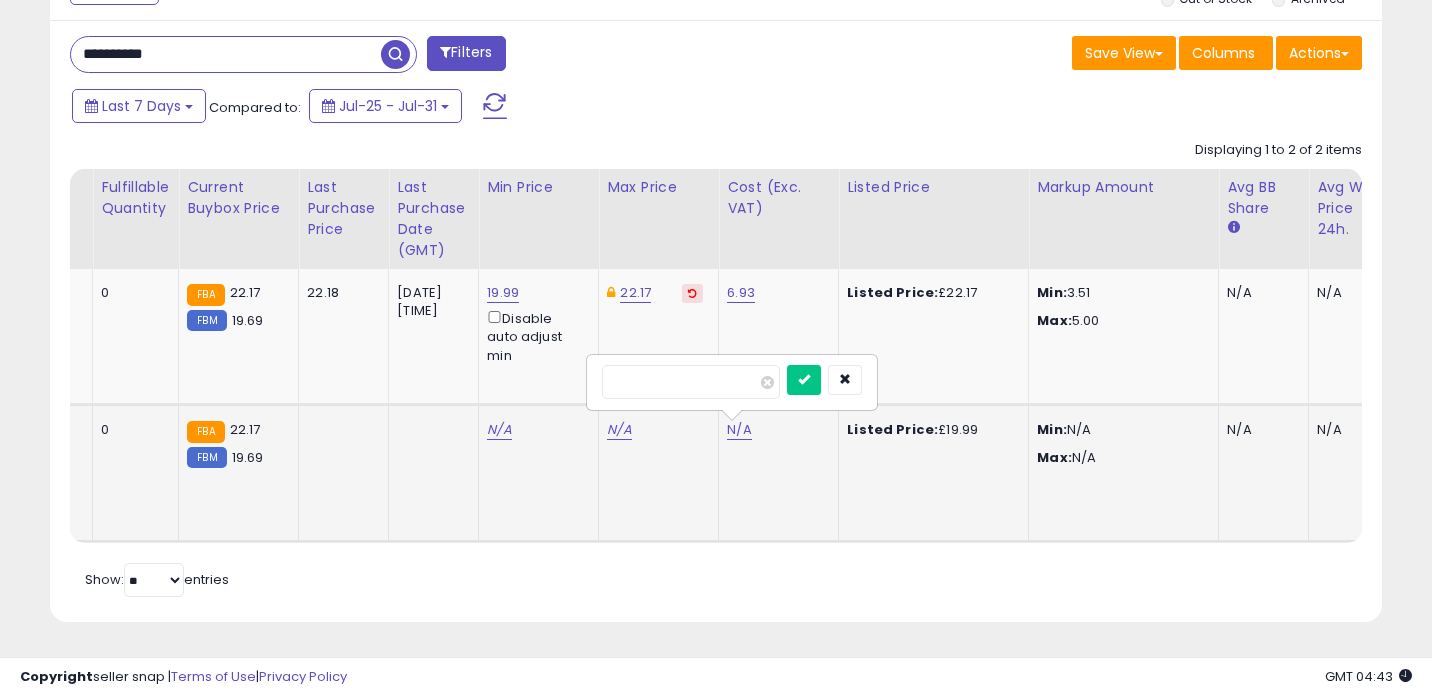 type on "****" 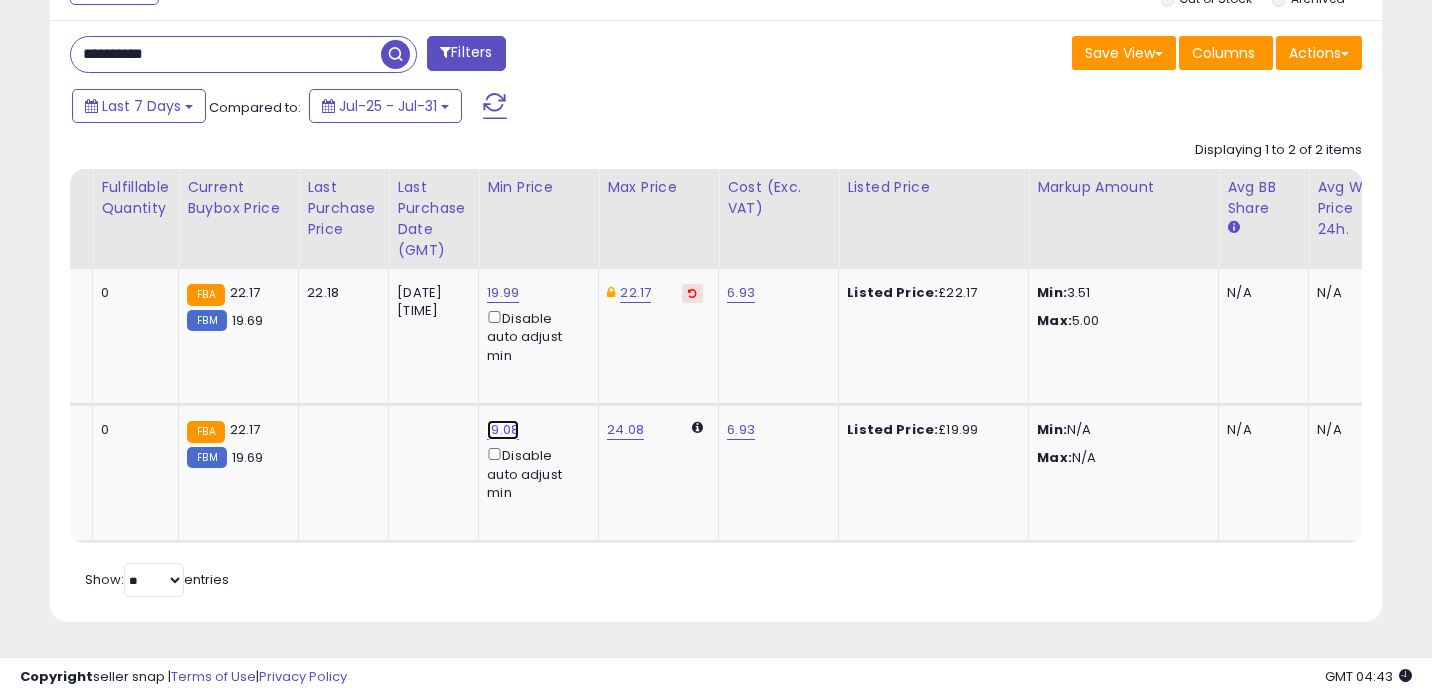click on "19.08" at bounding box center [503, 293] 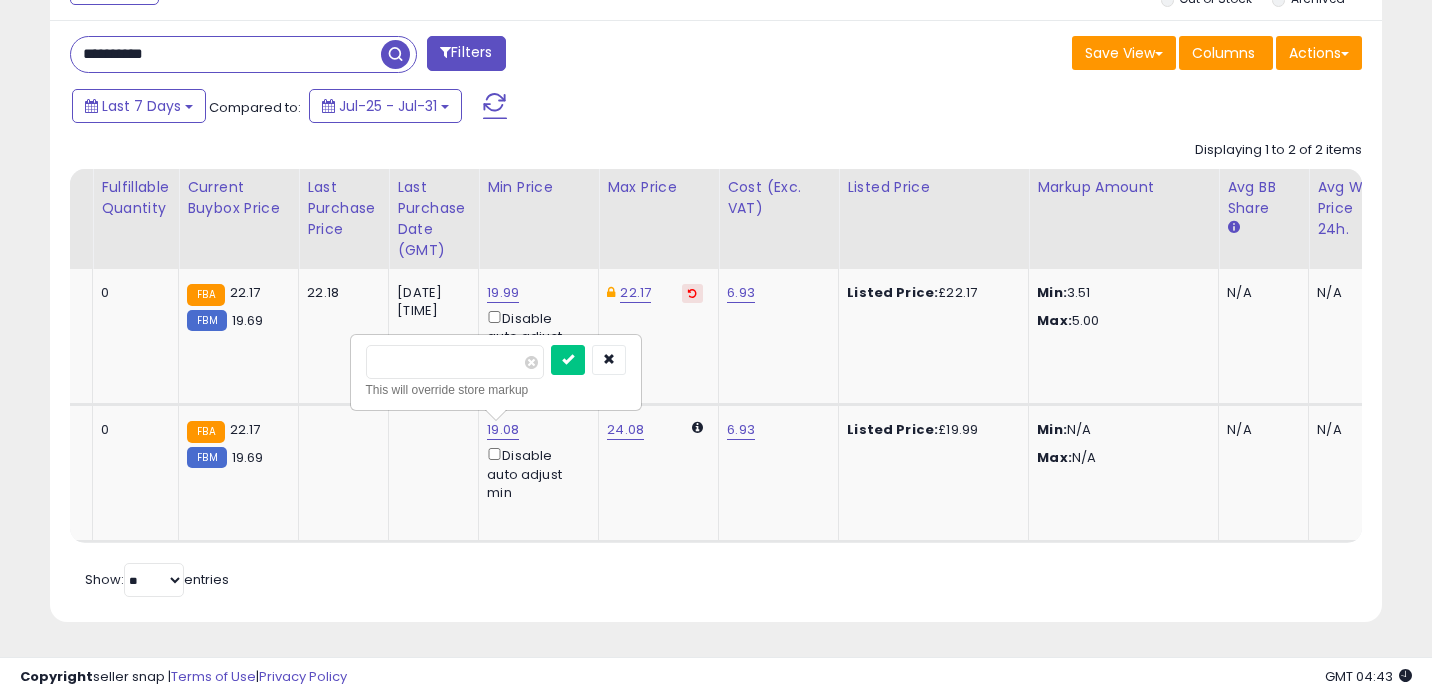 type on "*****" 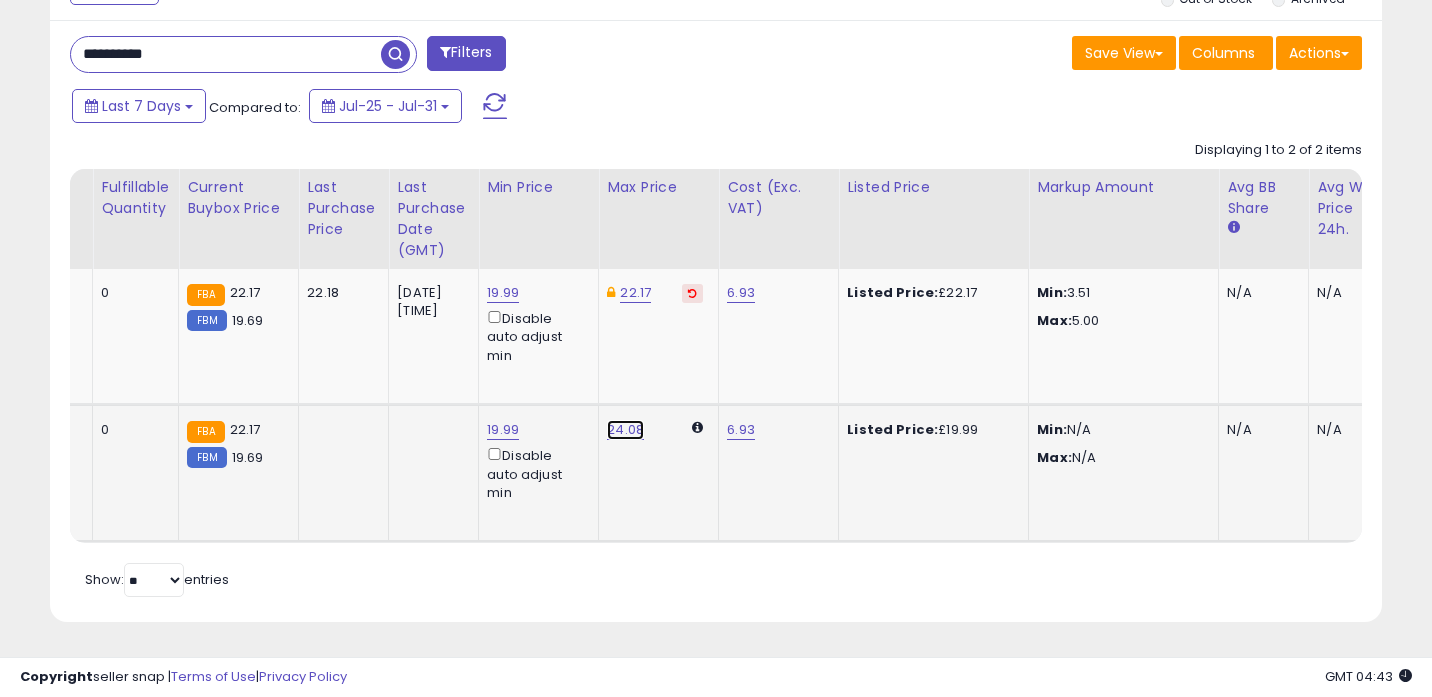 click on "24.08" at bounding box center (625, 430) 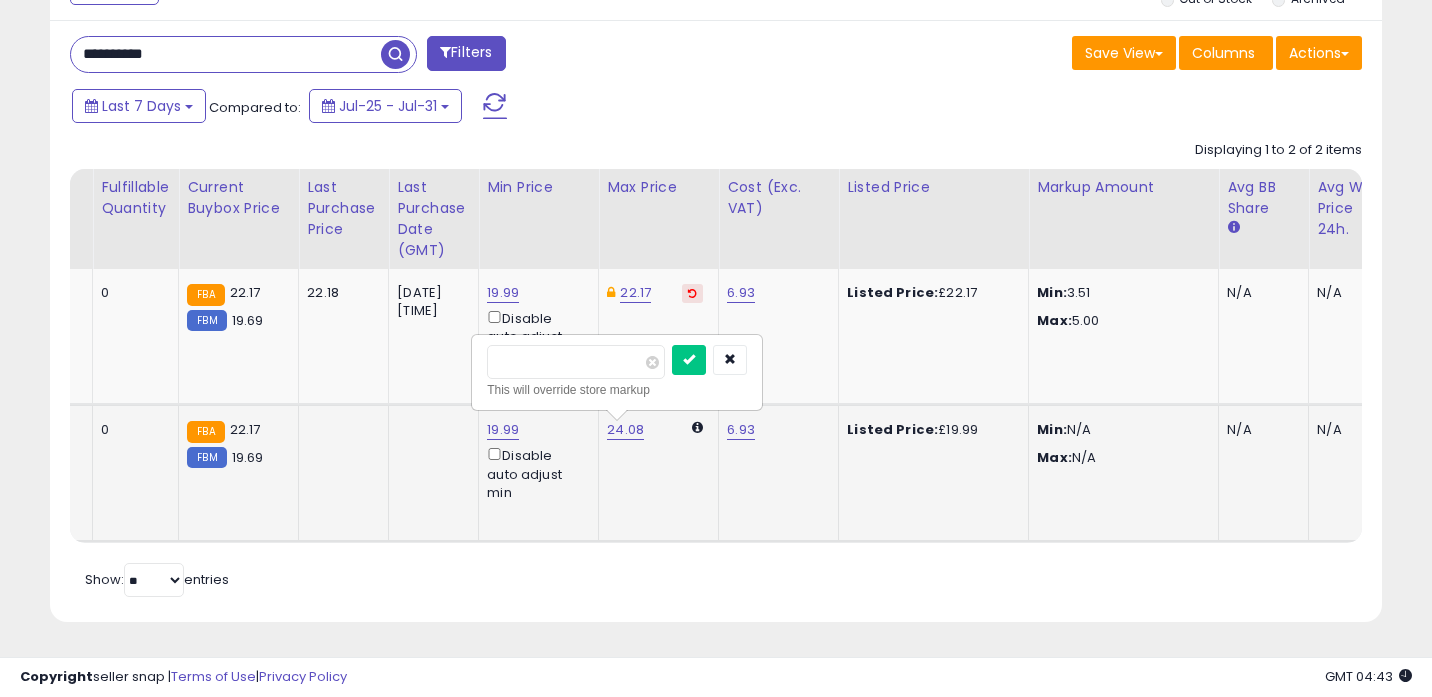 type on "*****" 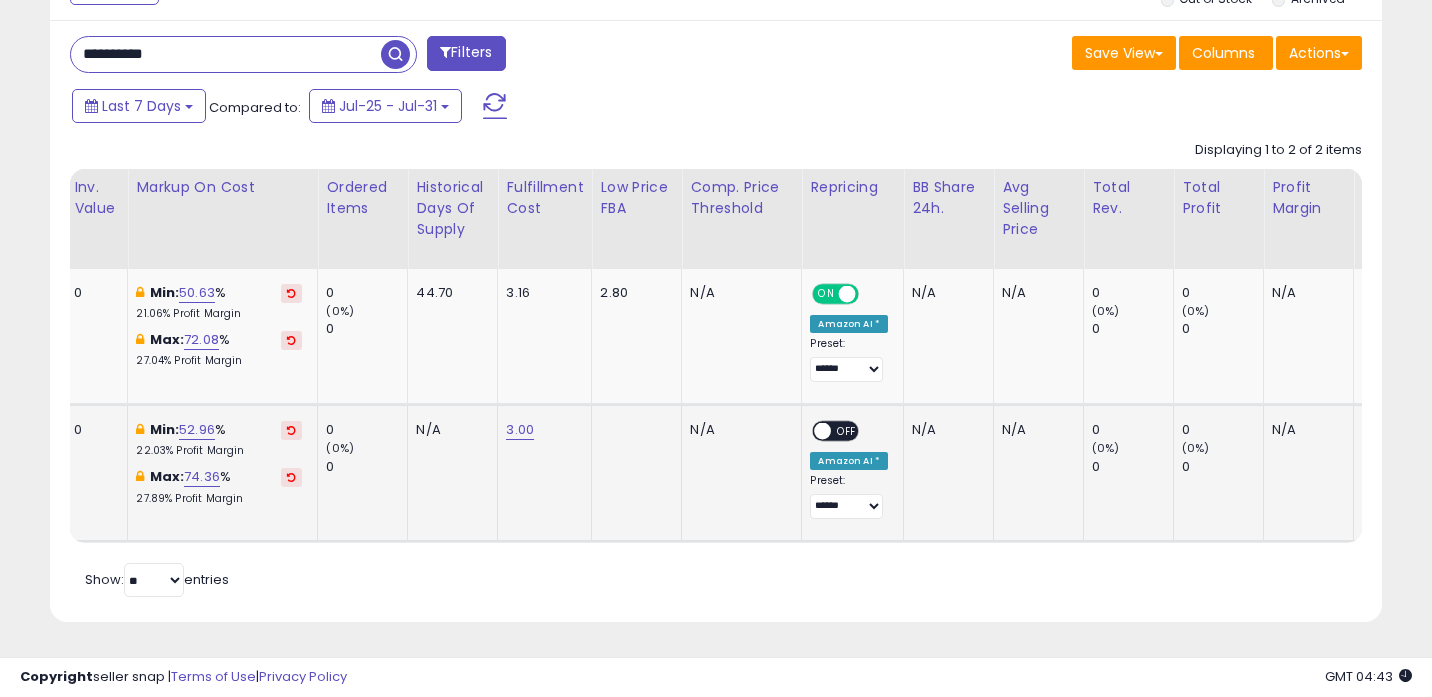 click on "OFF" at bounding box center [848, 431] 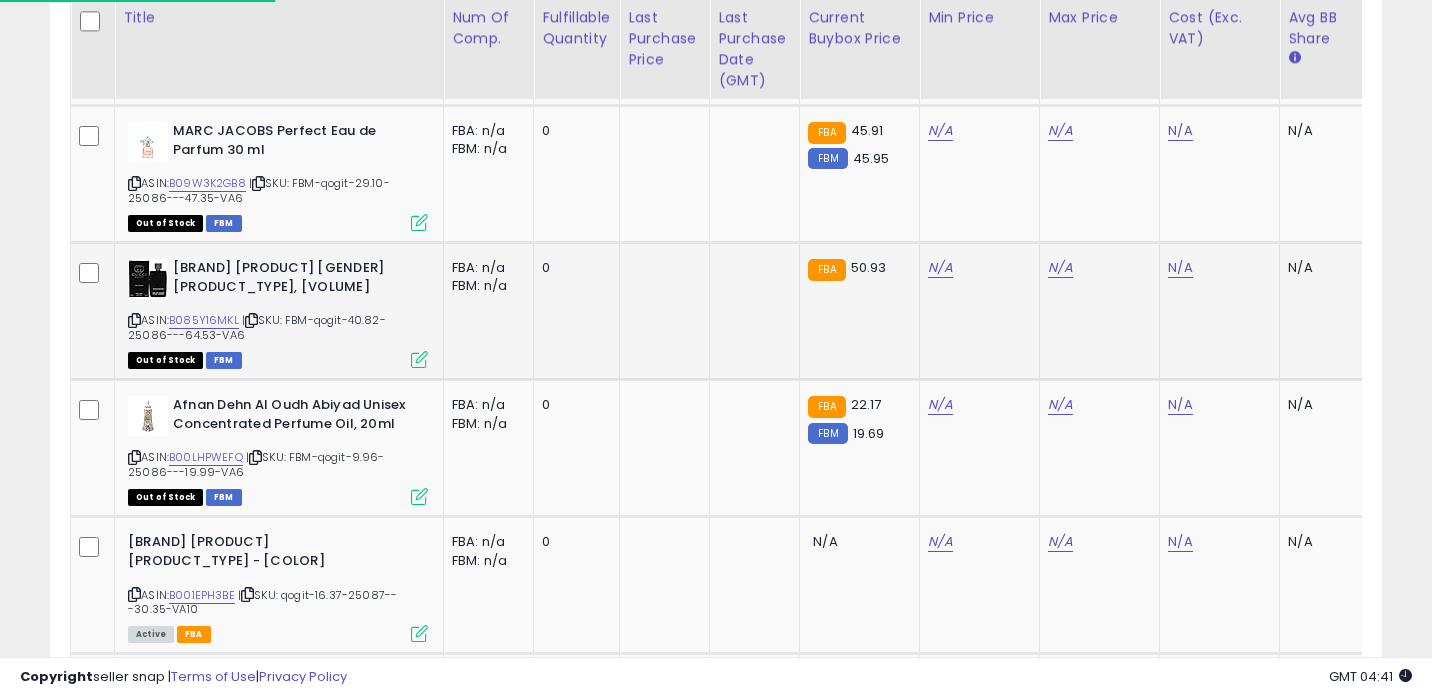 scroll, scrollTop: 3165, scrollLeft: 0, axis: vertical 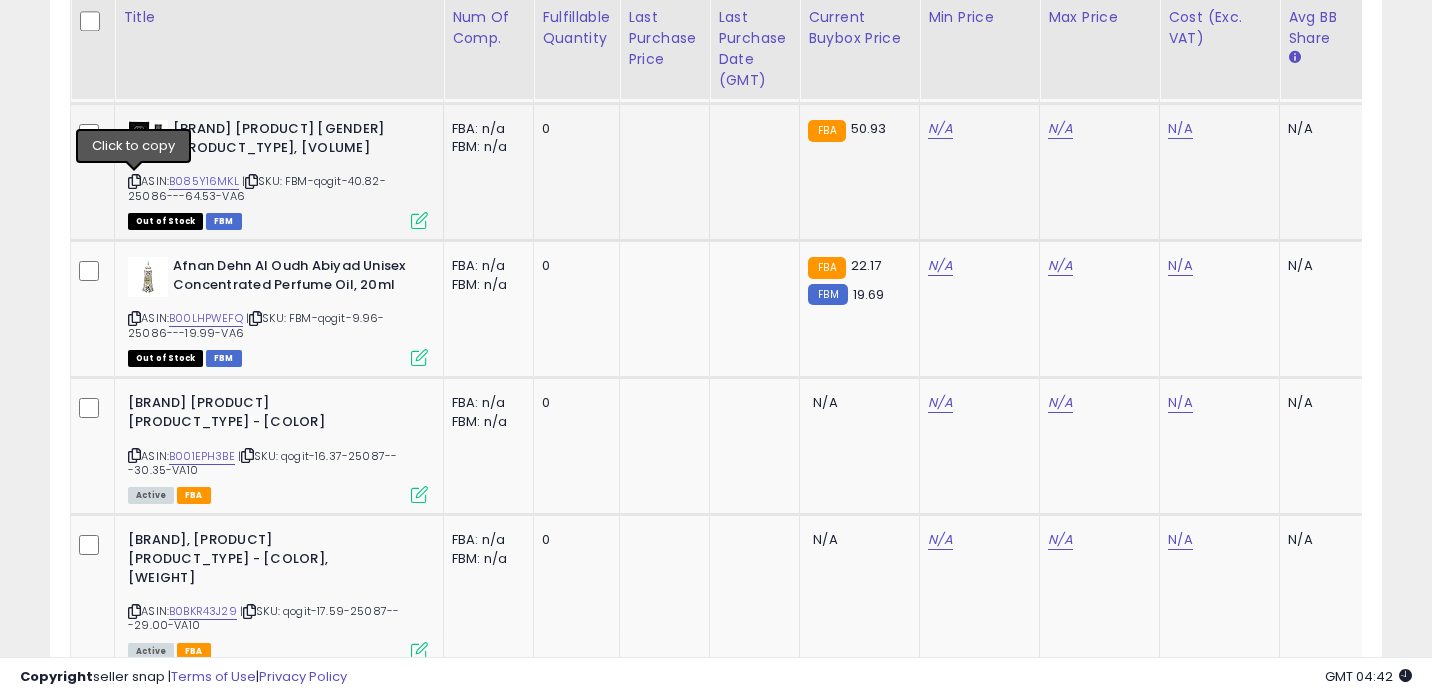 click at bounding box center [134, 181] 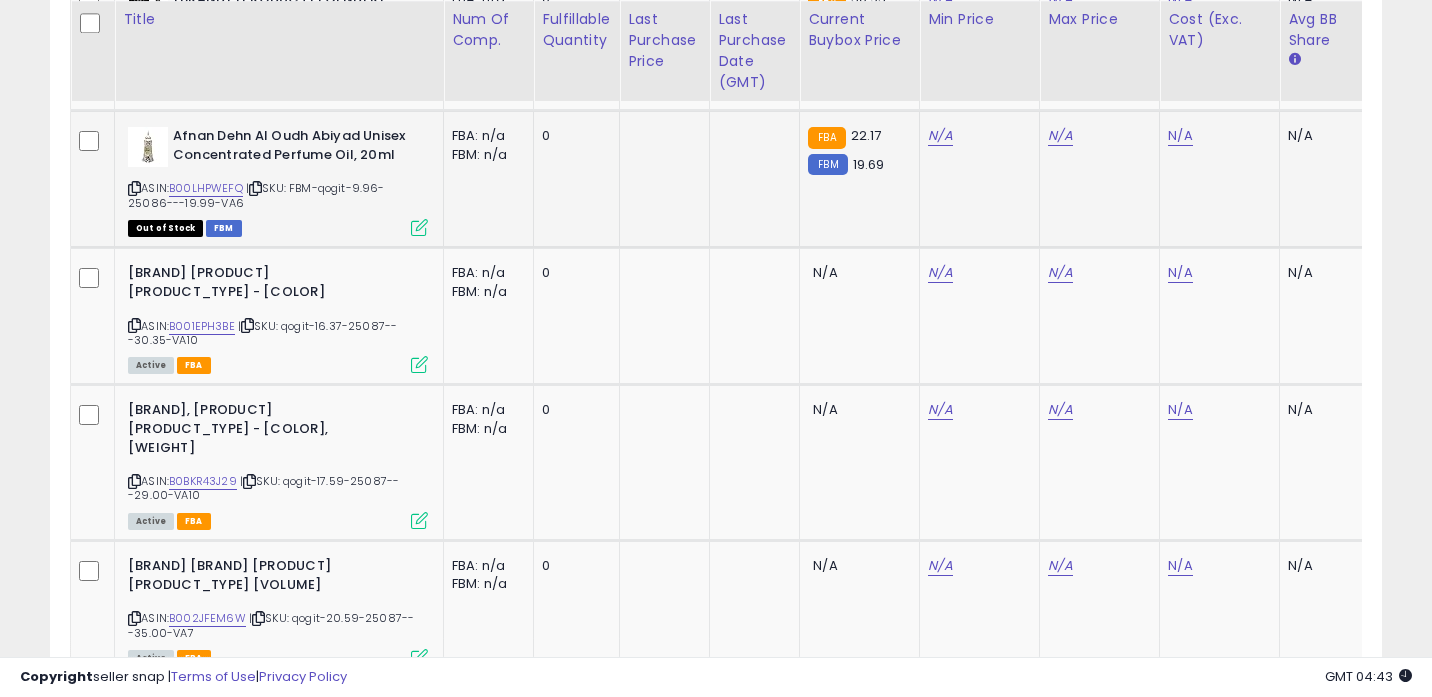 scroll, scrollTop: 3437, scrollLeft: 0, axis: vertical 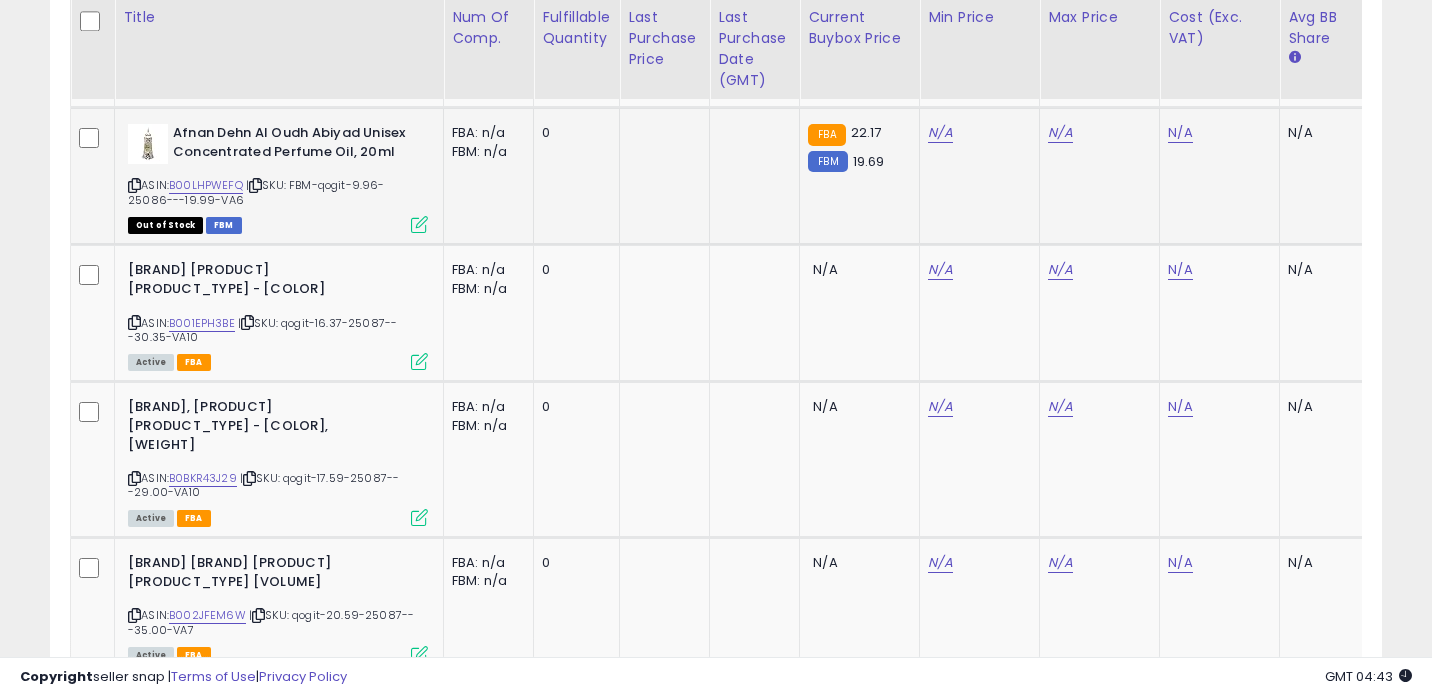 click at bounding box center (134, 185) 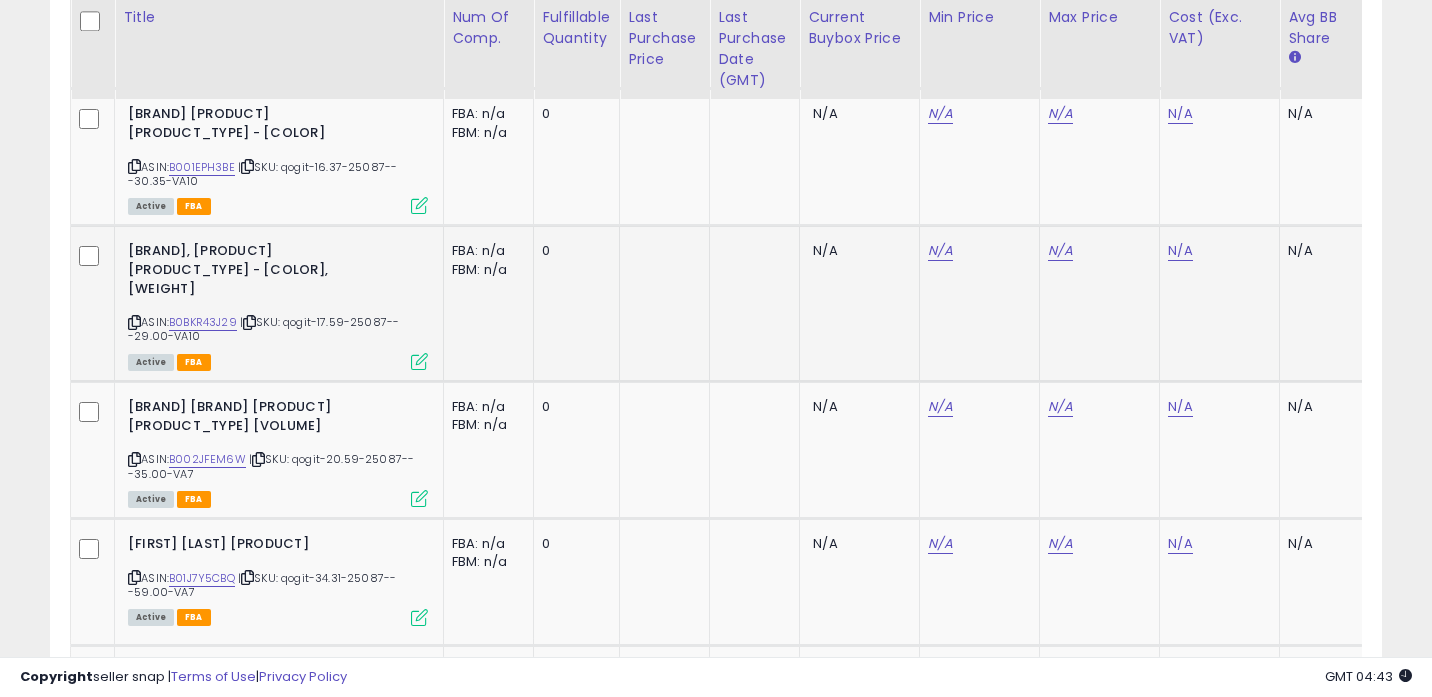 scroll, scrollTop: 3588, scrollLeft: 0, axis: vertical 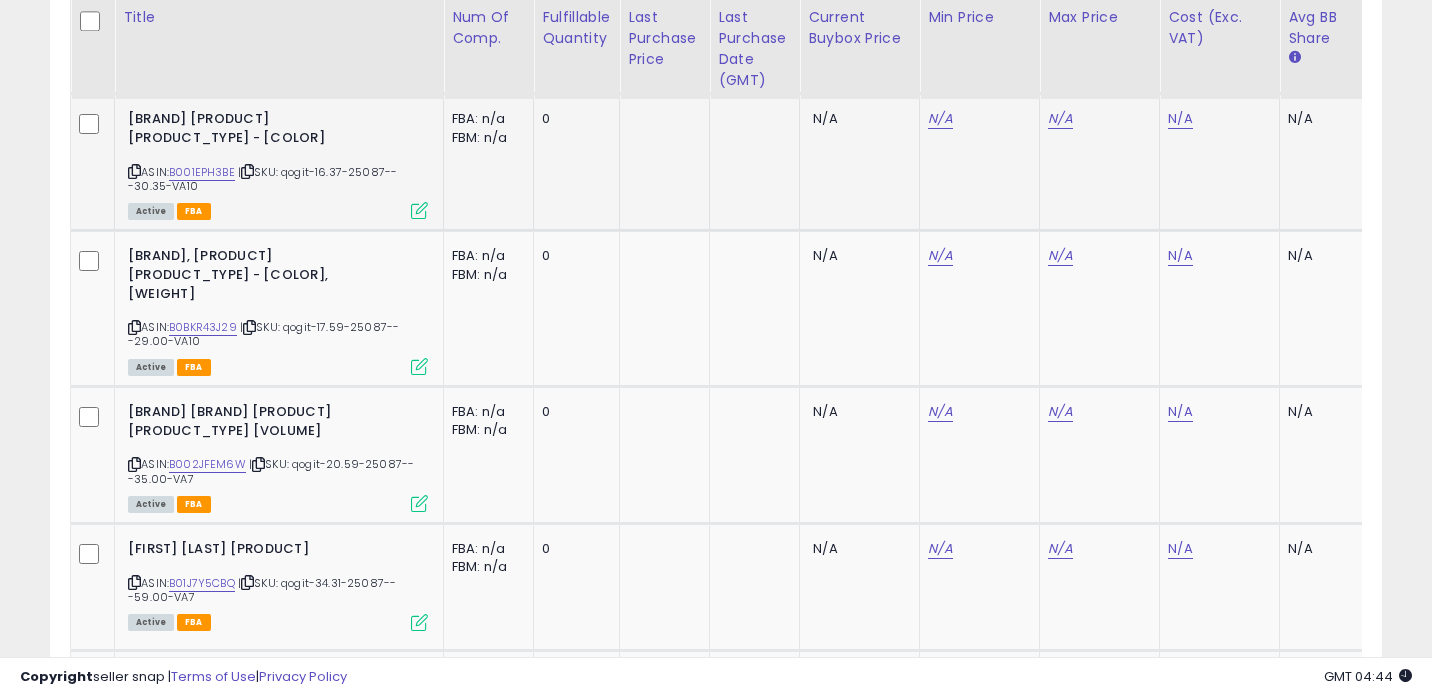 click at bounding box center [134, 171] 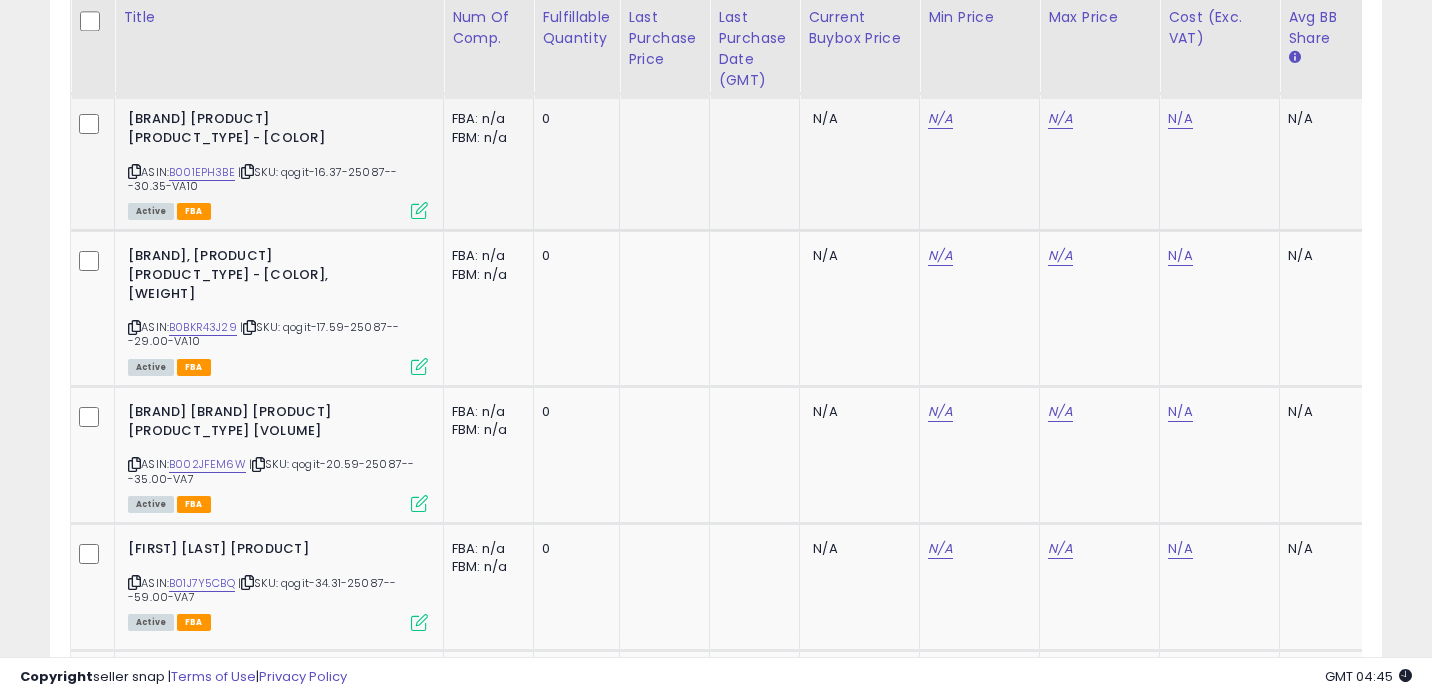 click on "N/A" 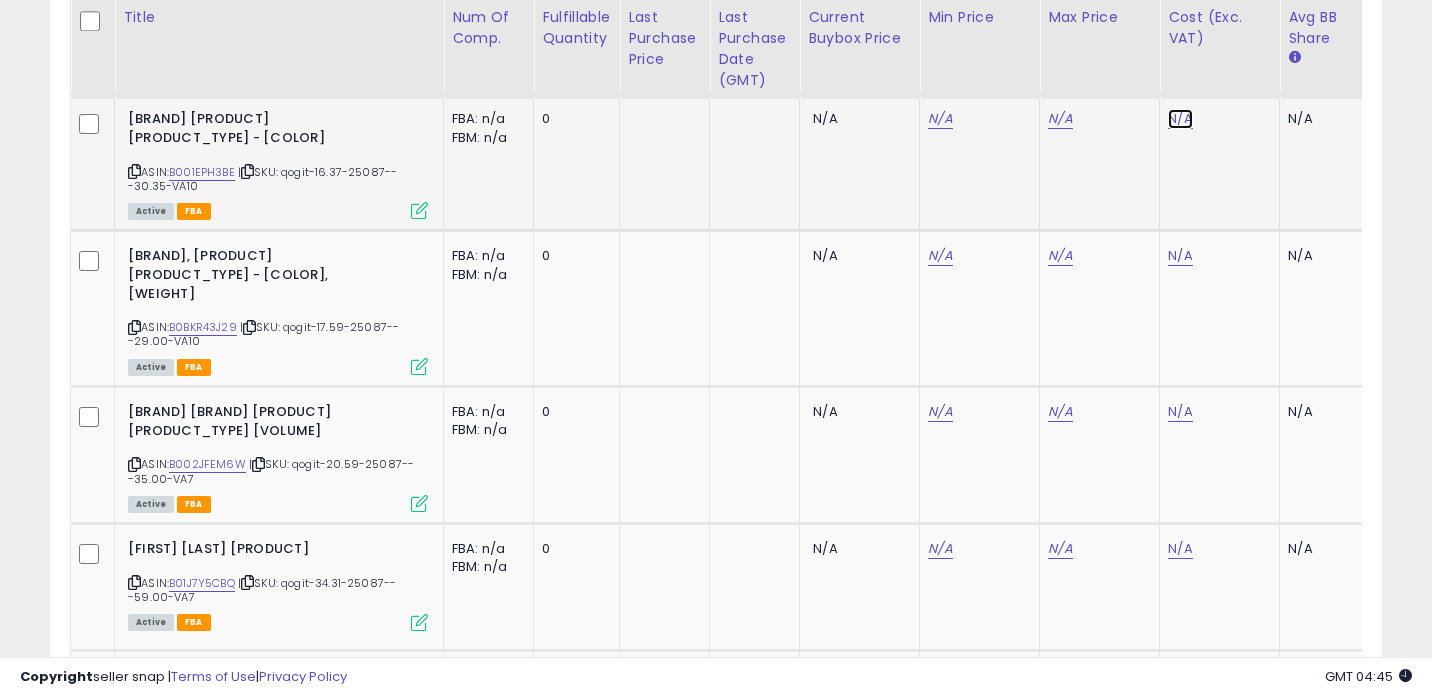 click on "N/A" at bounding box center (1180, -2163) 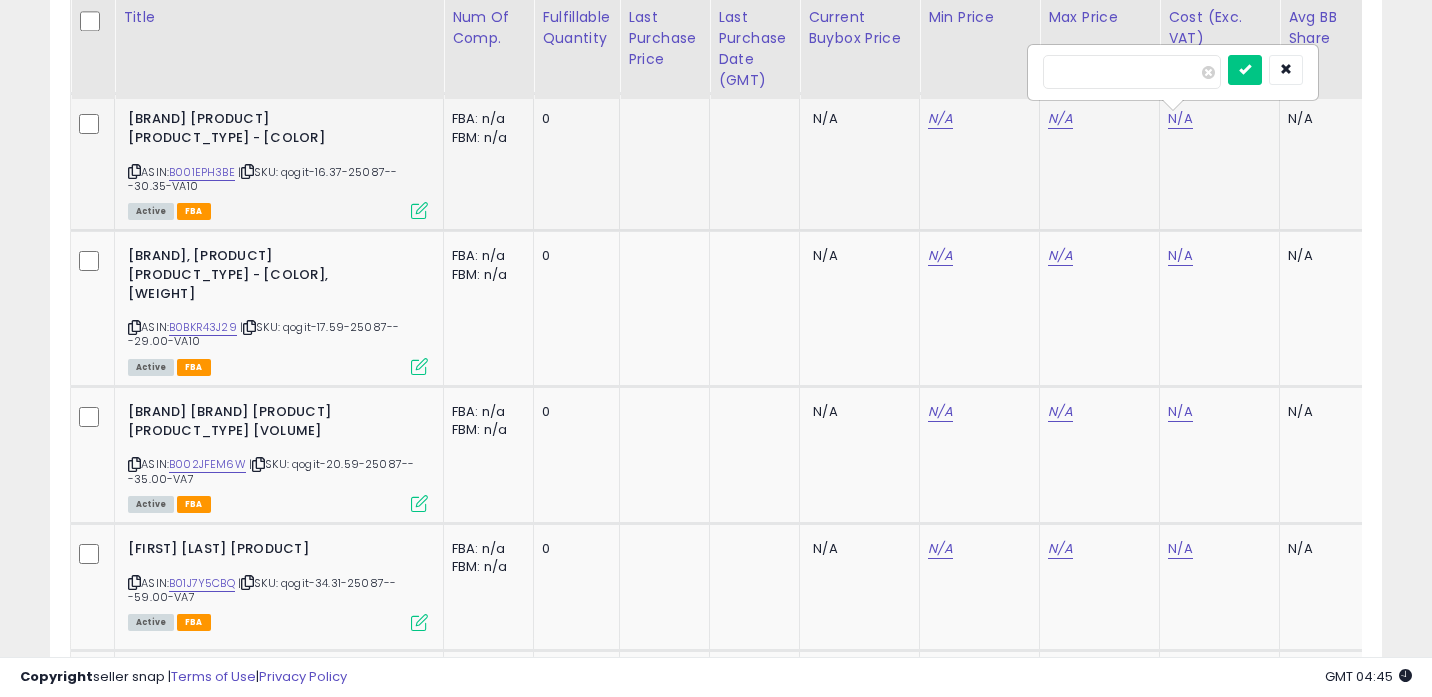type on "*****" 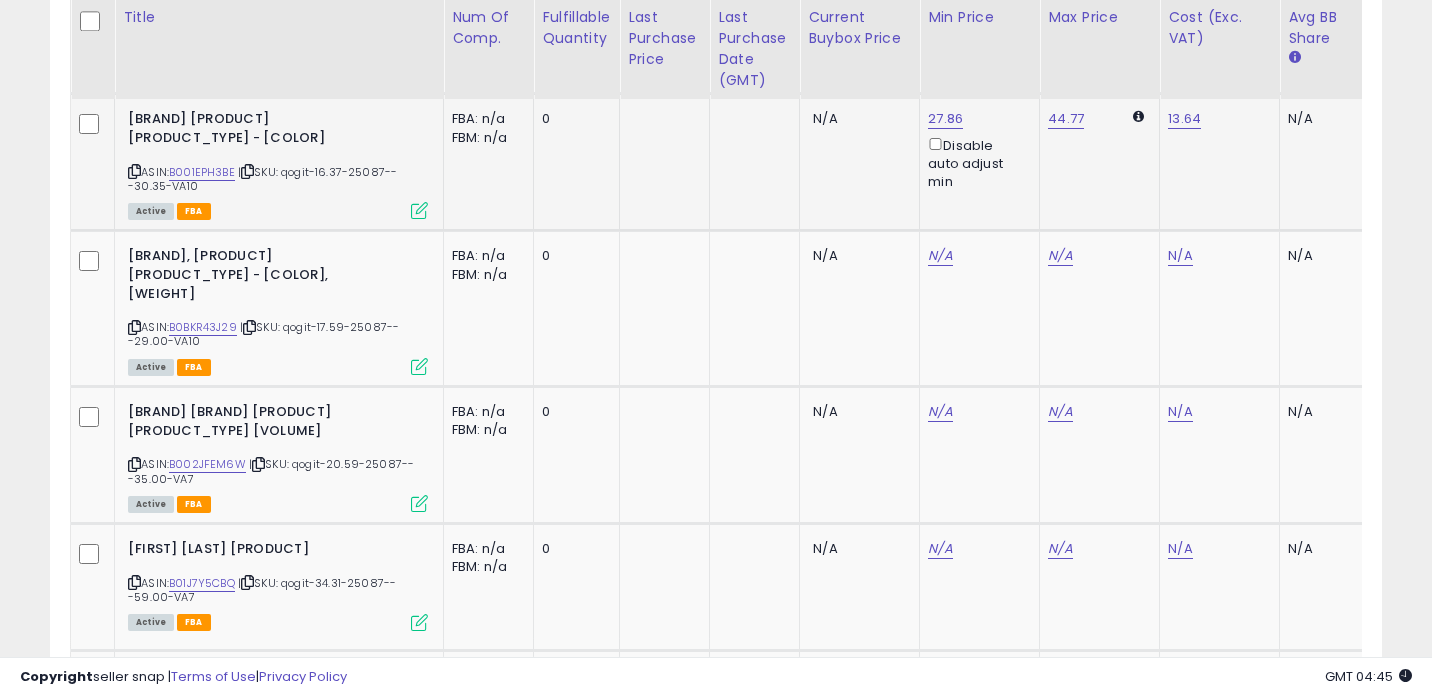 scroll, scrollTop: 0, scrollLeft: 149, axis: horizontal 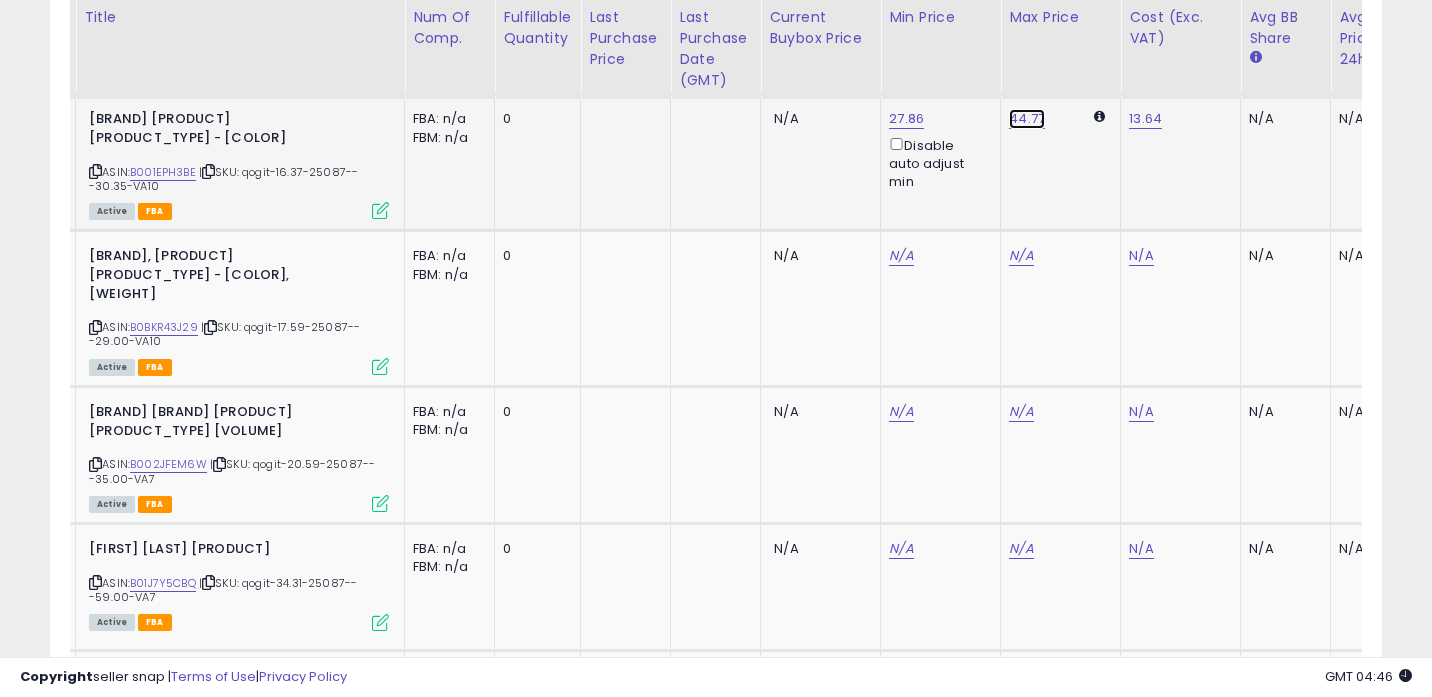 click on "44.77" at bounding box center (1021, -2493) 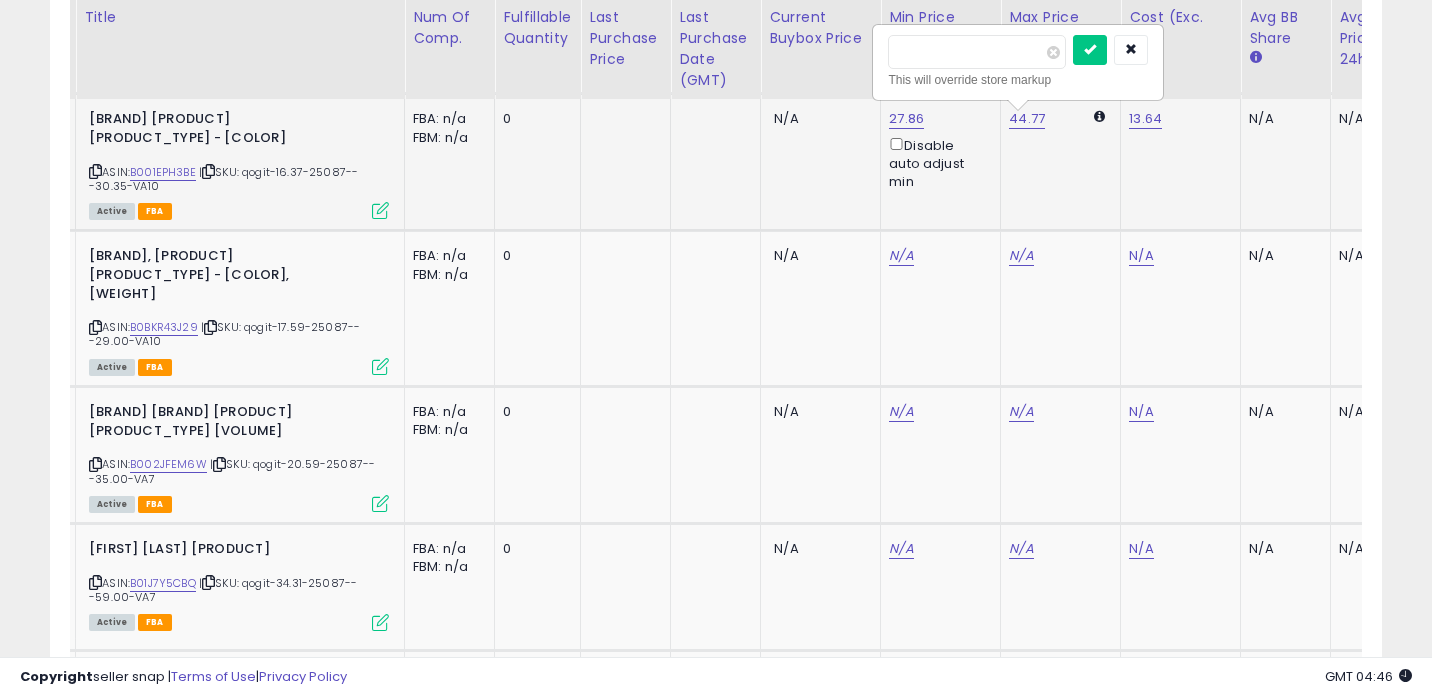 type on "*" 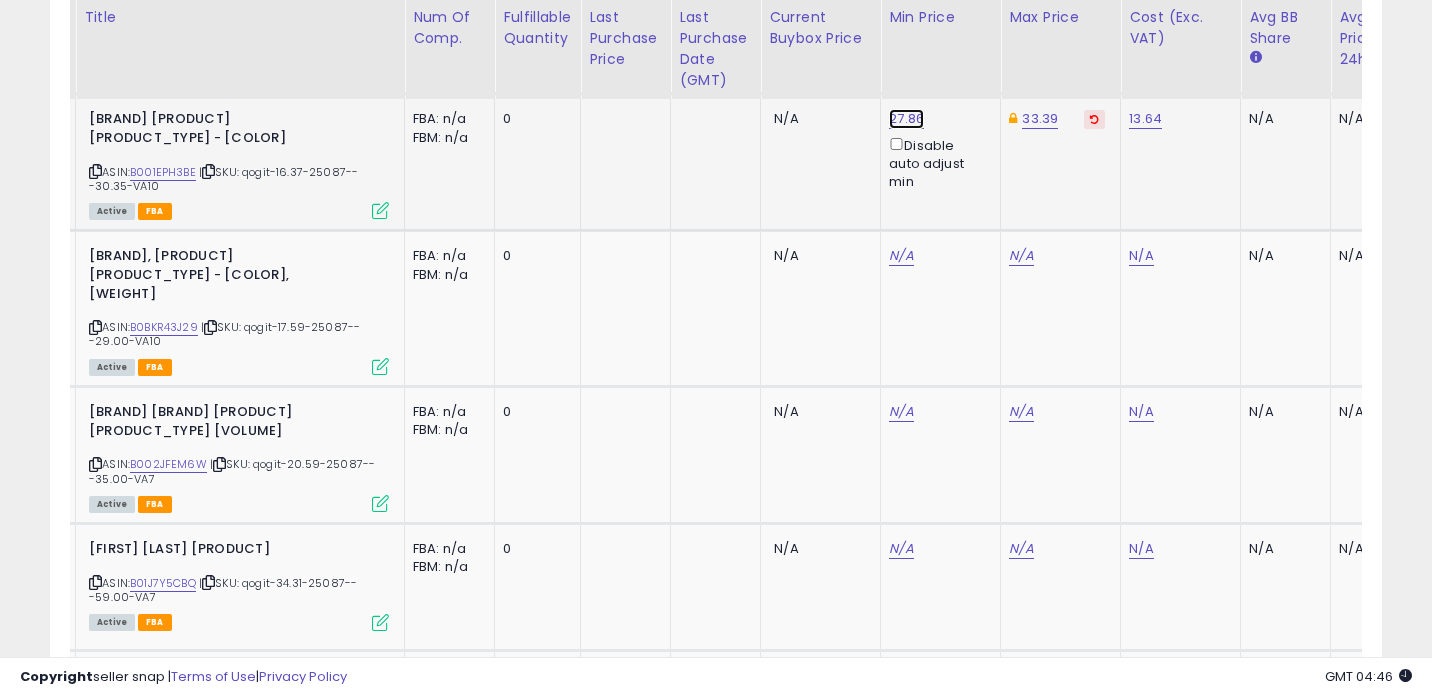 click on "27.86" at bounding box center (901, -2493) 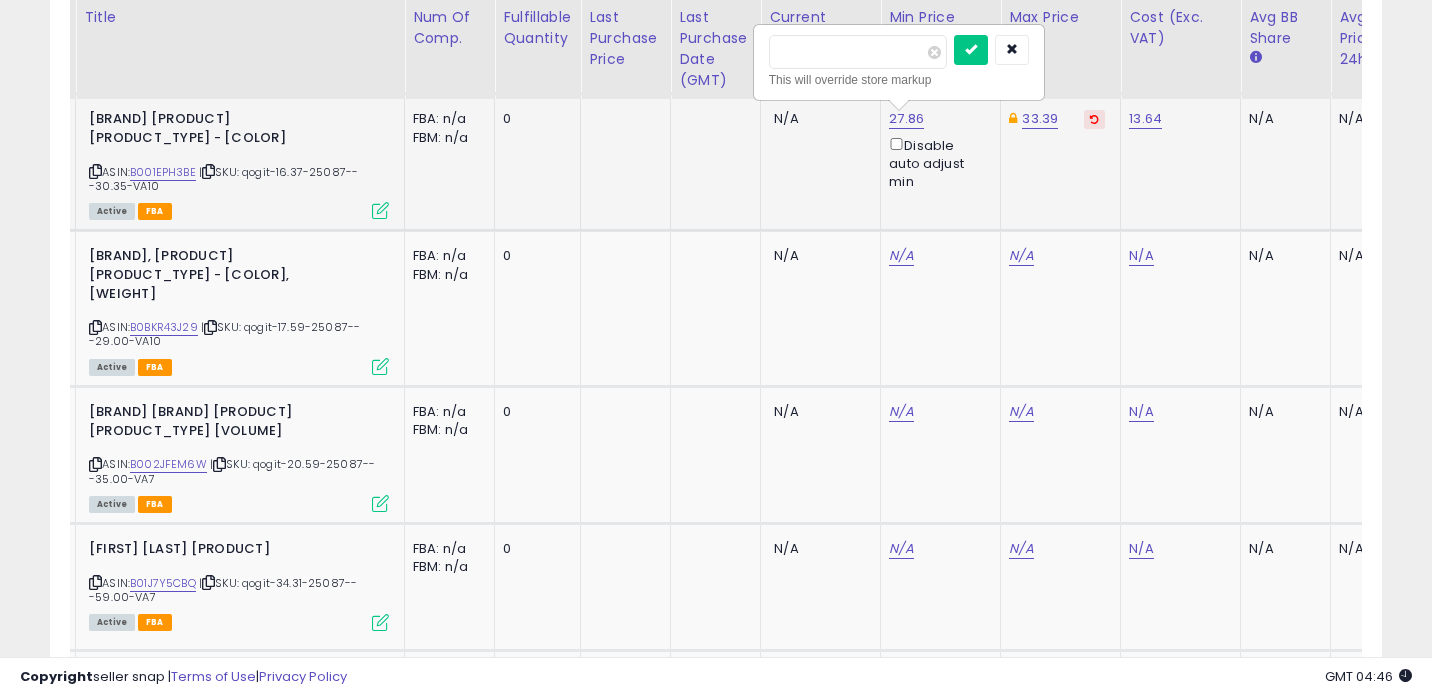 type on "*****" 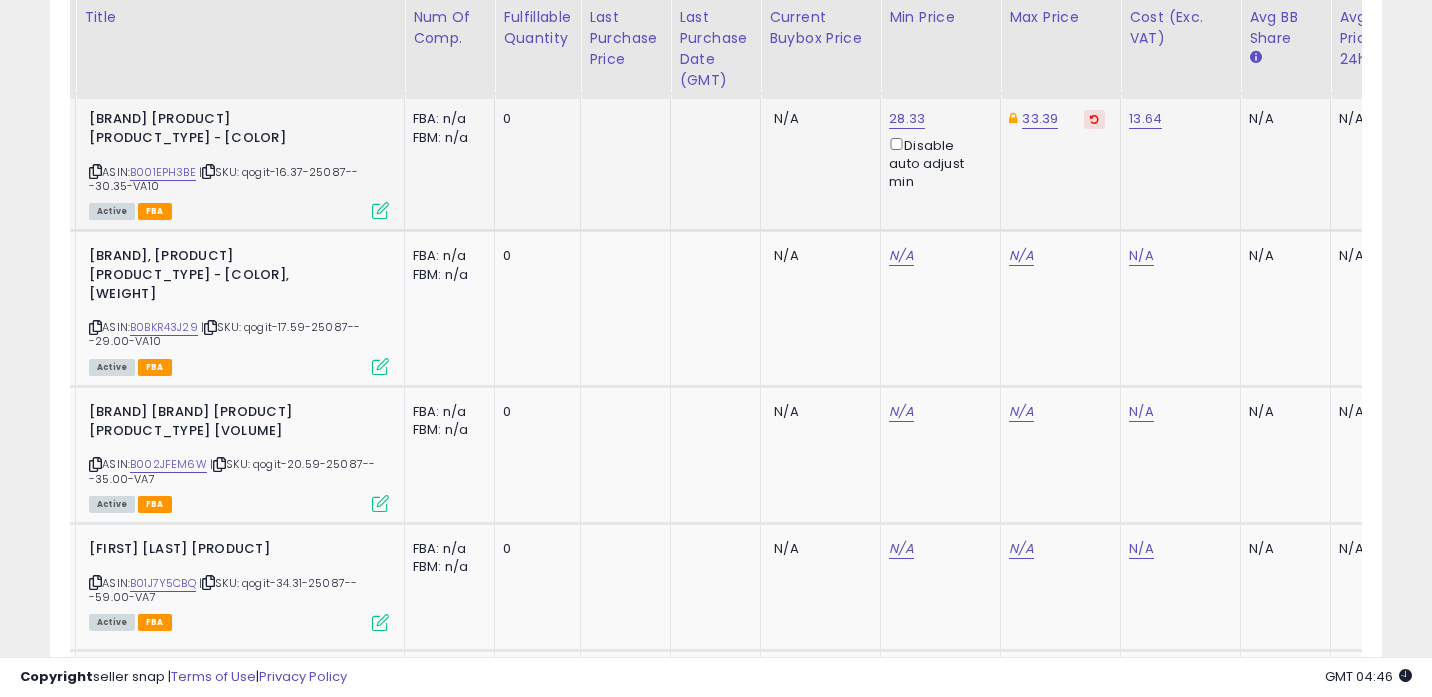 scroll, scrollTop: 0, scrollLeft: 128, axis: horizontal 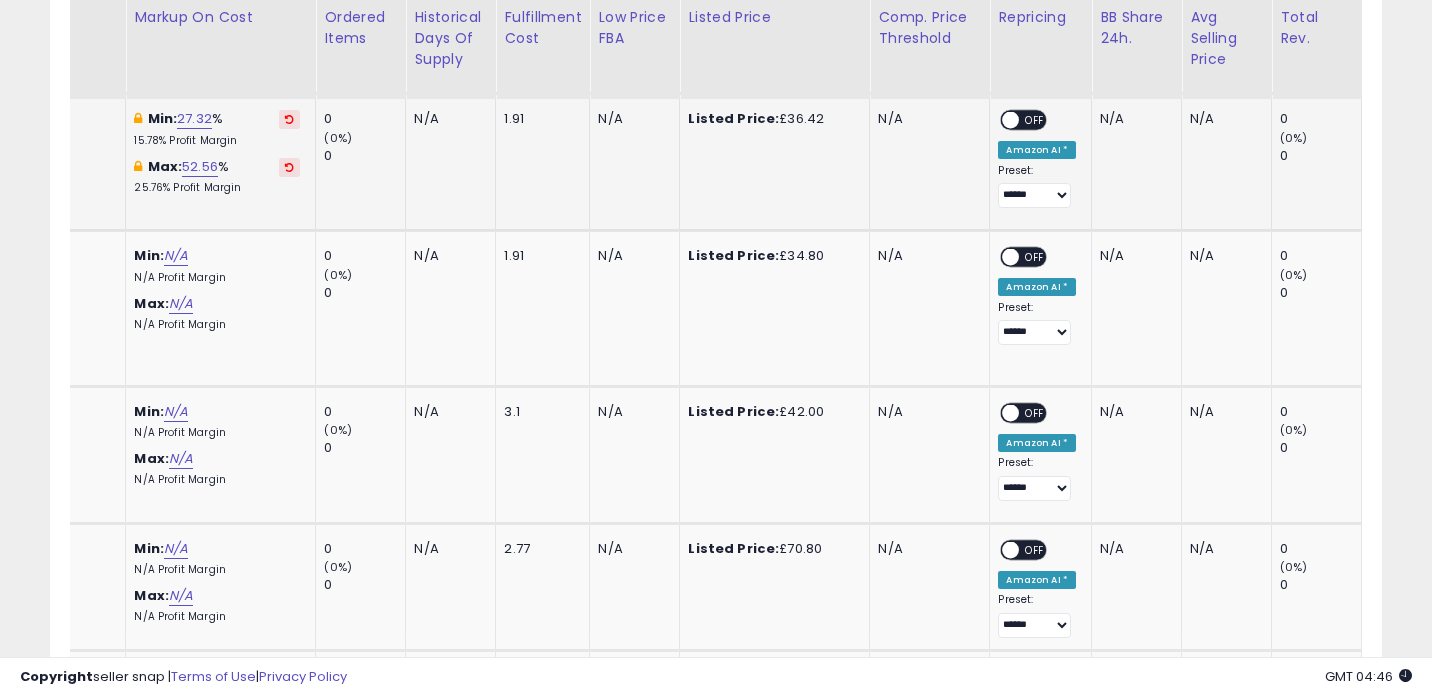 click on "OFF" at bounding box center [1036, 120] 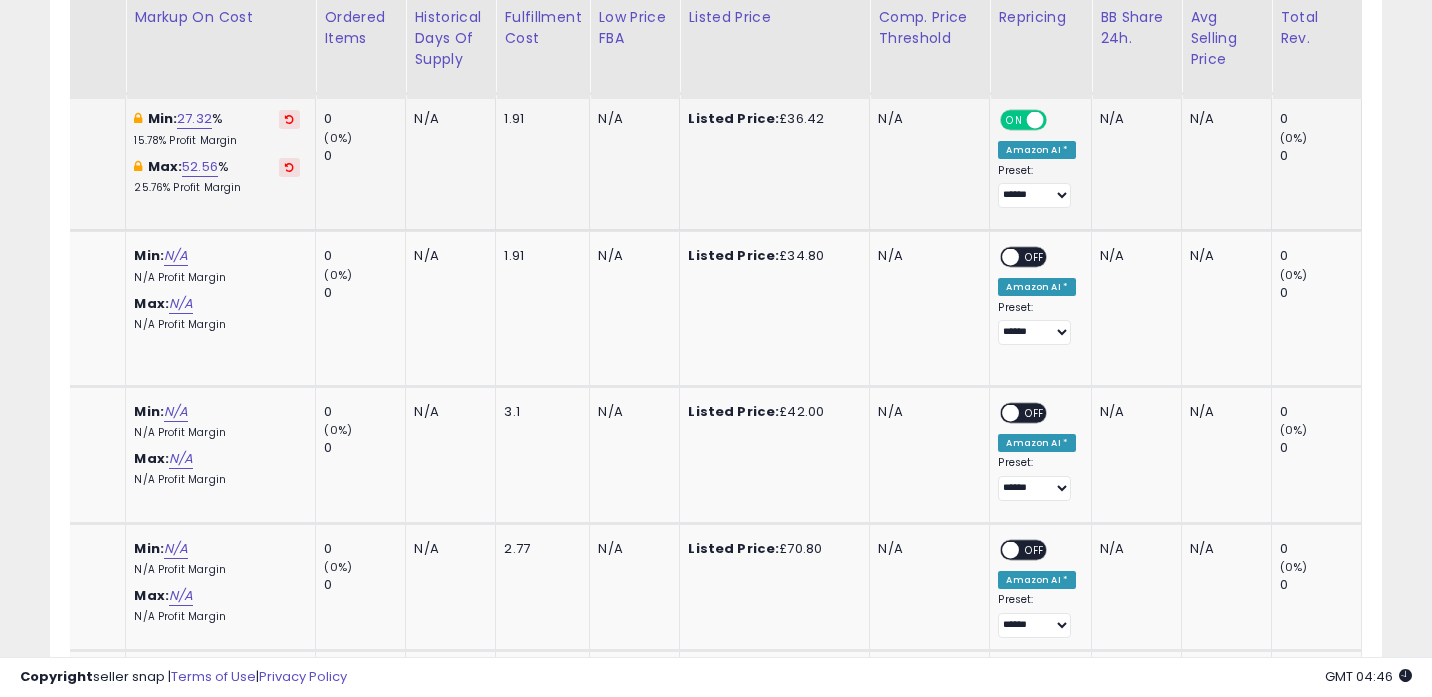 scroll, scrollTop: 0, scrollLeft: 1273, axis: horizontal 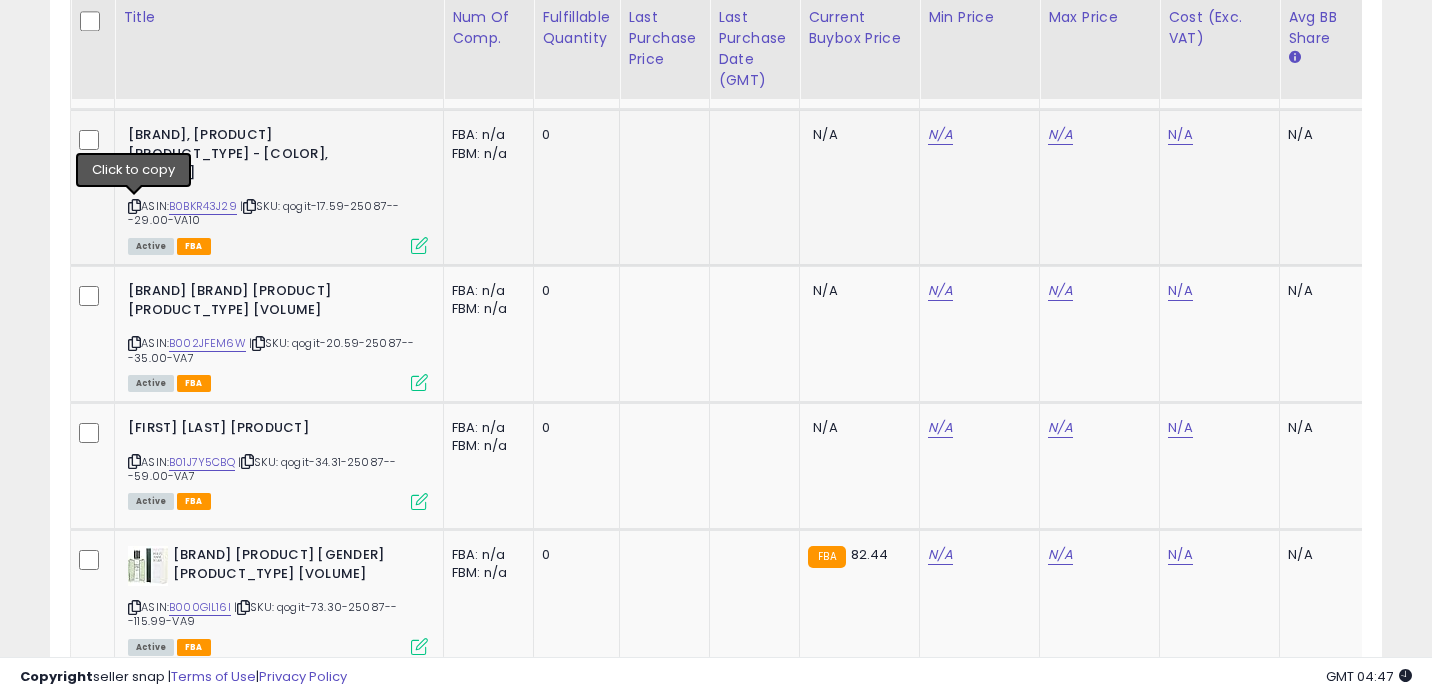 click at bounding box center [134, 206] 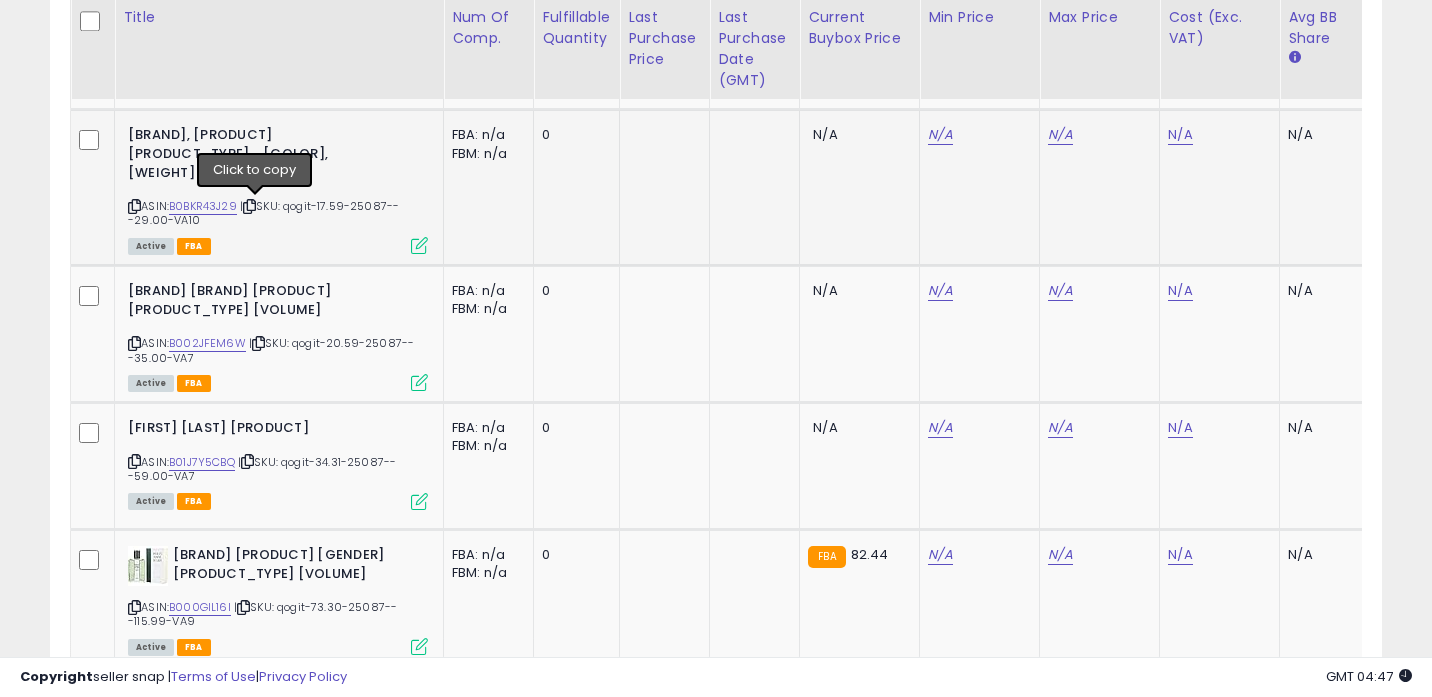 click at bounding box center [249, 206] 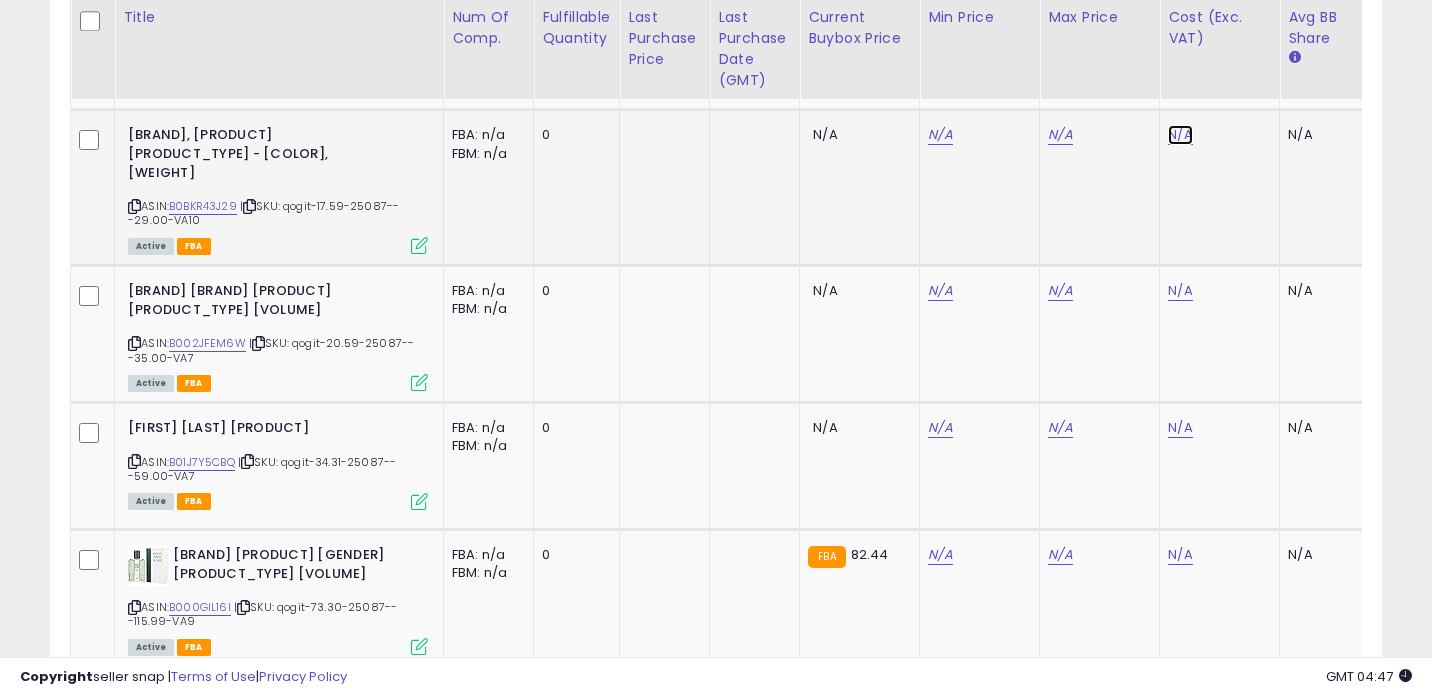click on "N/A" at bounding box center [1180, -2284] 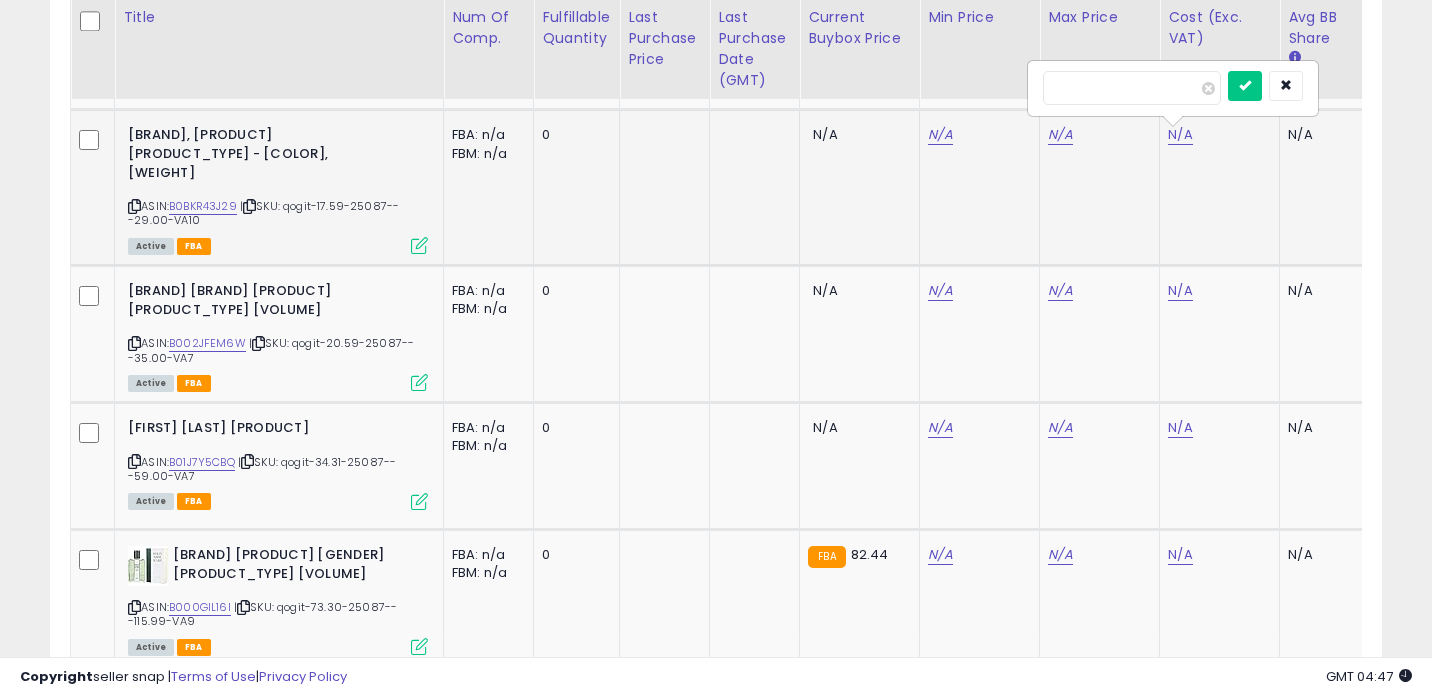 type on "*****" 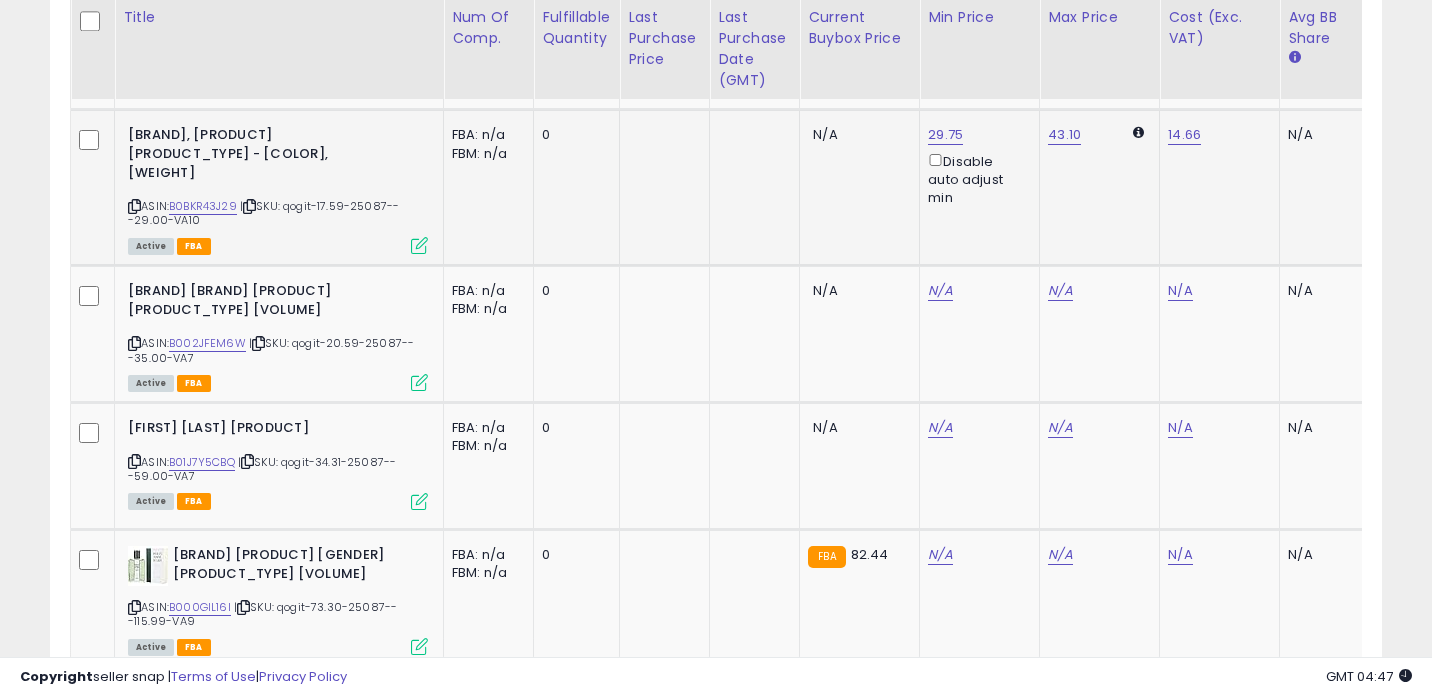 scroll, scrollTop: 0, scrollLeft: 108, axis: horizontal 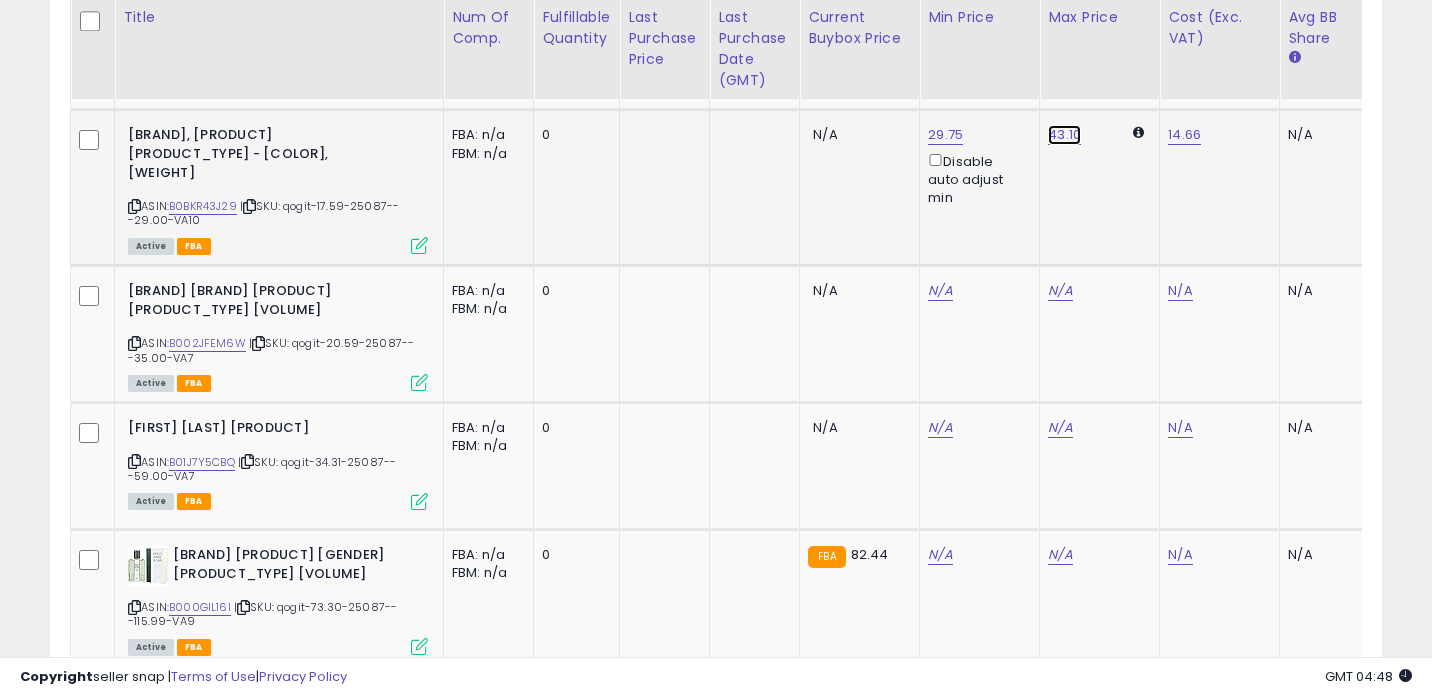 click on "43.10" at bounding box center (1060, -2614) 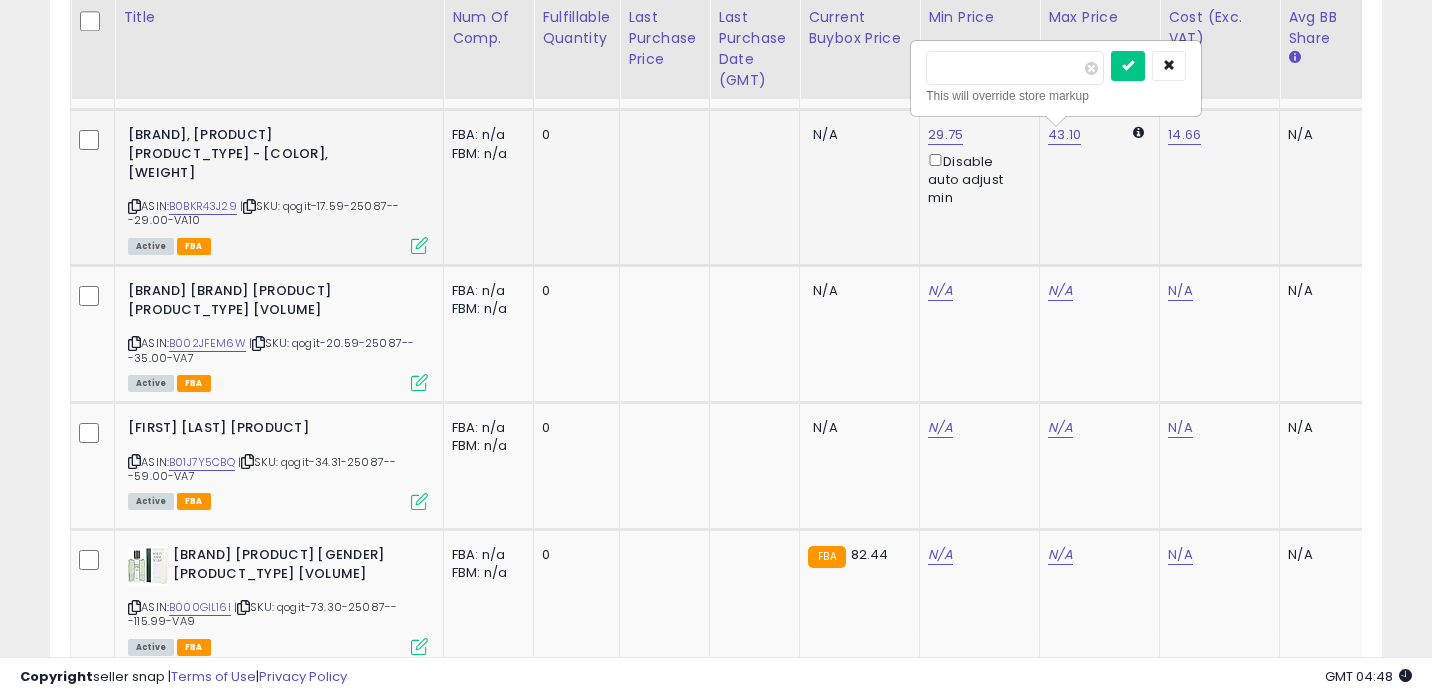 type on "*" 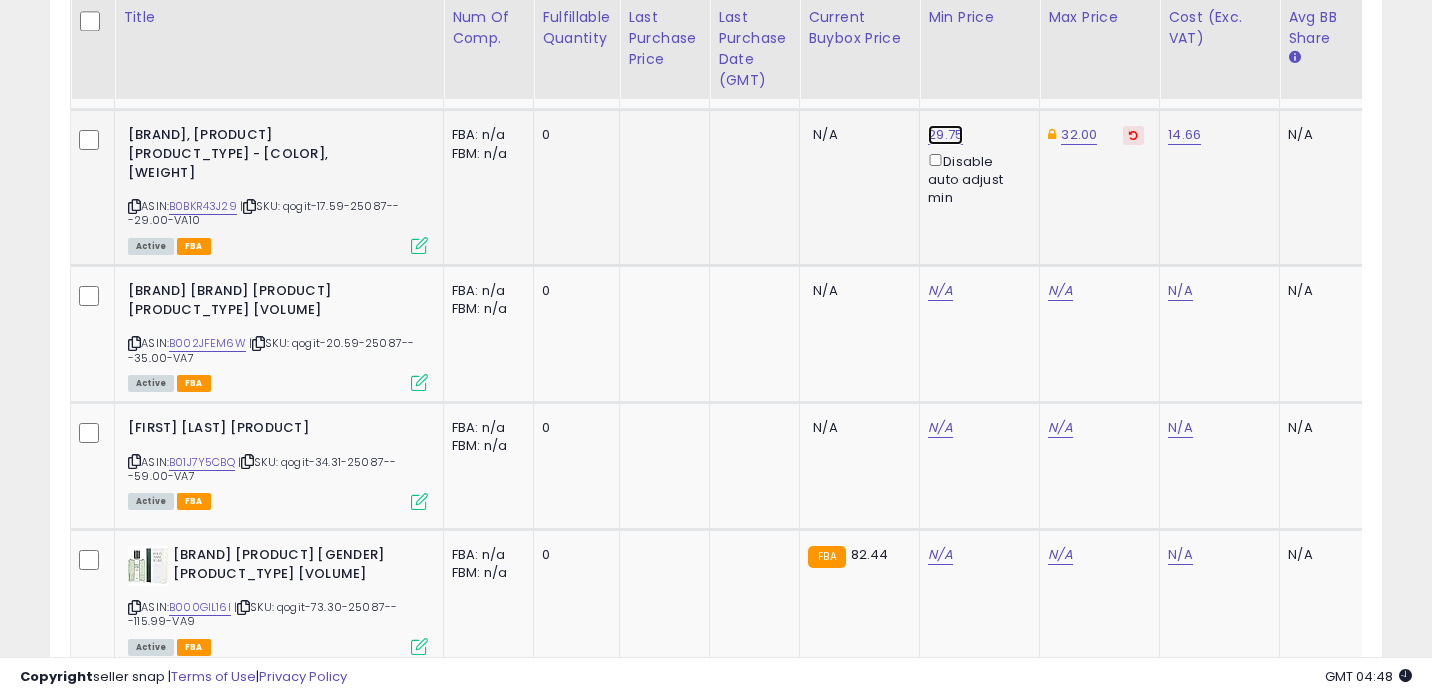 click on "29.75" at bounding box center (940, -2614) 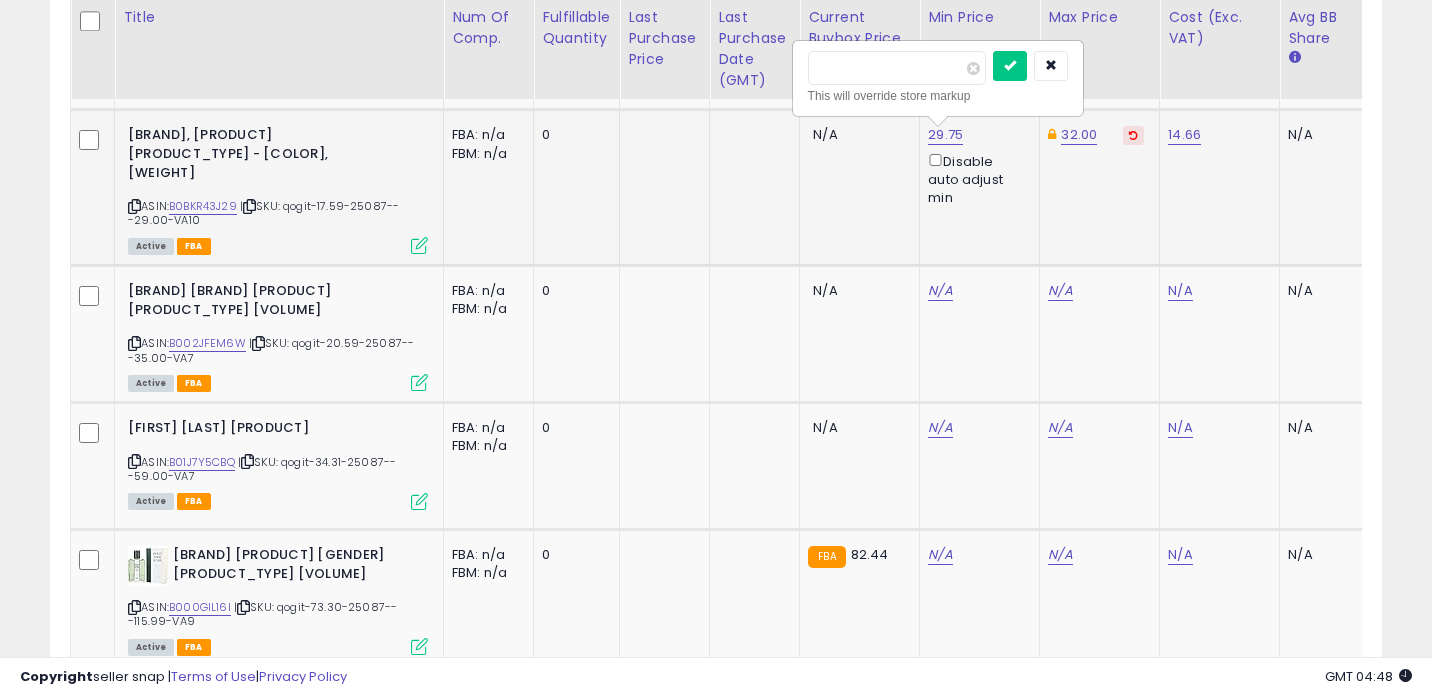 click on "*****" at bounding box center (897, 68) 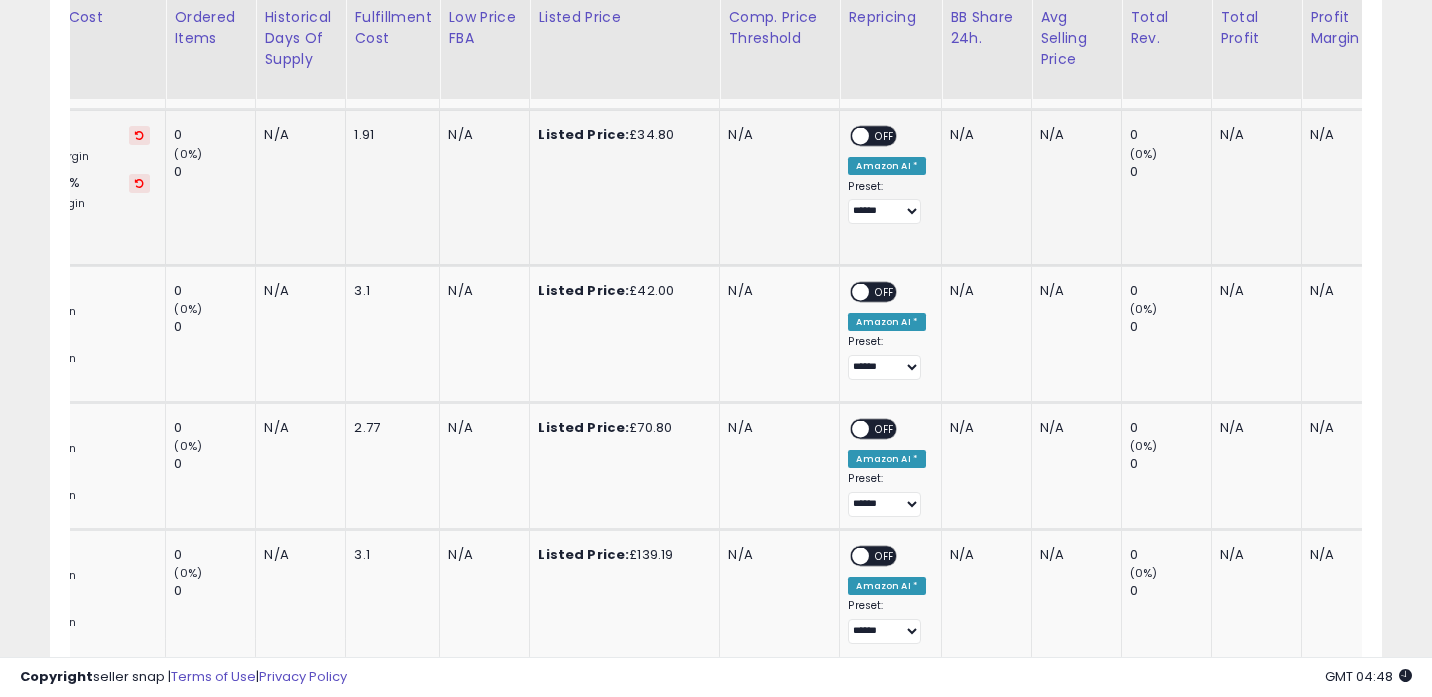 click on "OFF" at bounding box center [886, 136] 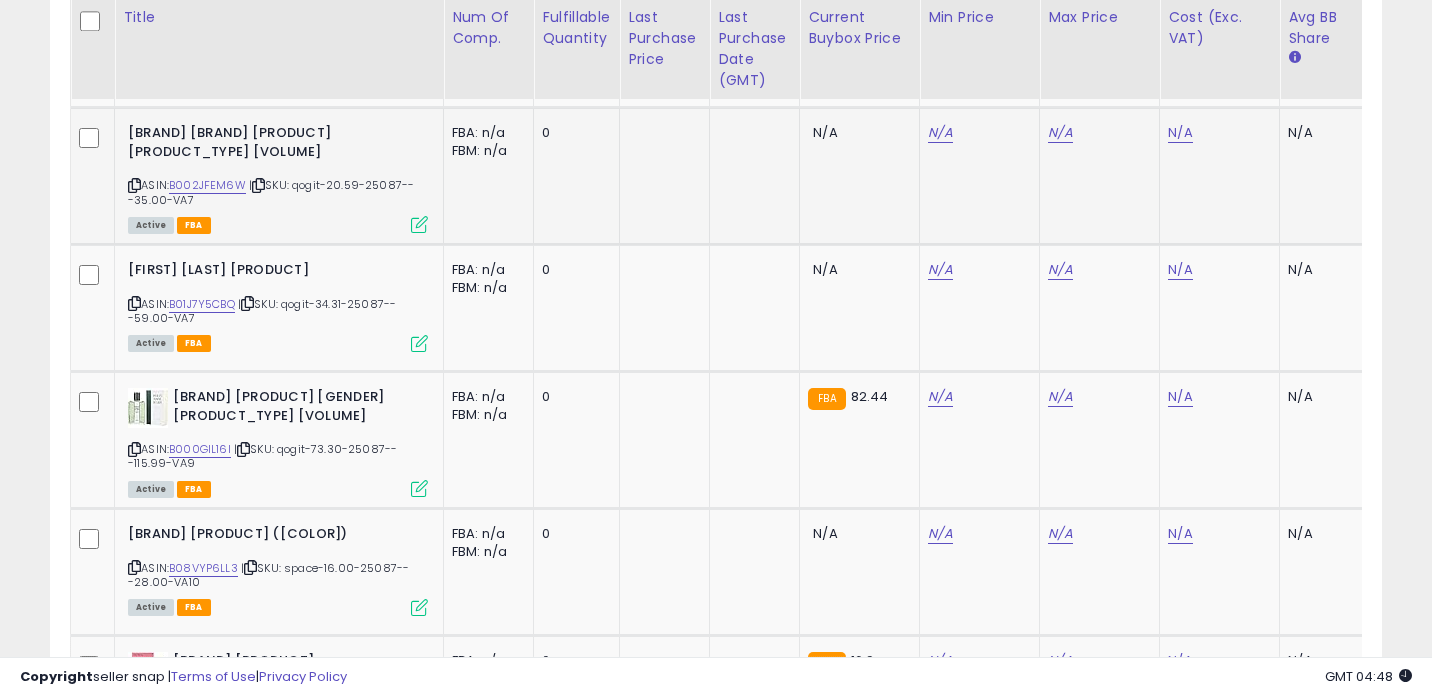 click at bounding box center [134, 185] 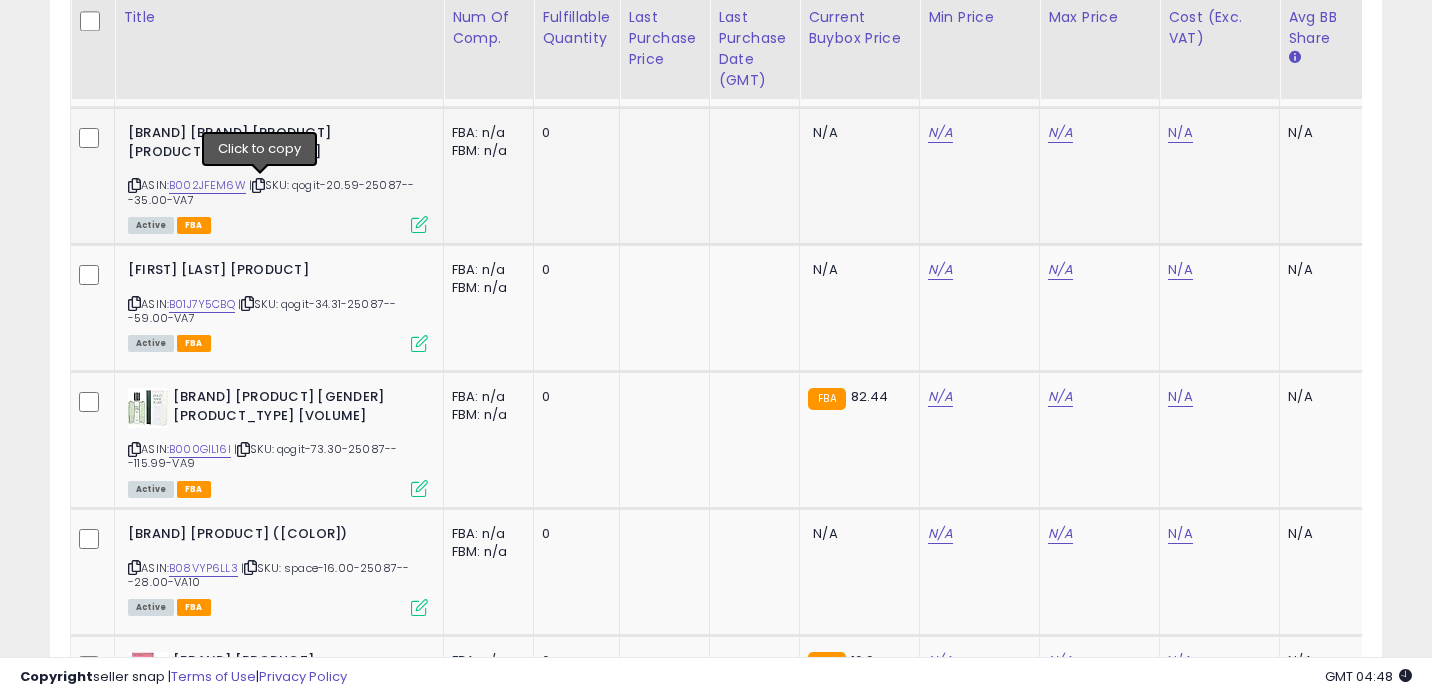 click at bounding box center [258, 185] 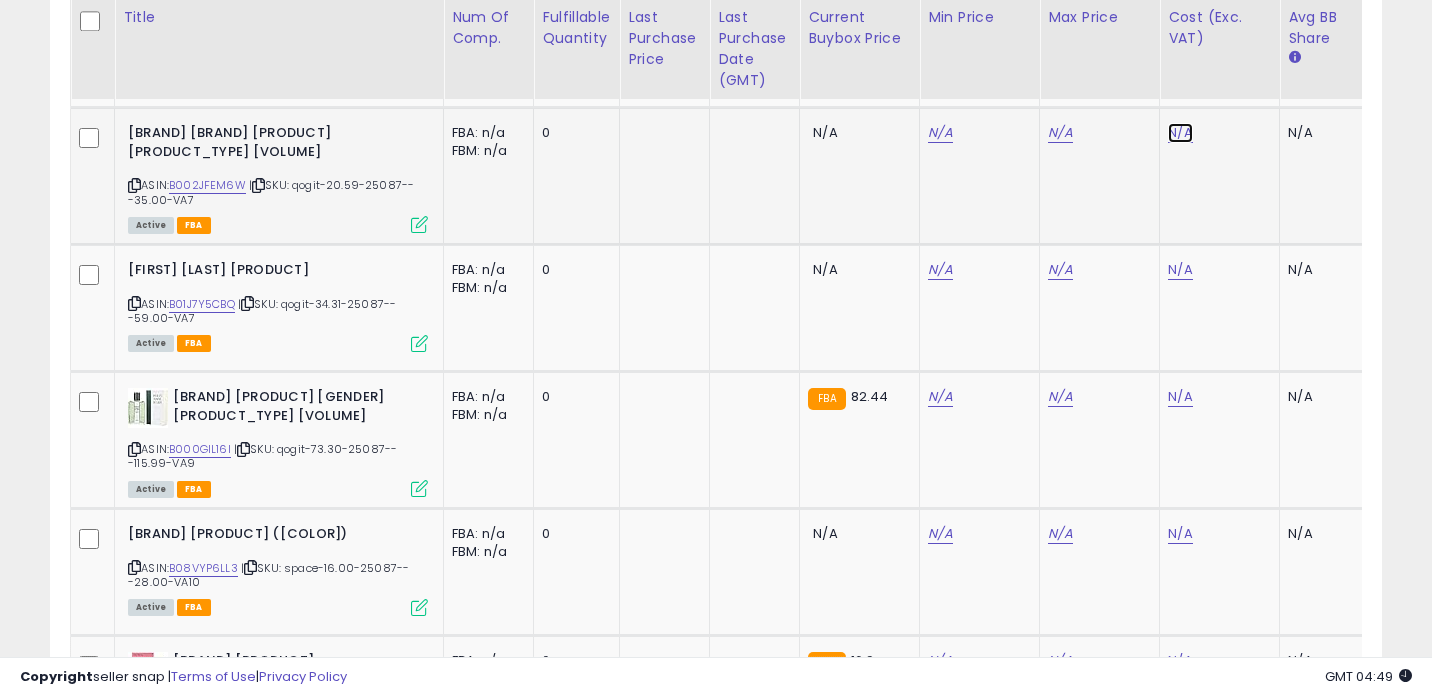 click on "N/A" at bounding box center (1180, -2442) 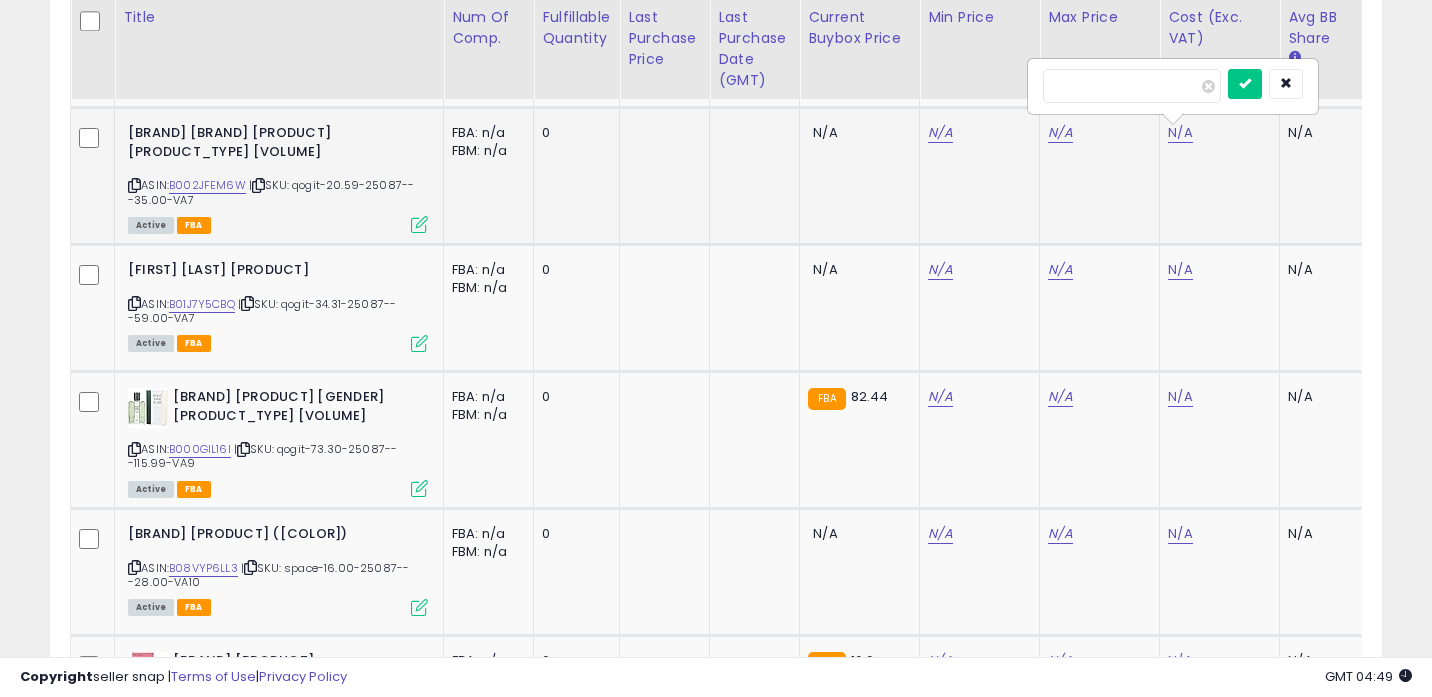 type on "*****" 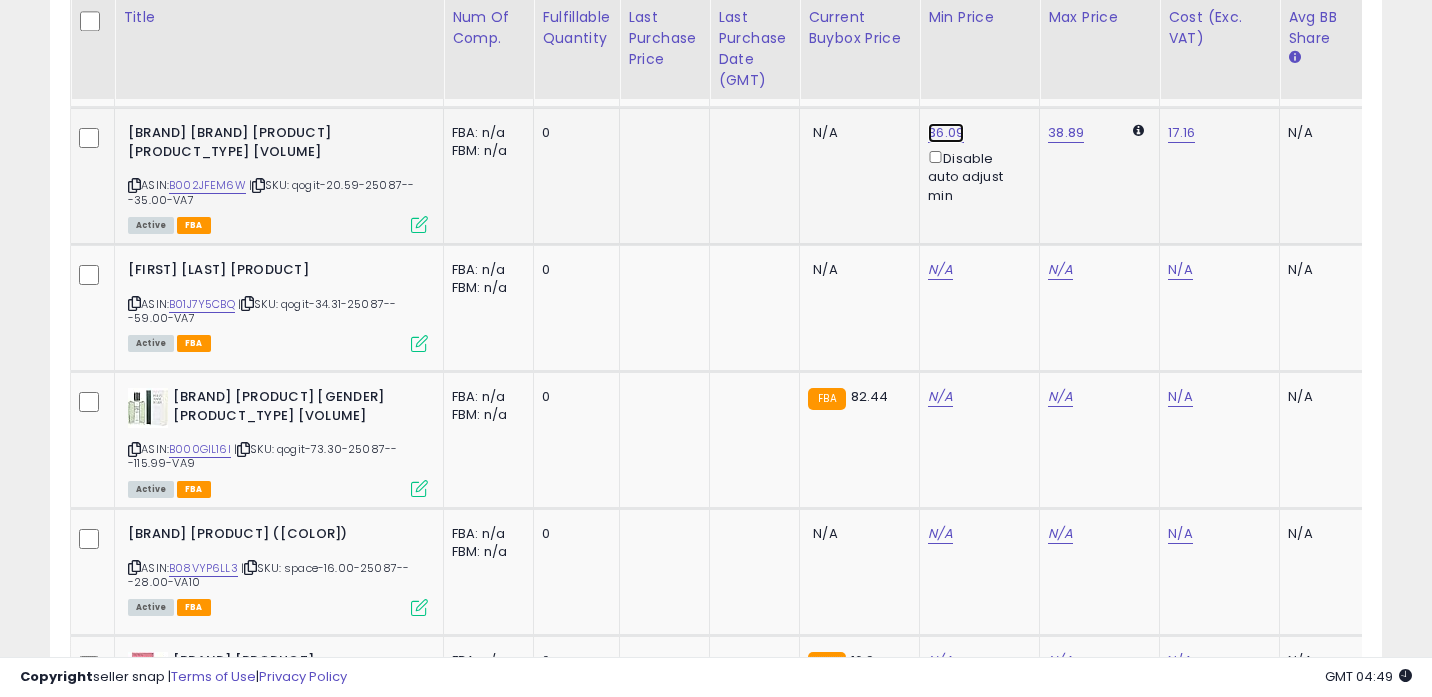 click on "36.09" at bounding box center [940, -2772] 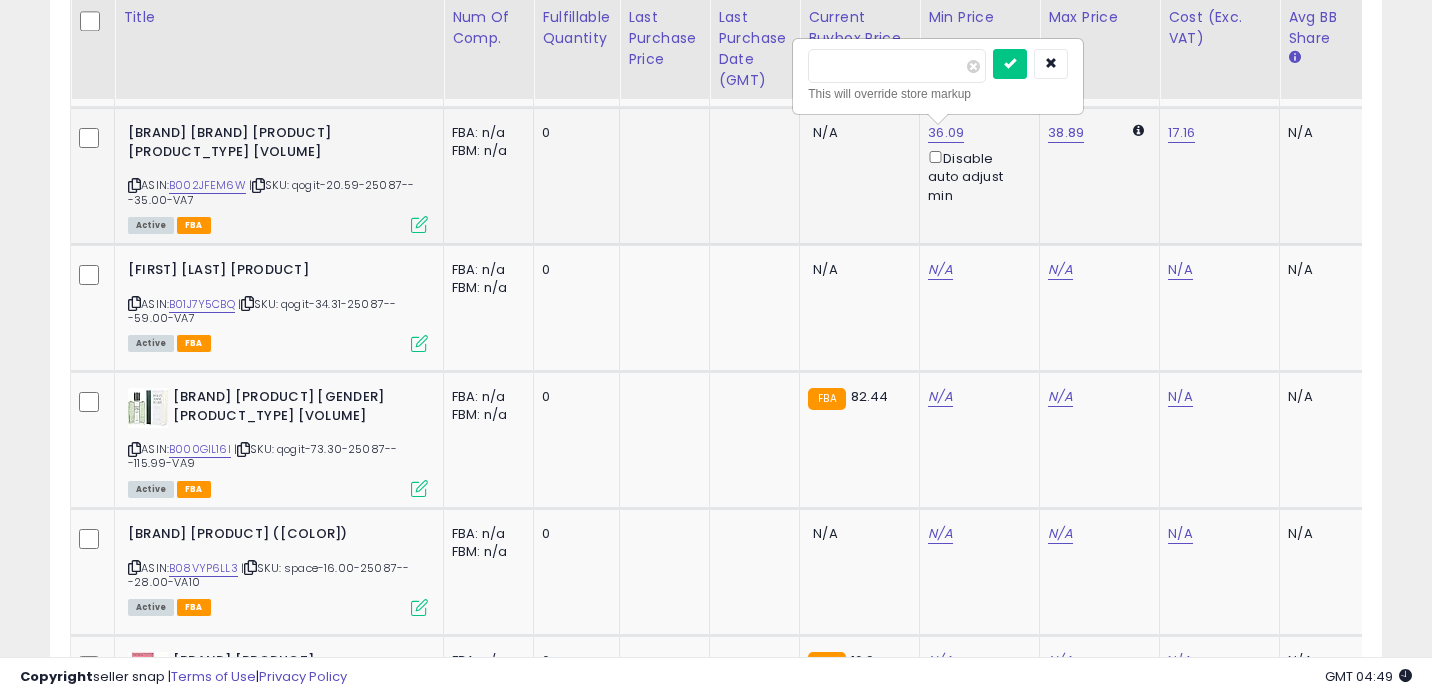 click on "*****" at bounding box center [897, 66] 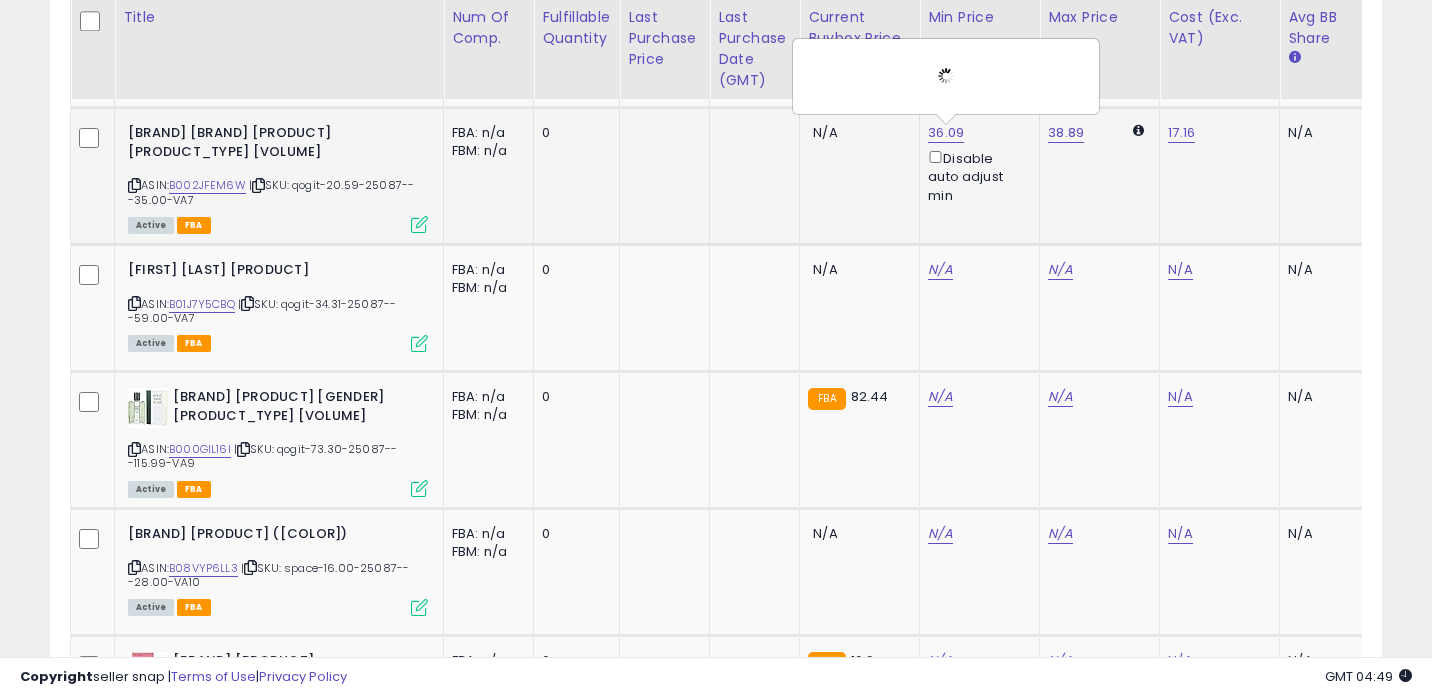 scroll, scrollTop: 0, scrollLeft: 40, axis: horizontal 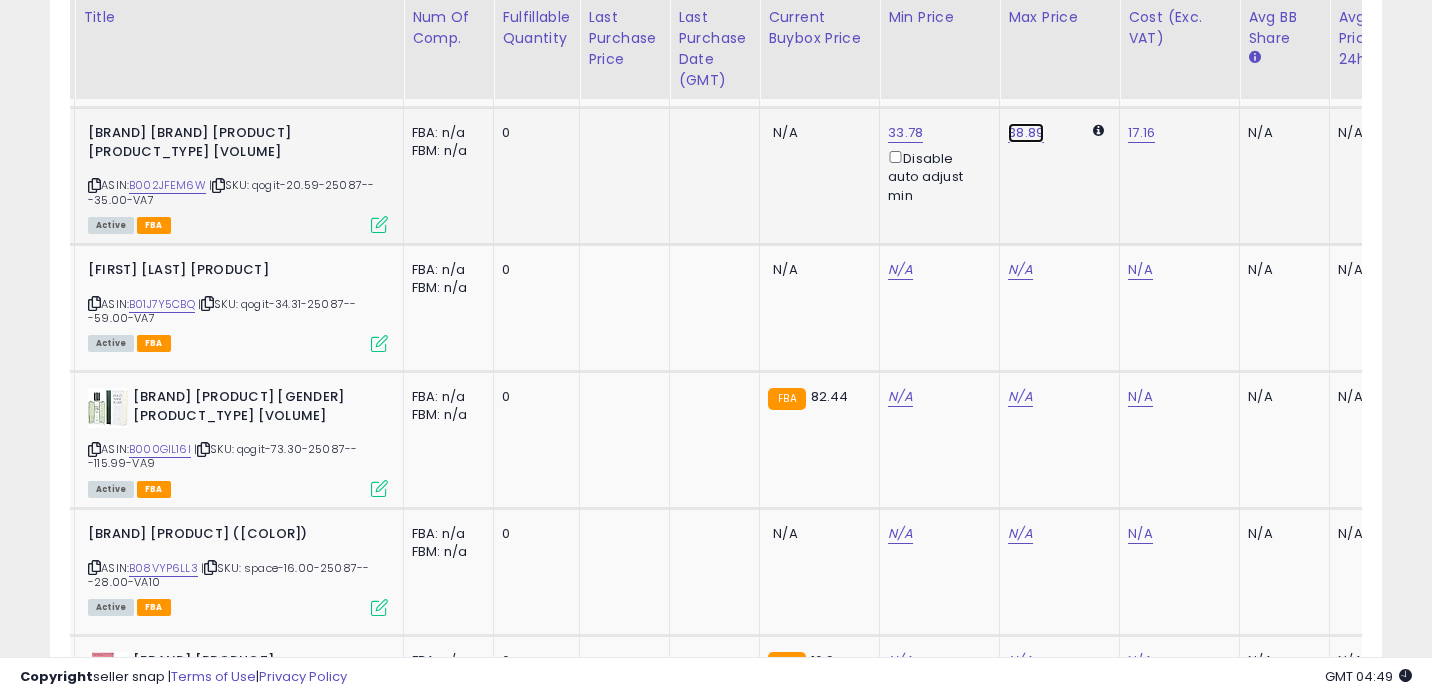click on "38.89" at bounding box center (1020, -2772) 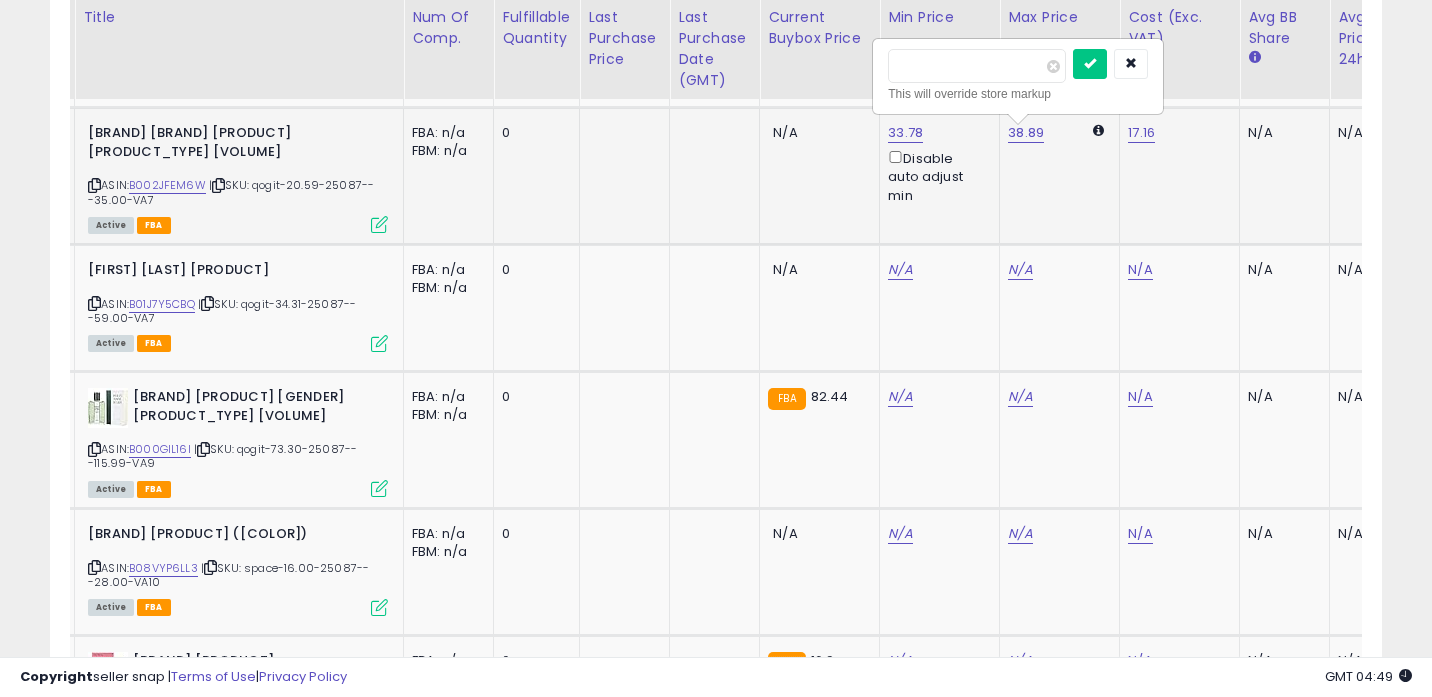 type on "****" 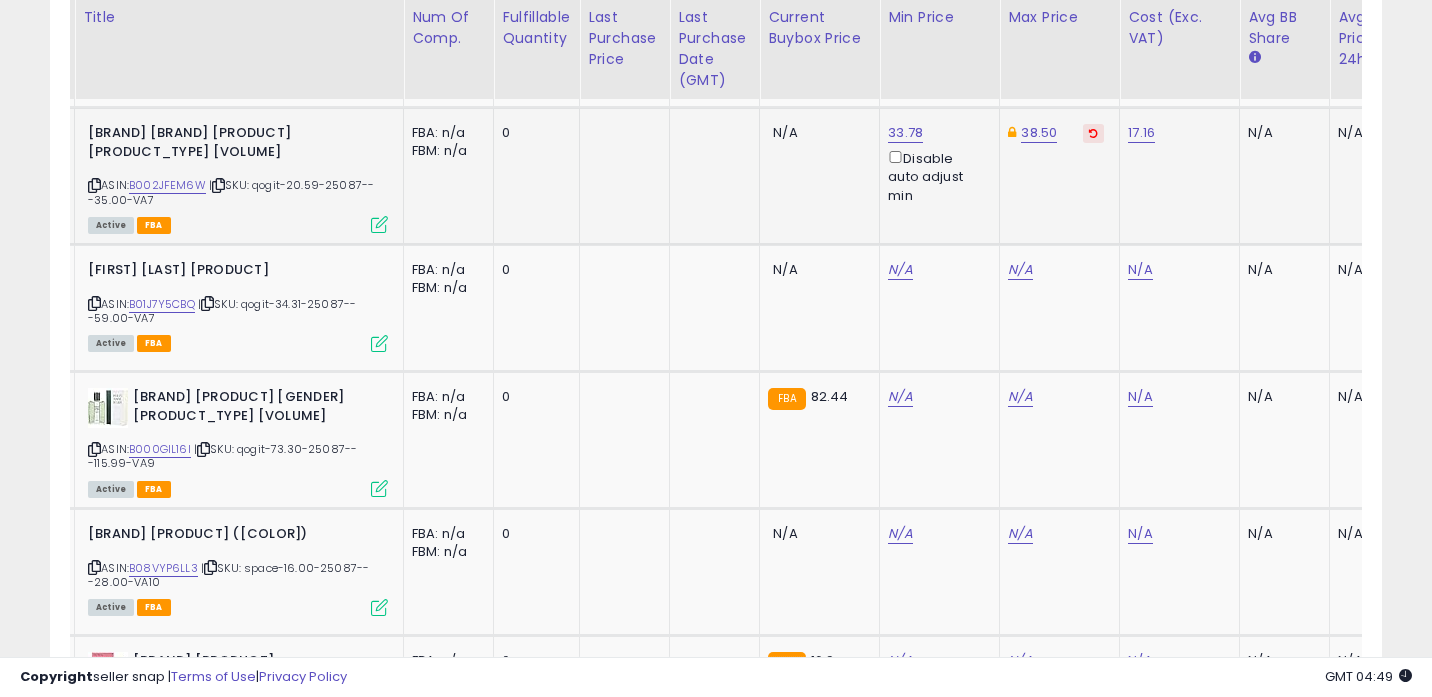 scroll, scrollTop: 0, scrollLeft: 140, axis: horizontal 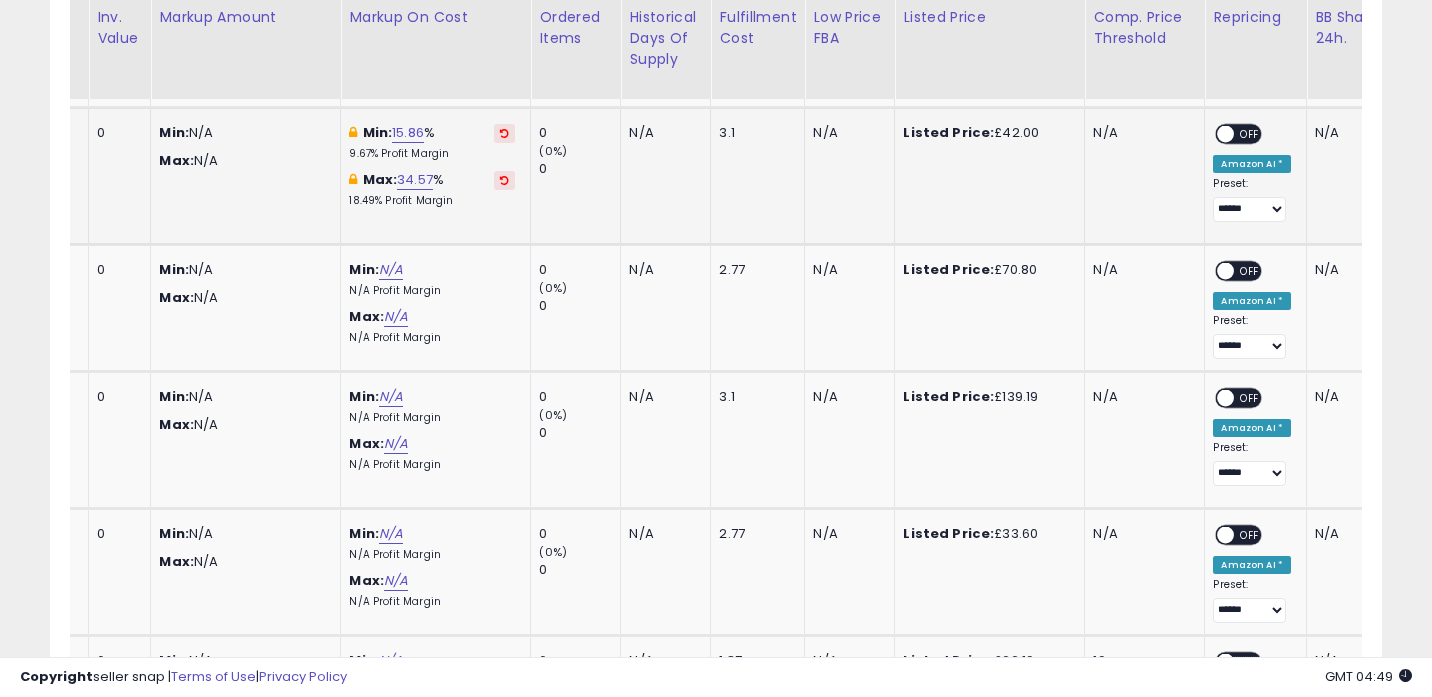 click on "OFF" at bounding box center [1251, 134] 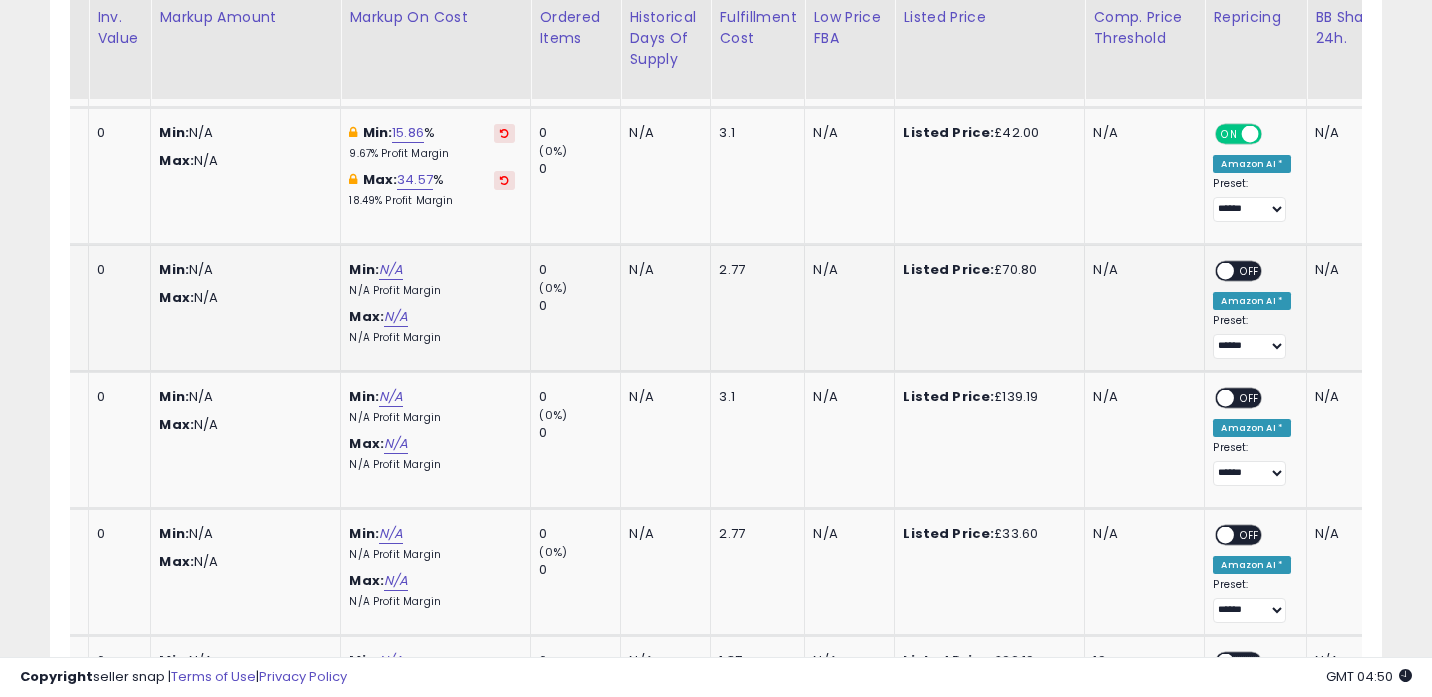 scroll, scrollTop: 0, scrollLeft: 1206, axis: horizontal 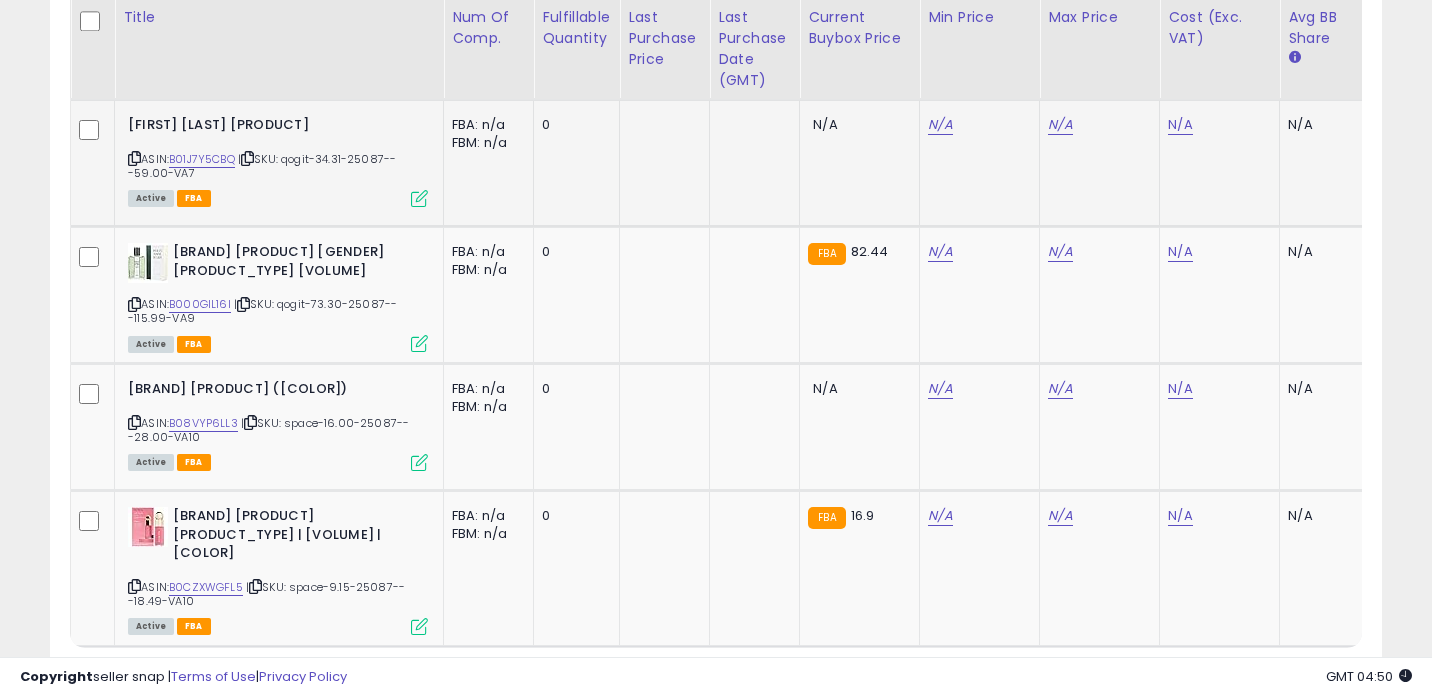 click at bounding box center (134, 158) 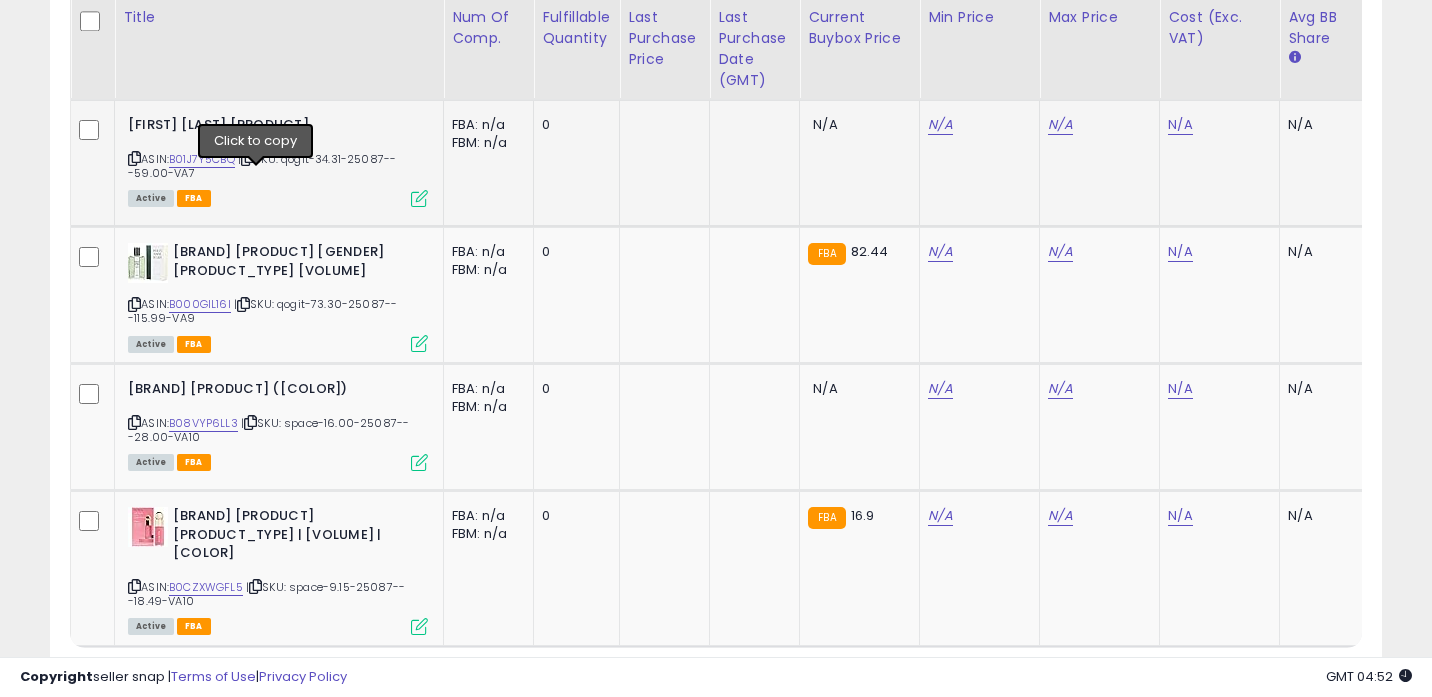 click at bounding box center (247, 158) 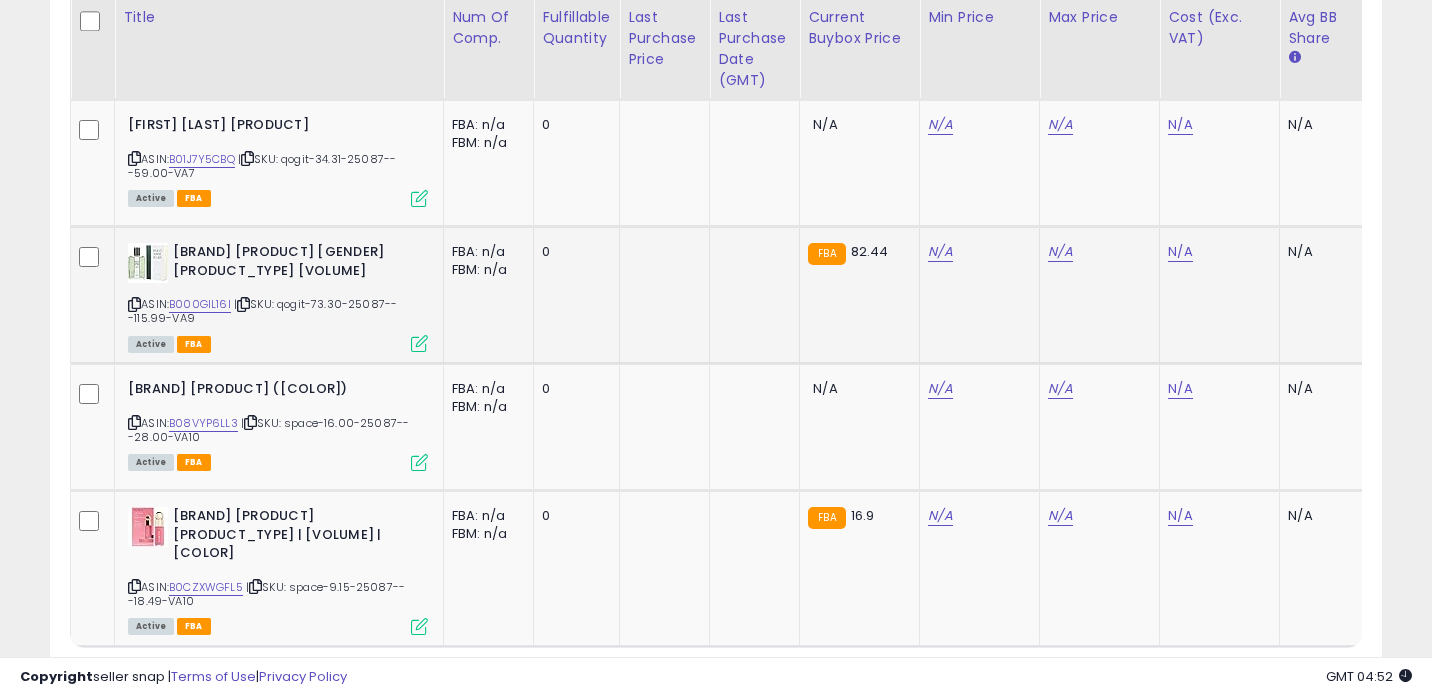 scroll, scrollTop: 0, scrollLeft: 208, axis: horizontal 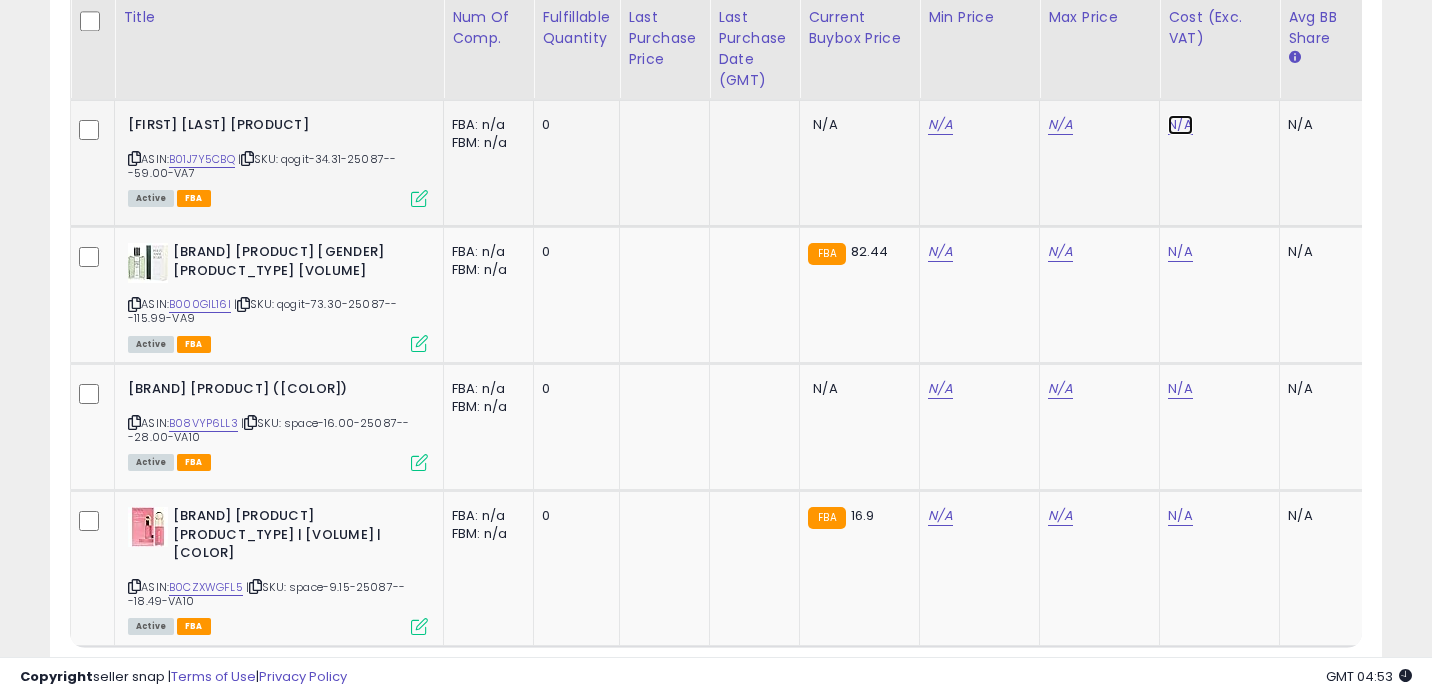 click on "N/A" at bounding box center (1180, -2587) 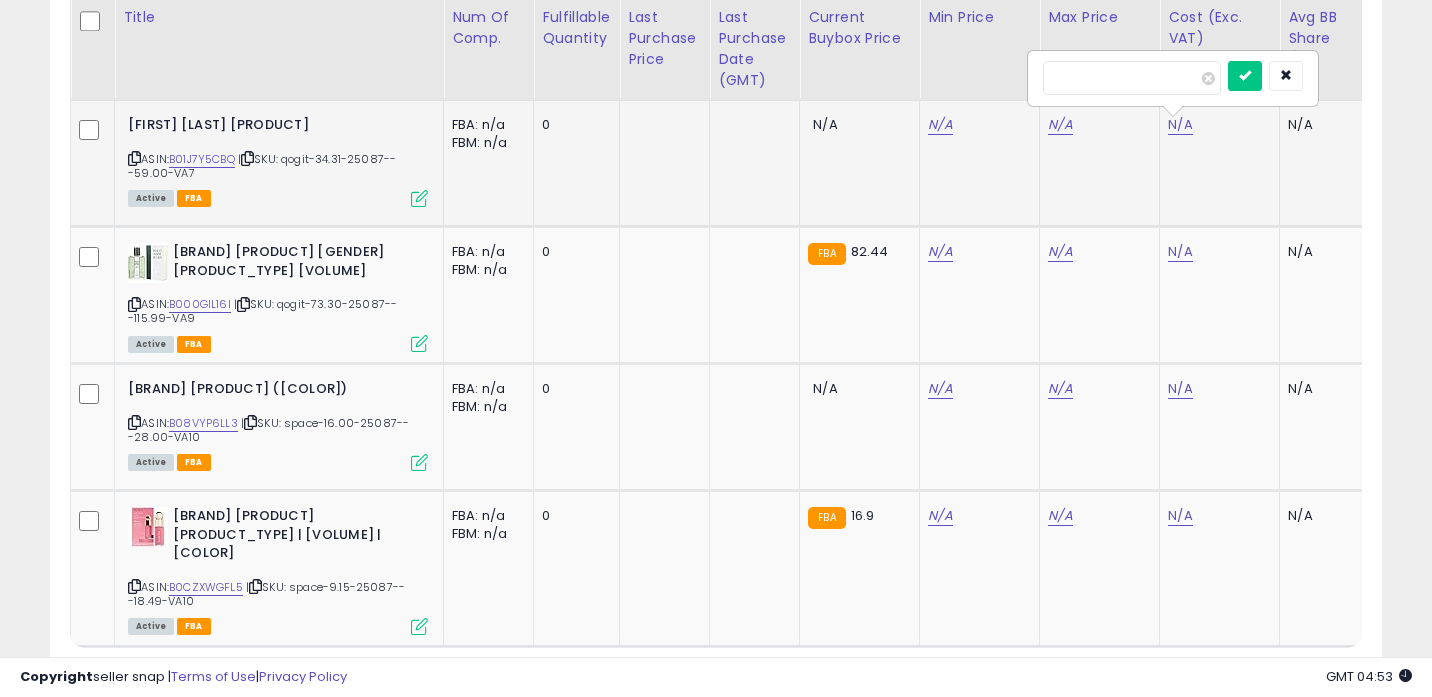 type on "*****" 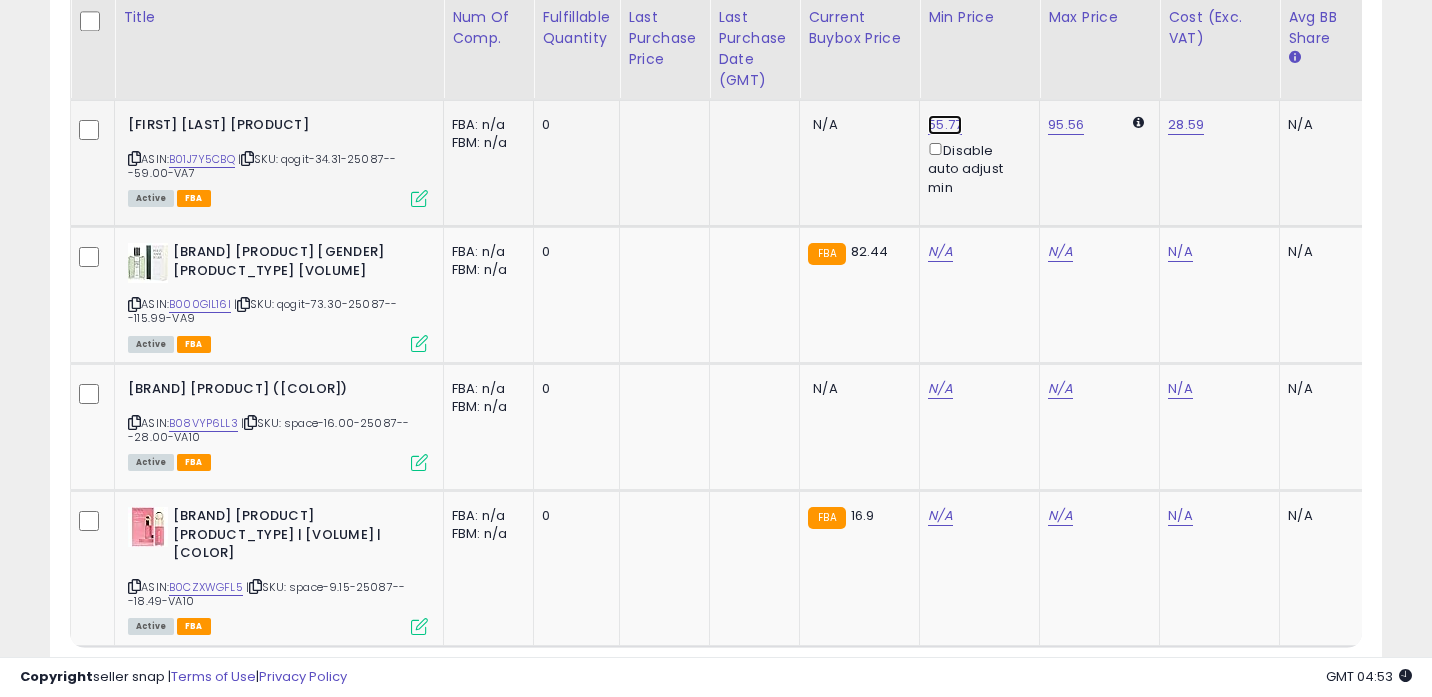 click on "55.77" at bounding box center [940, -2917] 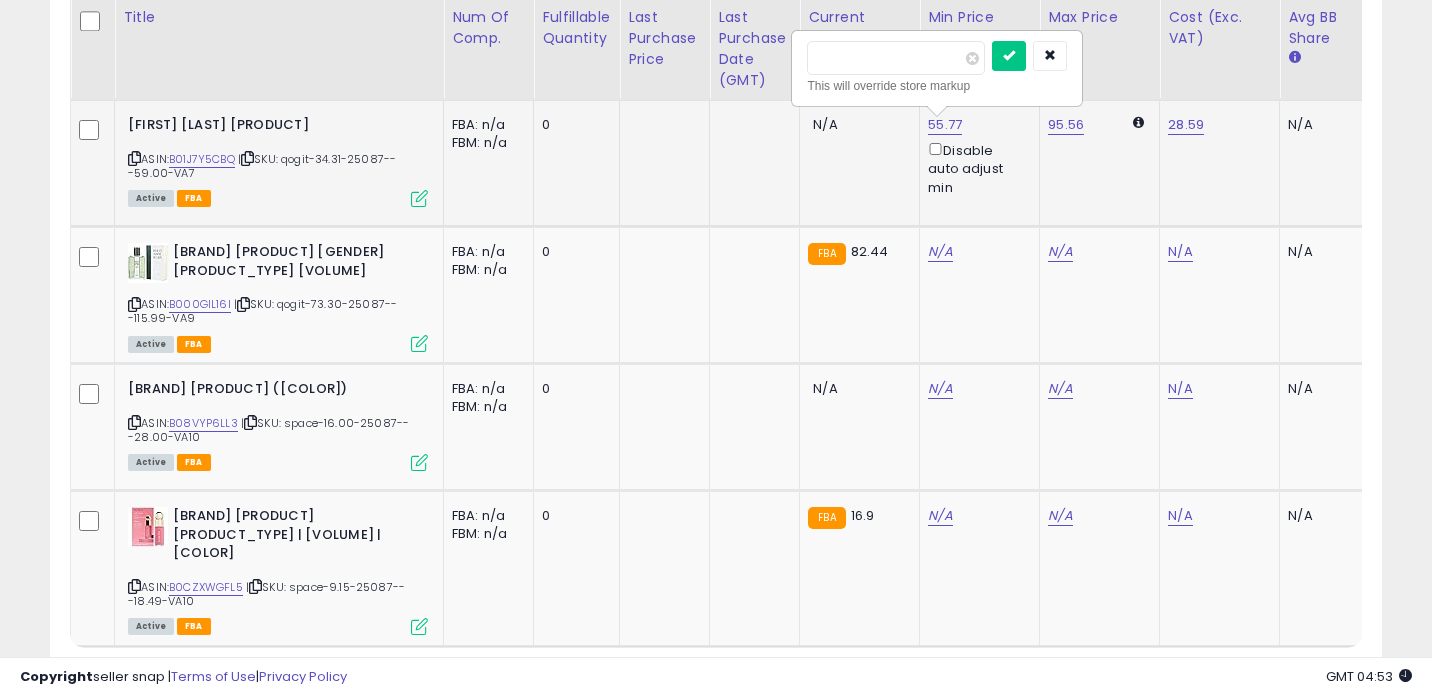 type on "*****" 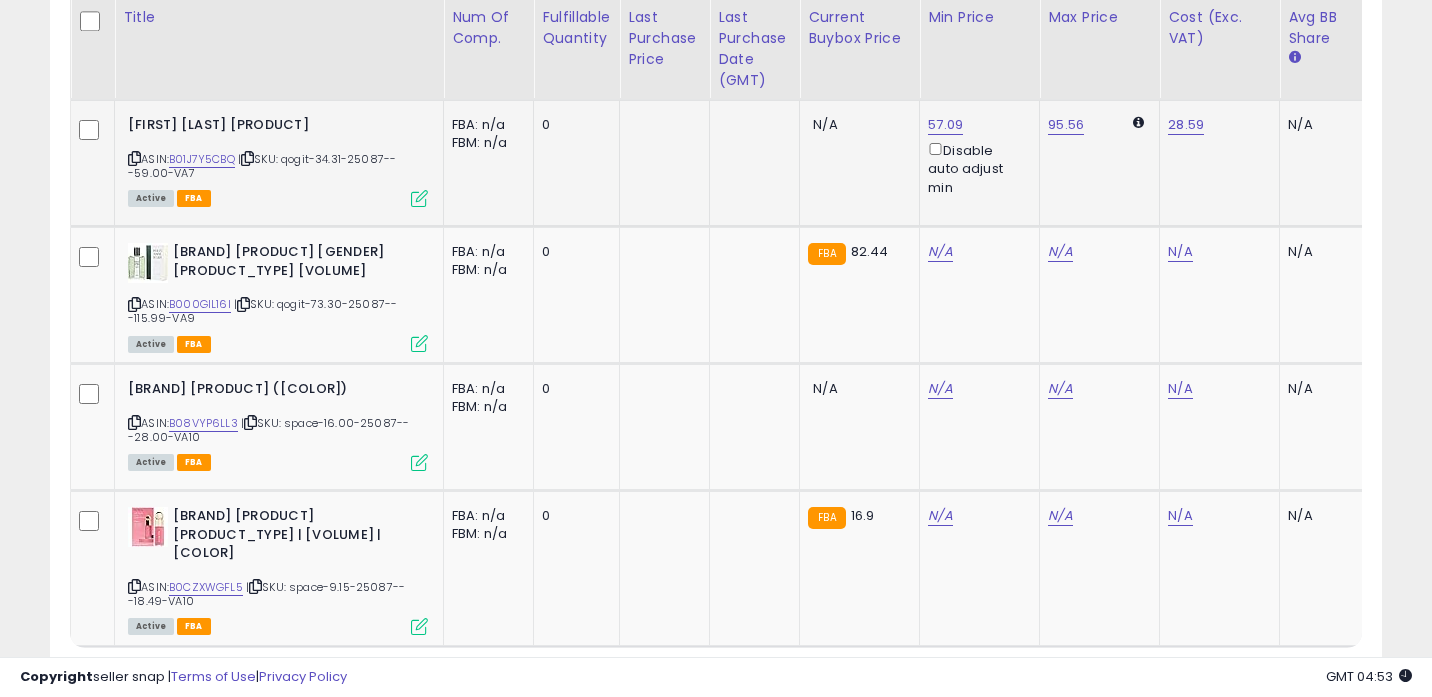 click on "95.56" 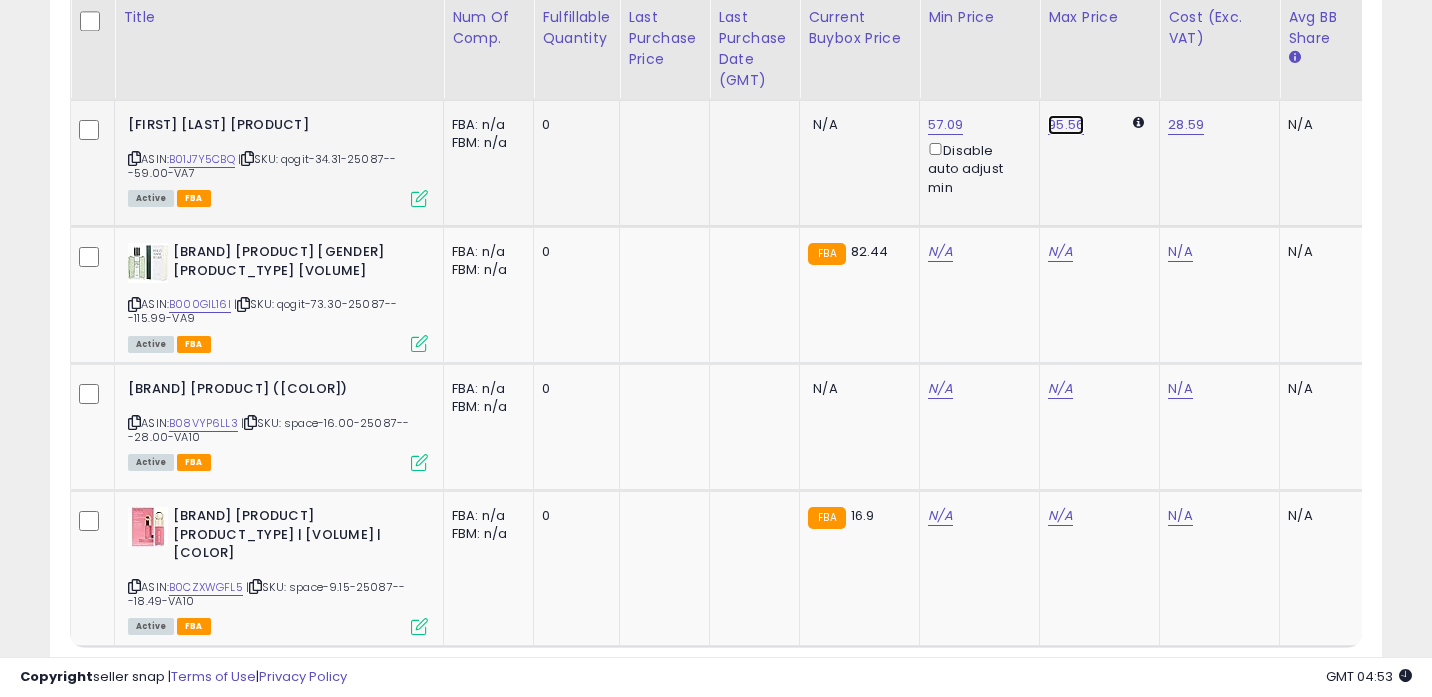 click on "95.56" at bounding box center (1060, -2917) 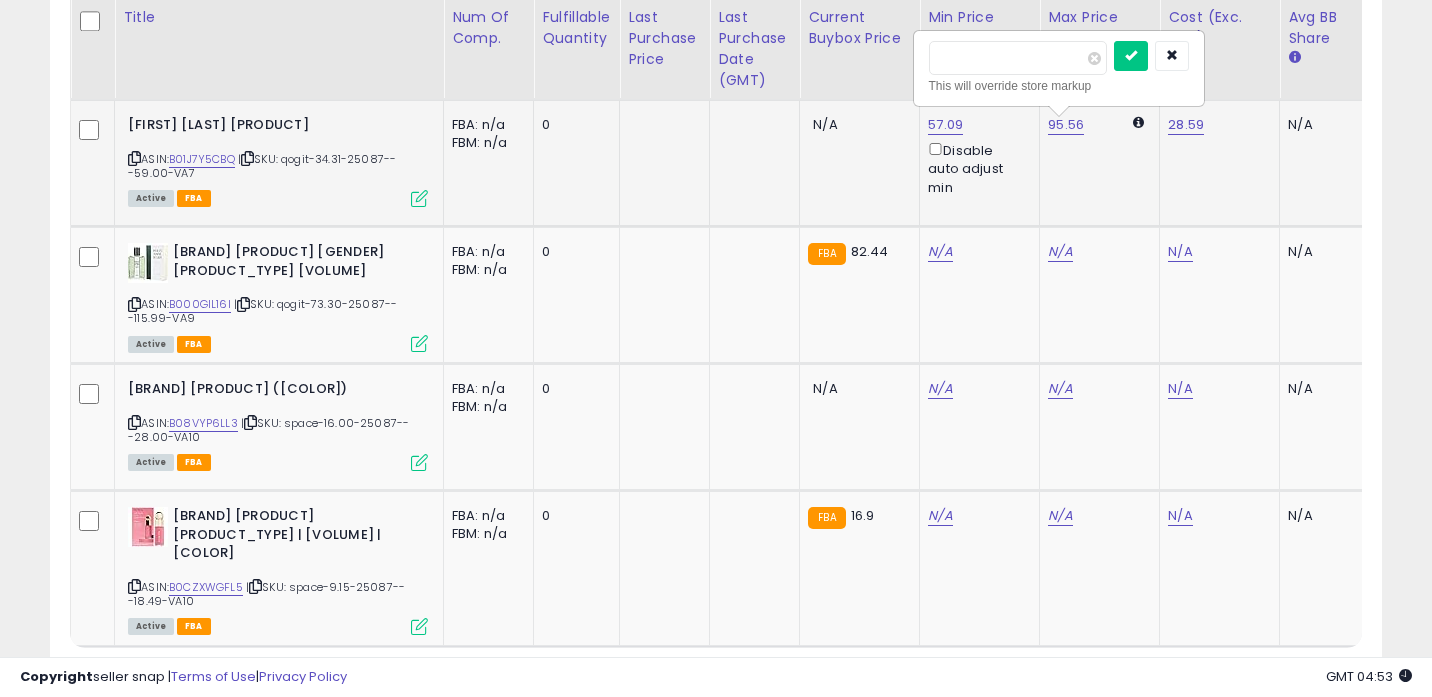 type on "*" 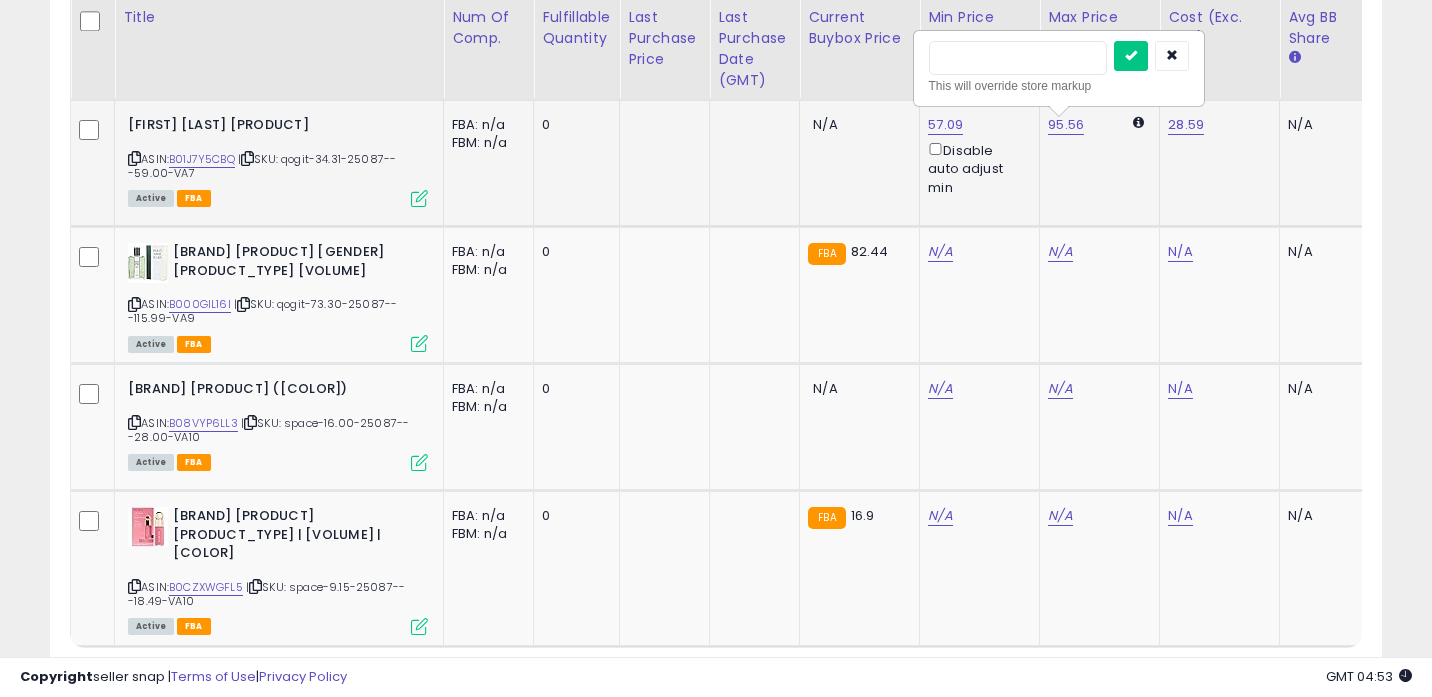 type on "**" 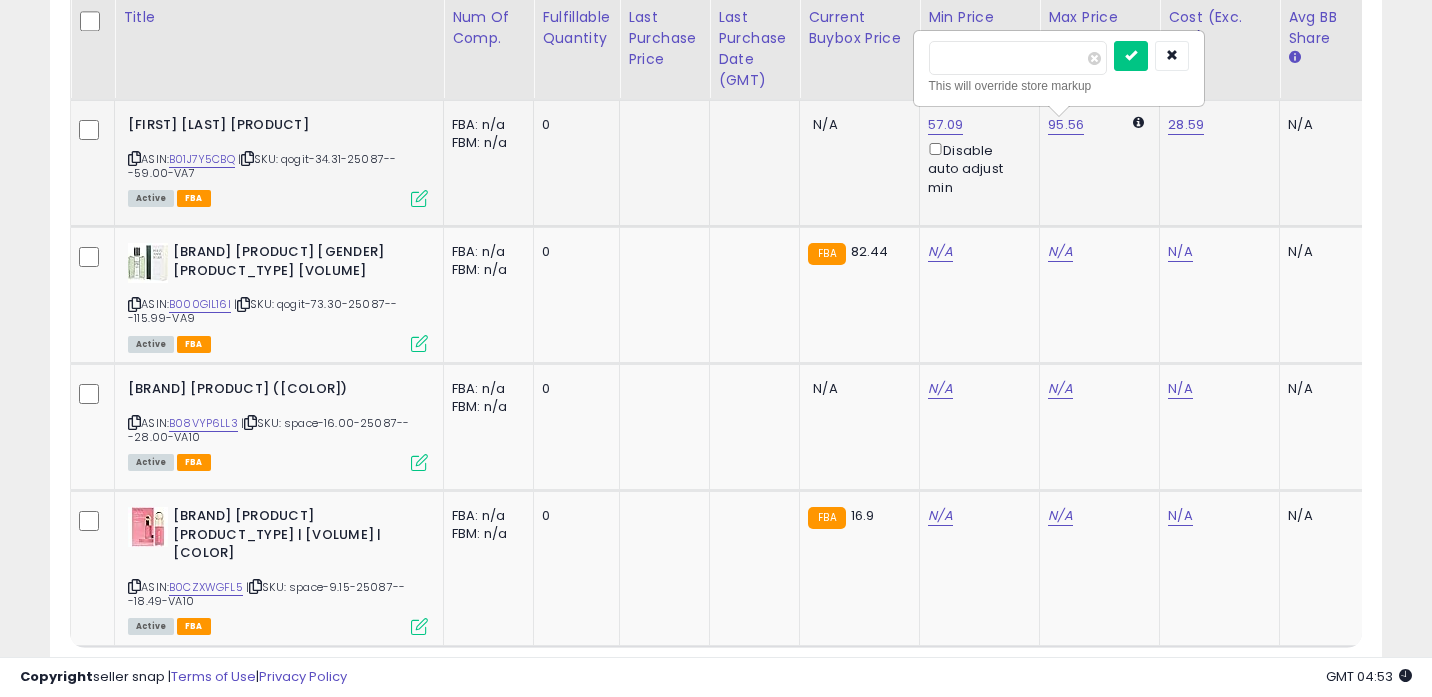 click at bounding box center (1131, 56) 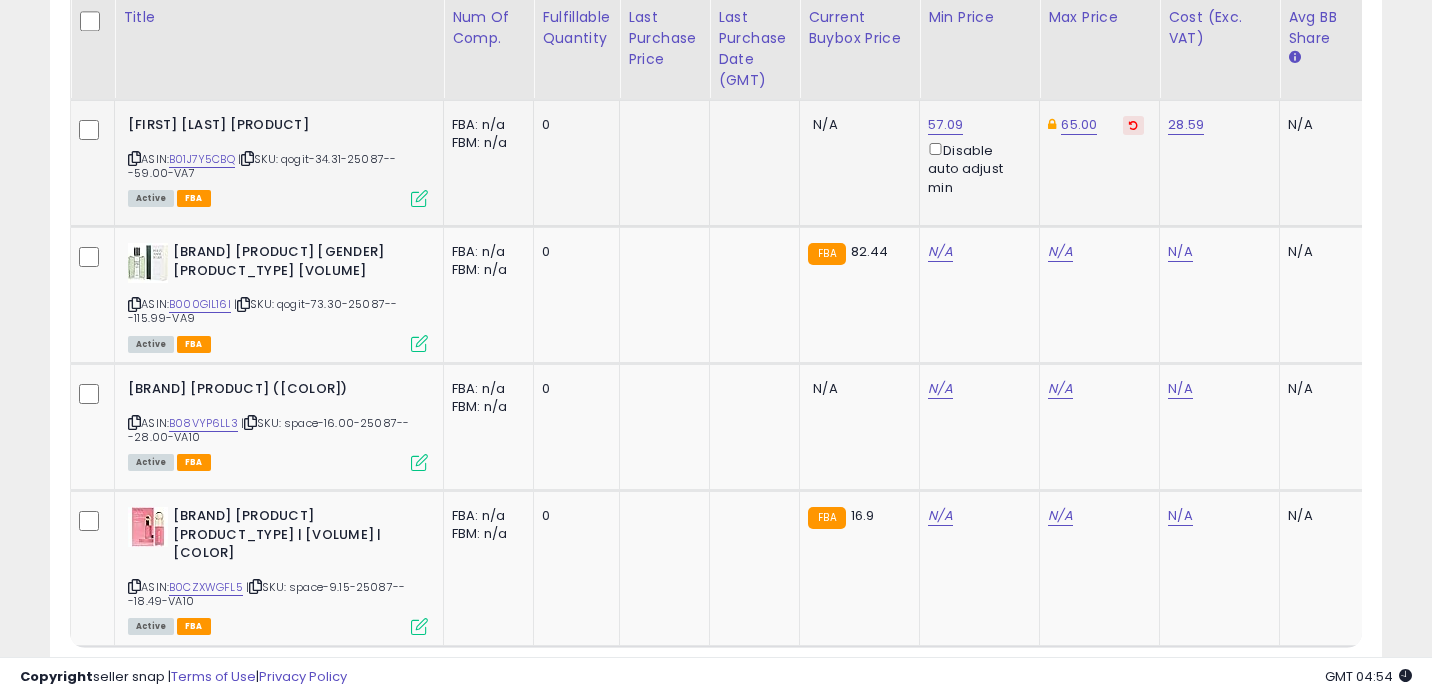 scroll, scrollTop: 0, scrollLeft: 307, axis: horizontal 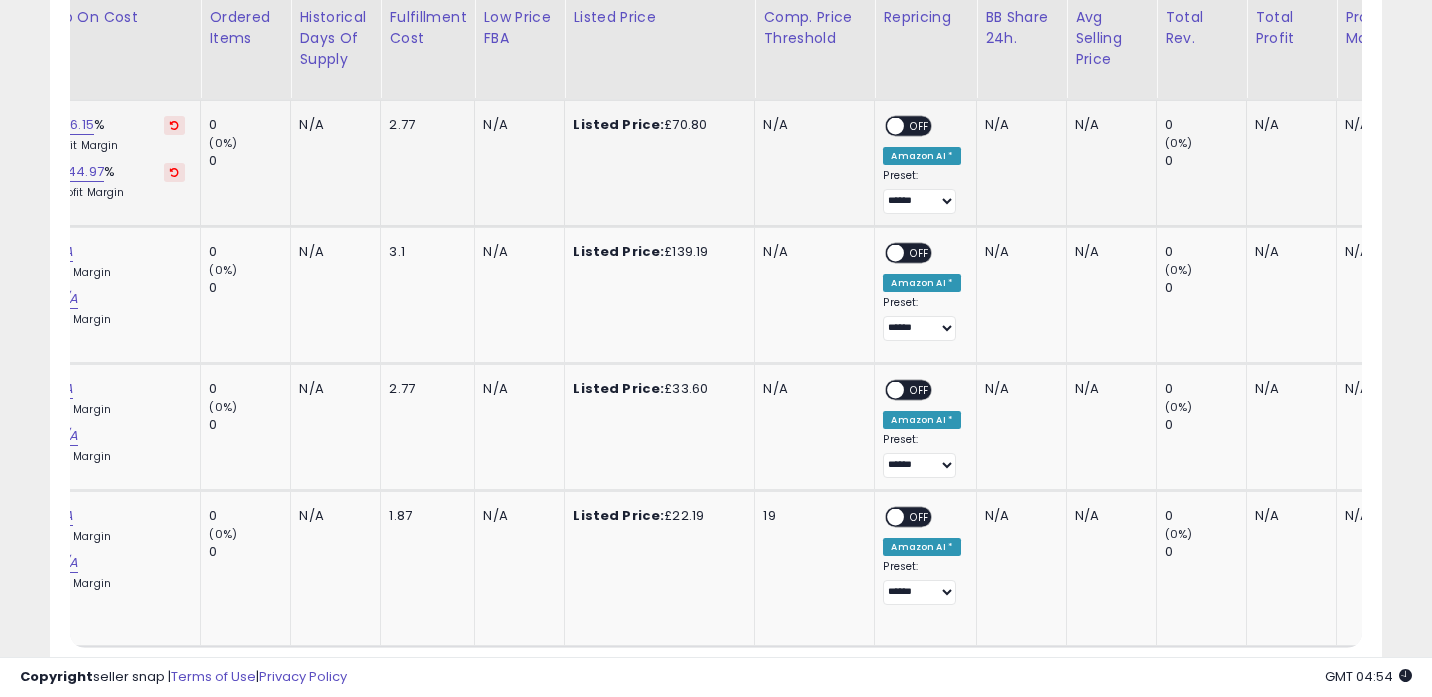 click on "OFF" at bounding box center (921, 126) 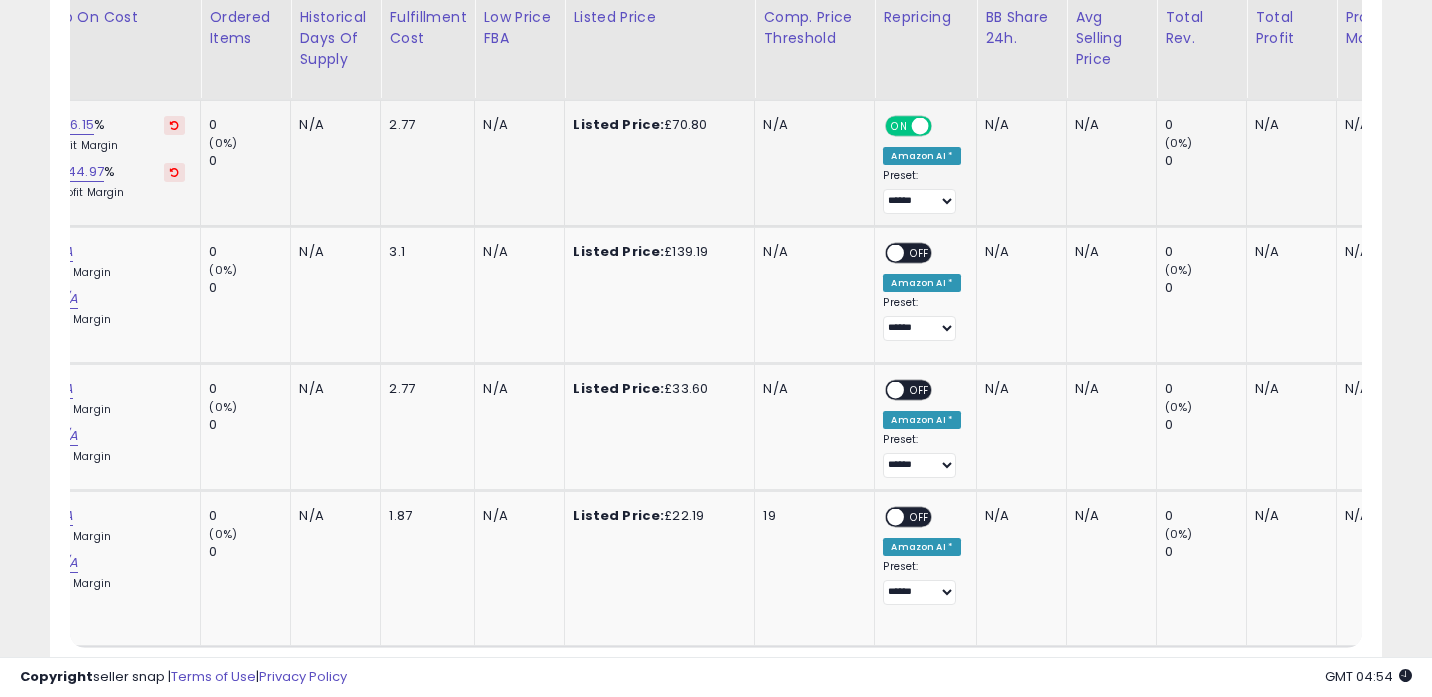 scroll, scrollTop: 0, scrollLeft: 1395, axis: horizontal 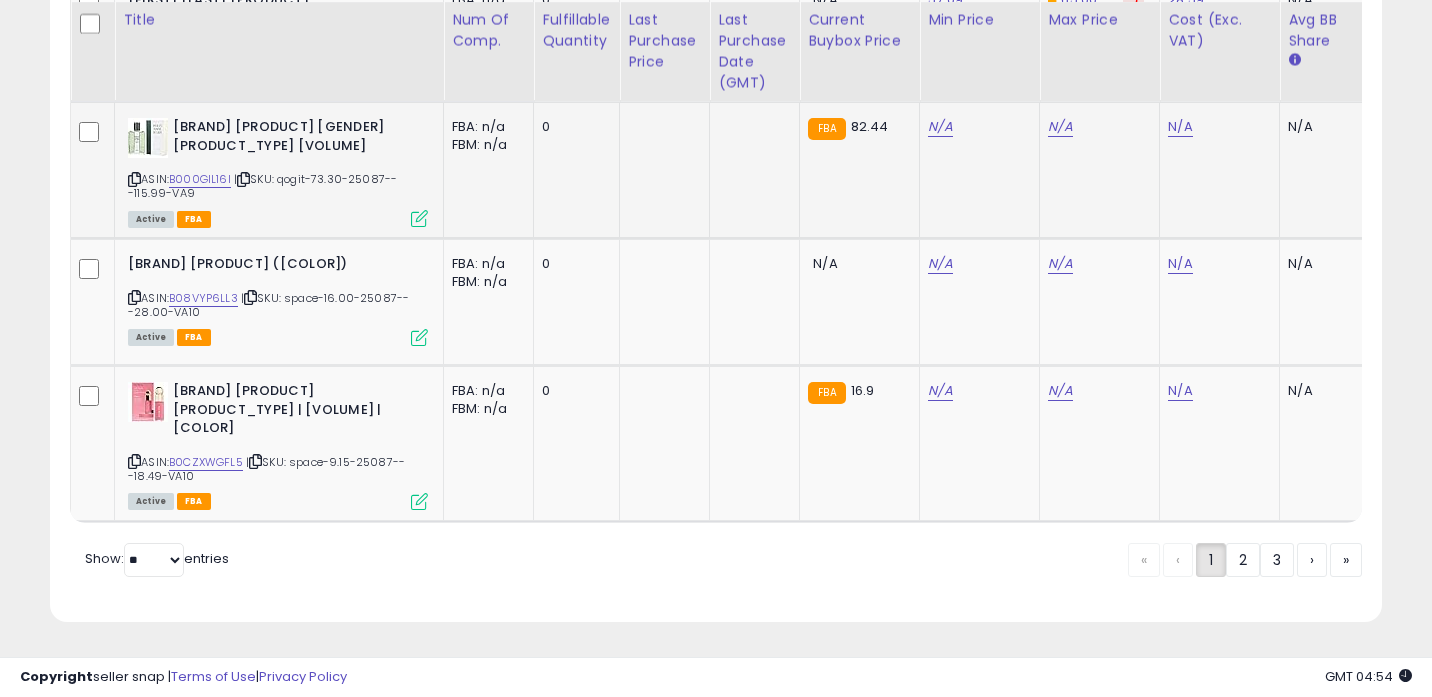 click at bounding box center (134, 179) 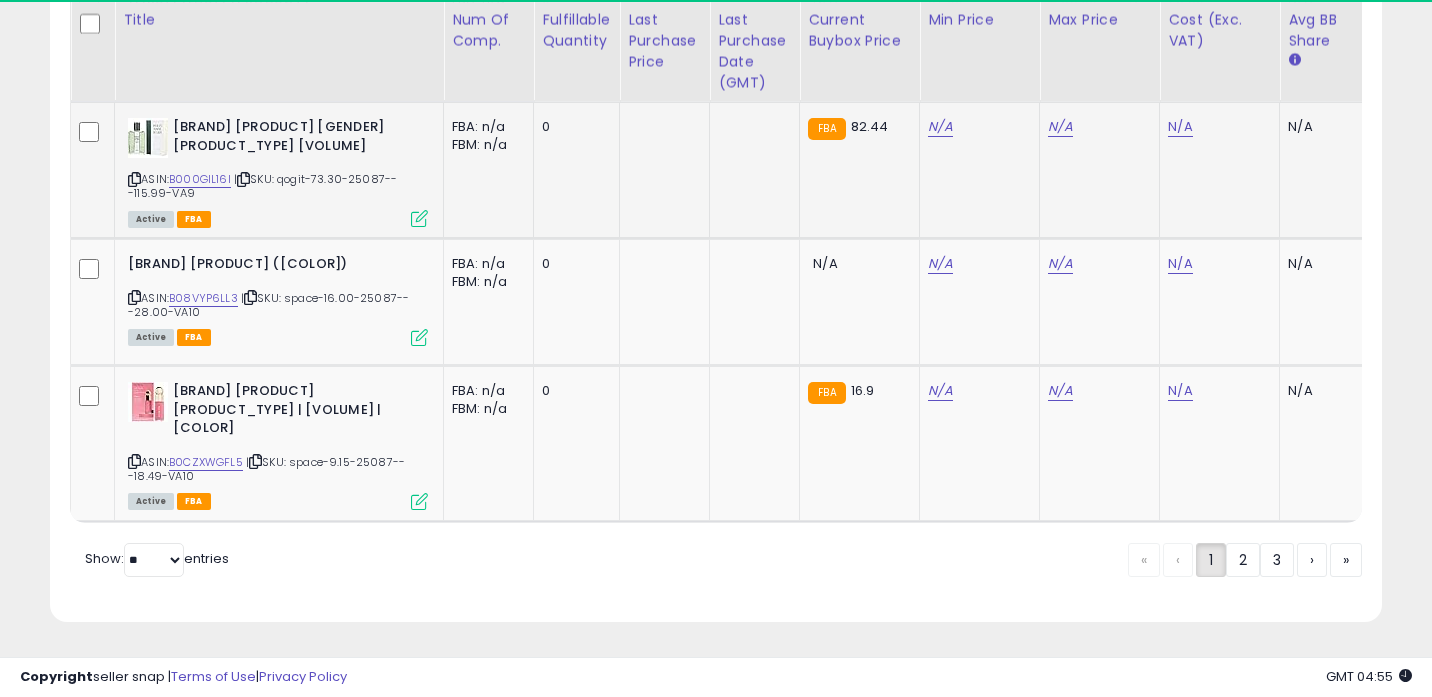 click at bounding box center [243, 179] 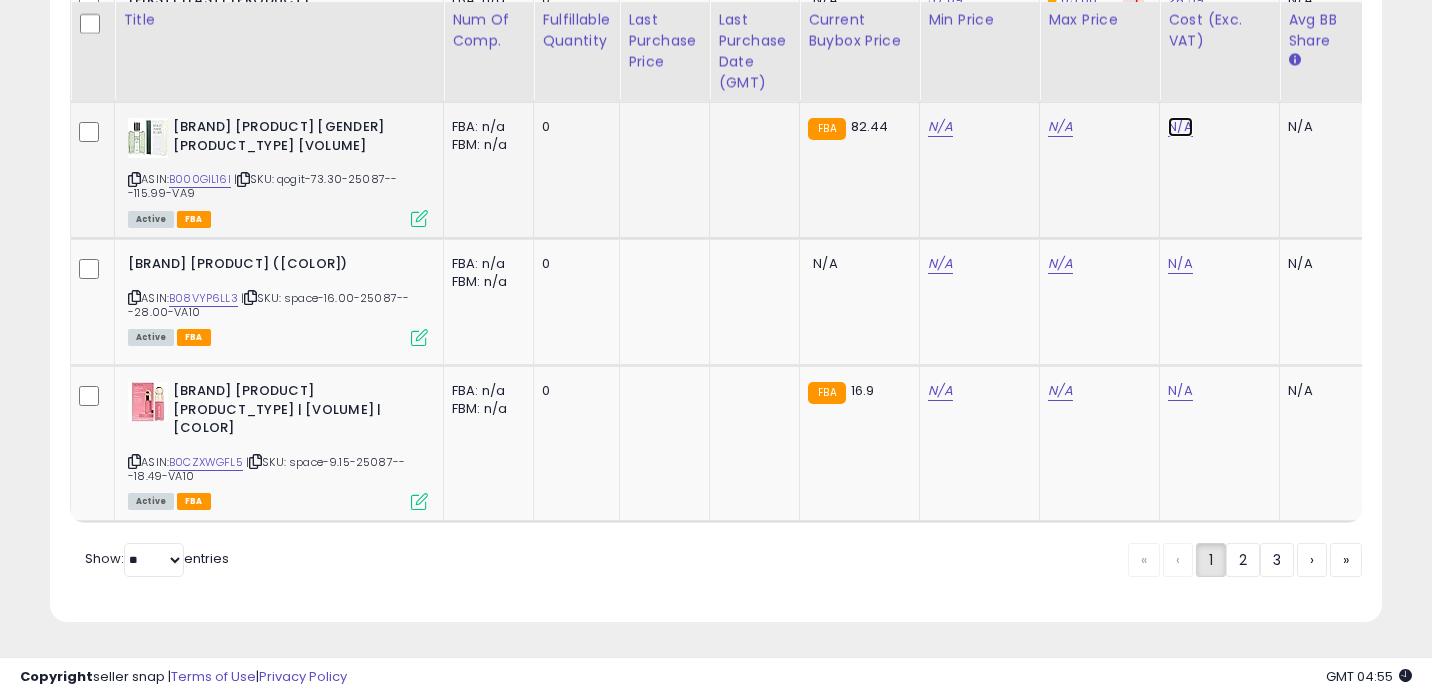 click on "N/A" at bounding box center (1180, -2712) 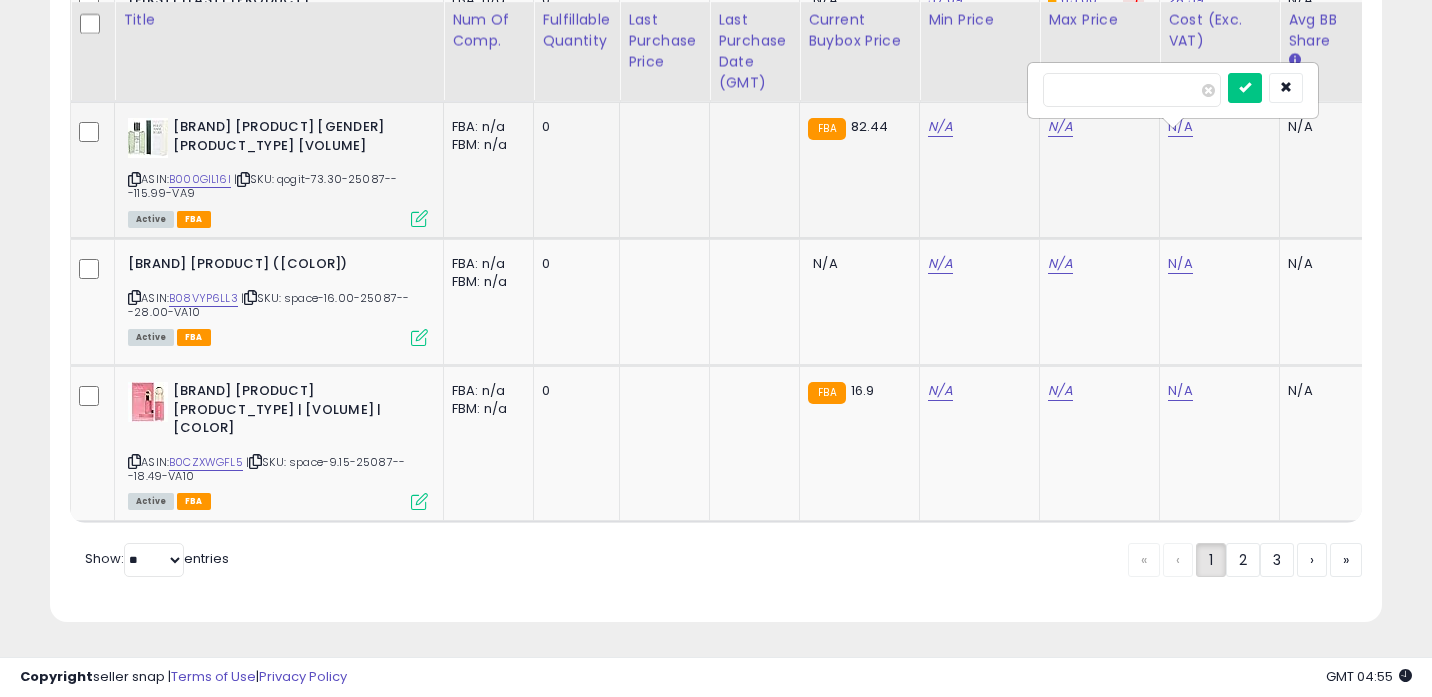 type on "*****" 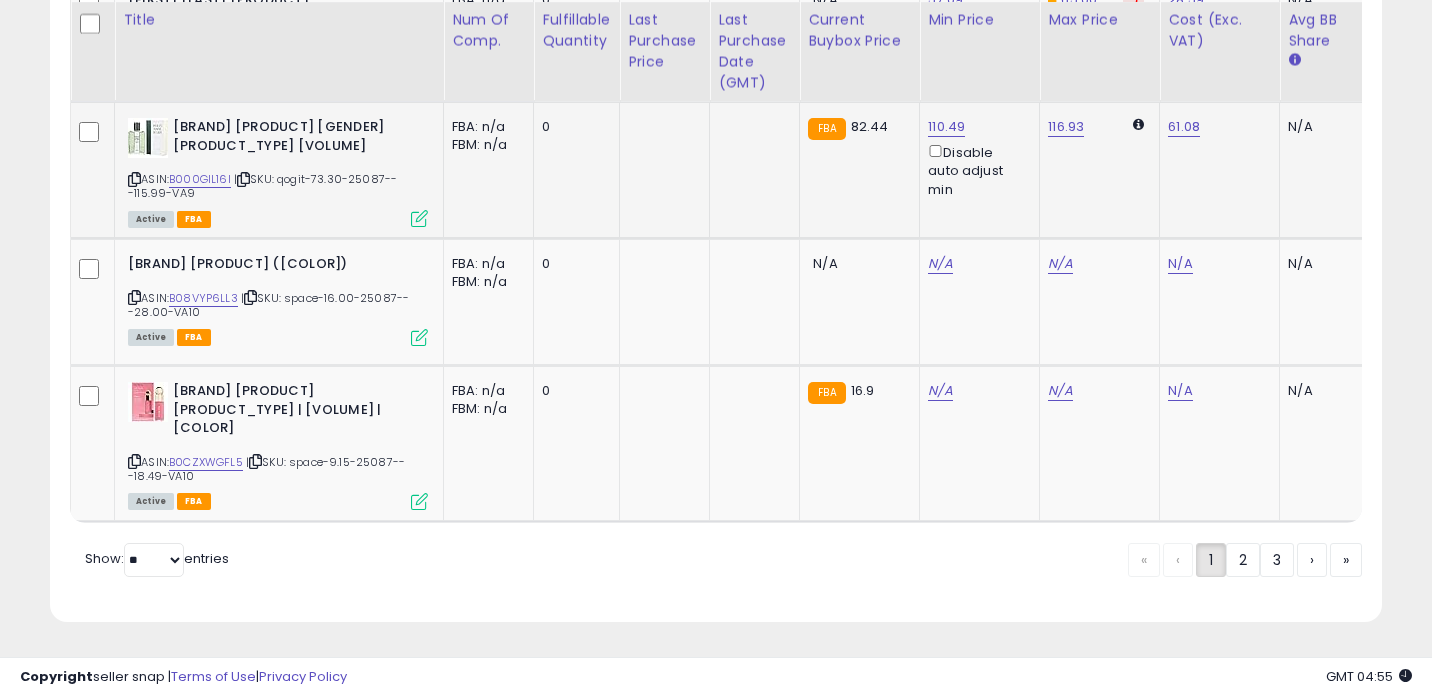 scroll, scrollTop: 0, scrollLeft: 87, axis: horizontal 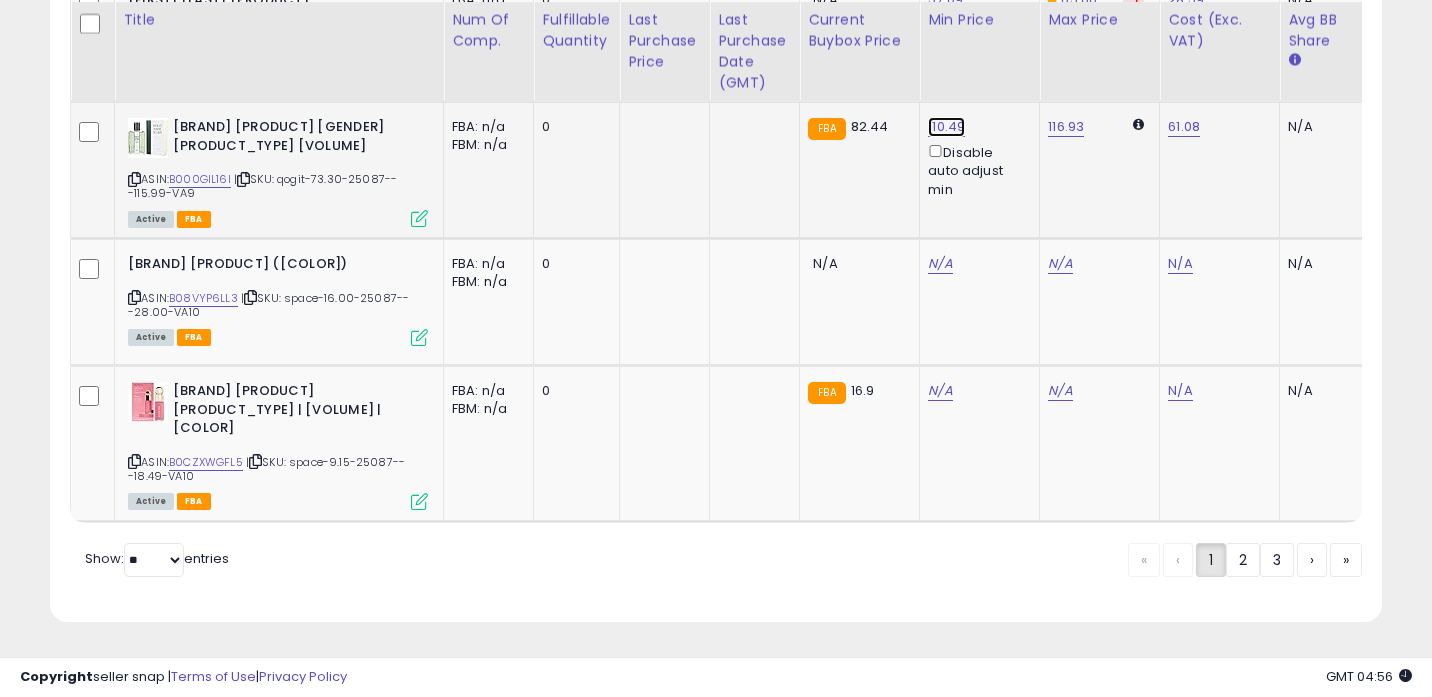 click on "110.49" at bounding box center (940, -3042) 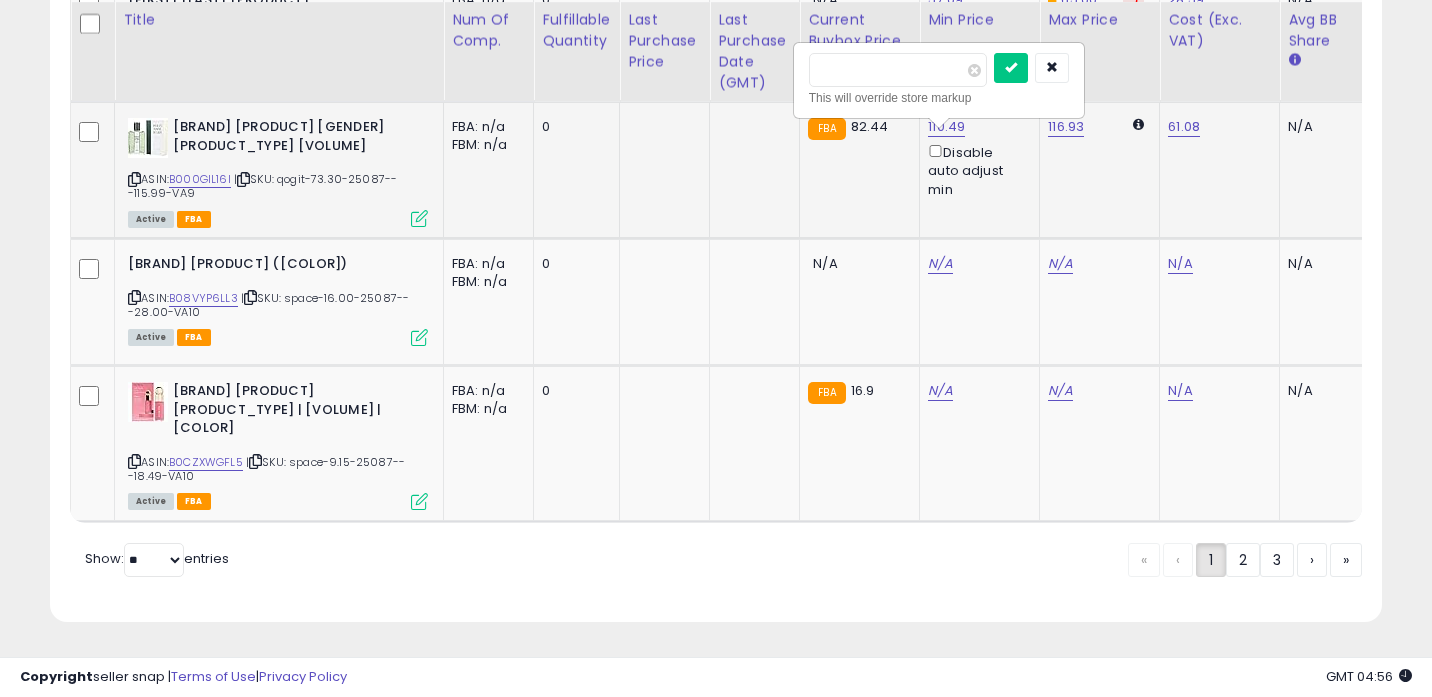 click on "******" at bounding box center [898, 70] 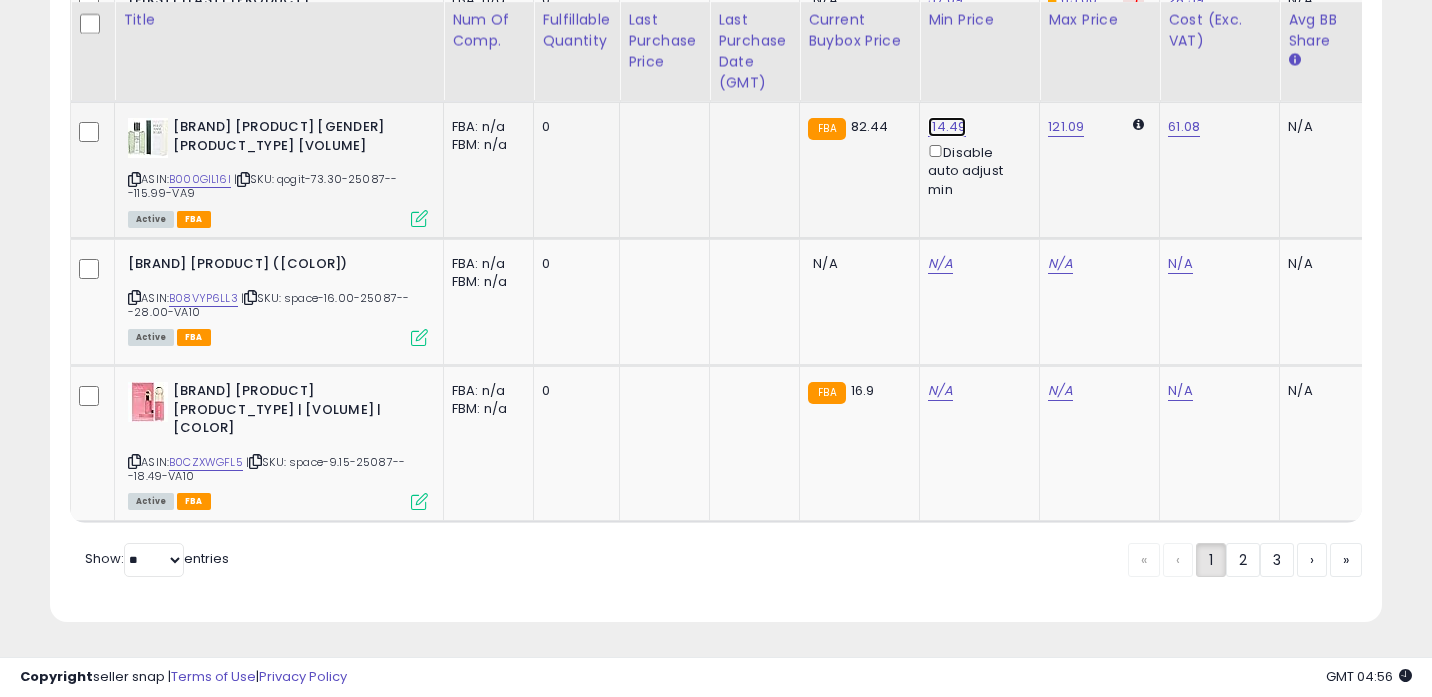 click on "114.49" at bounding box center [940, -3042] 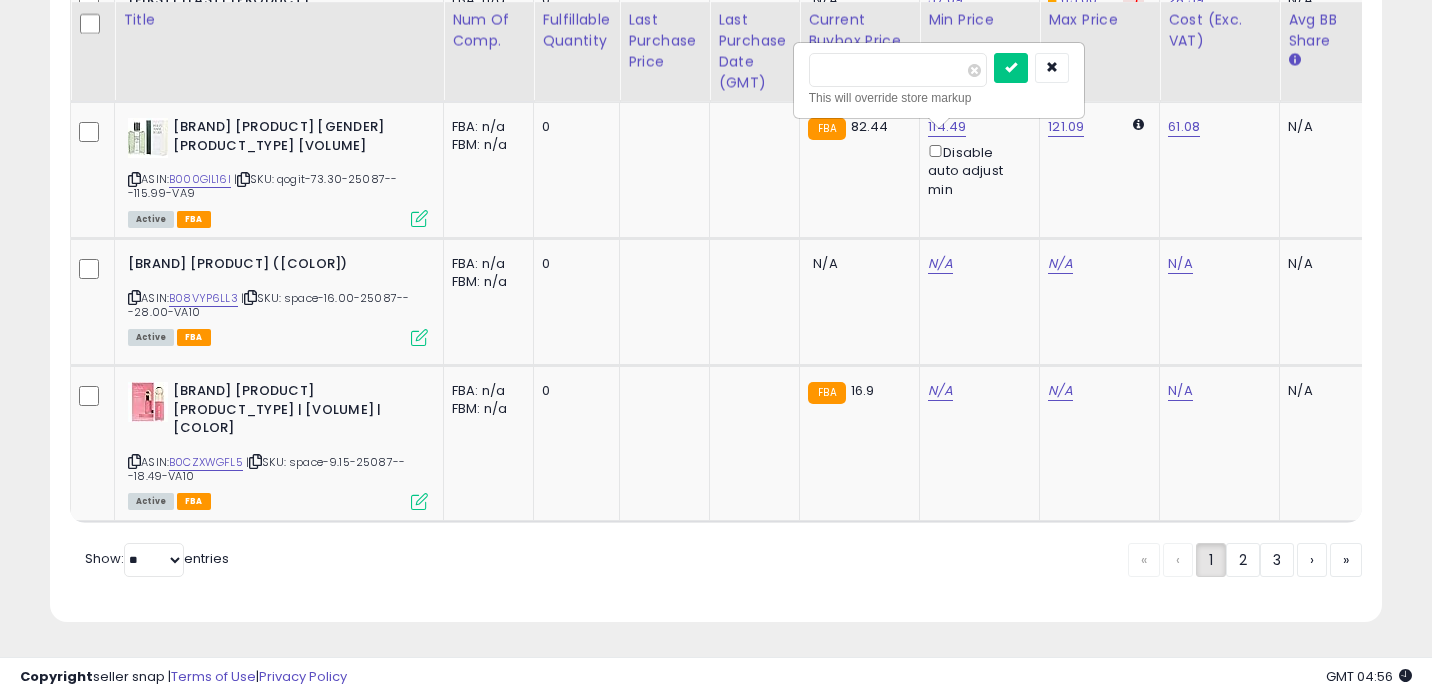 click on "Retrieving listings data..
Displaying 1 to 25 of 56 items
Title
Num of Comp. Fulfillable Quantity ROI" at bounding box center [716, -1301] 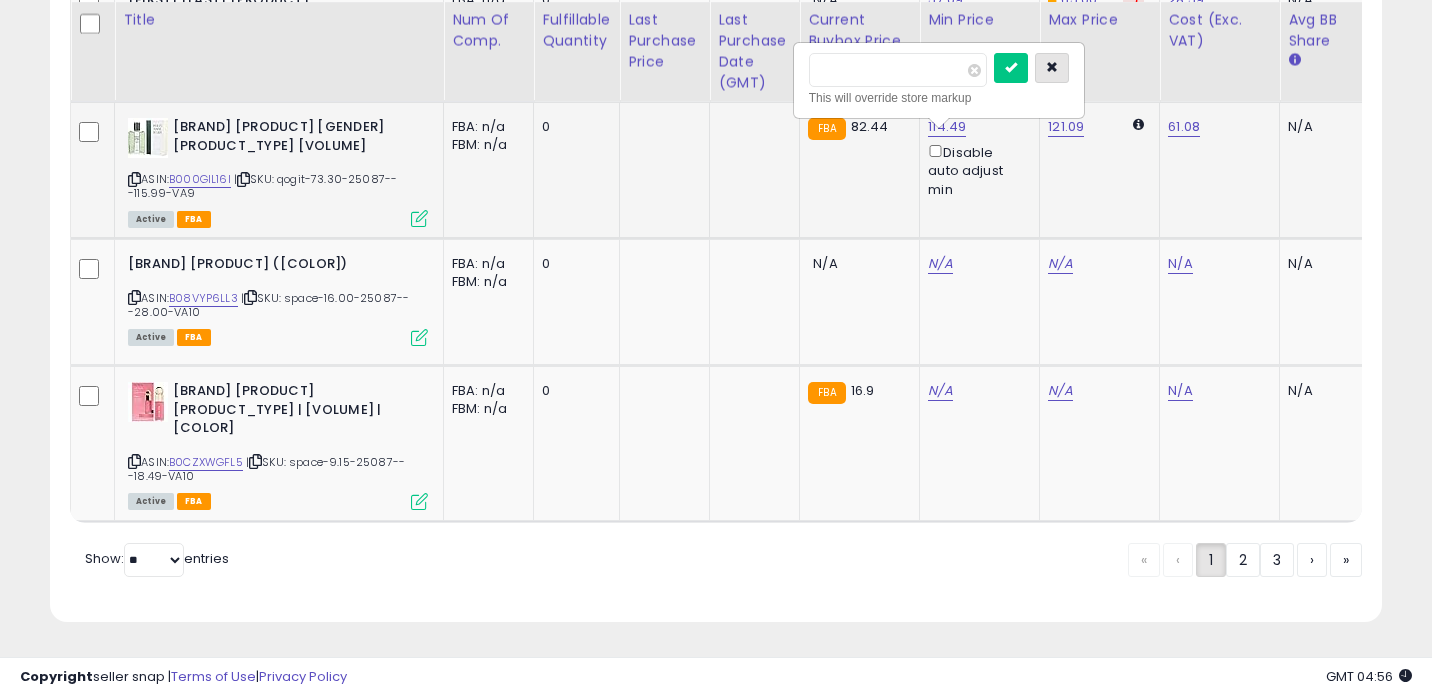 click at bounding box center (1052, 67) 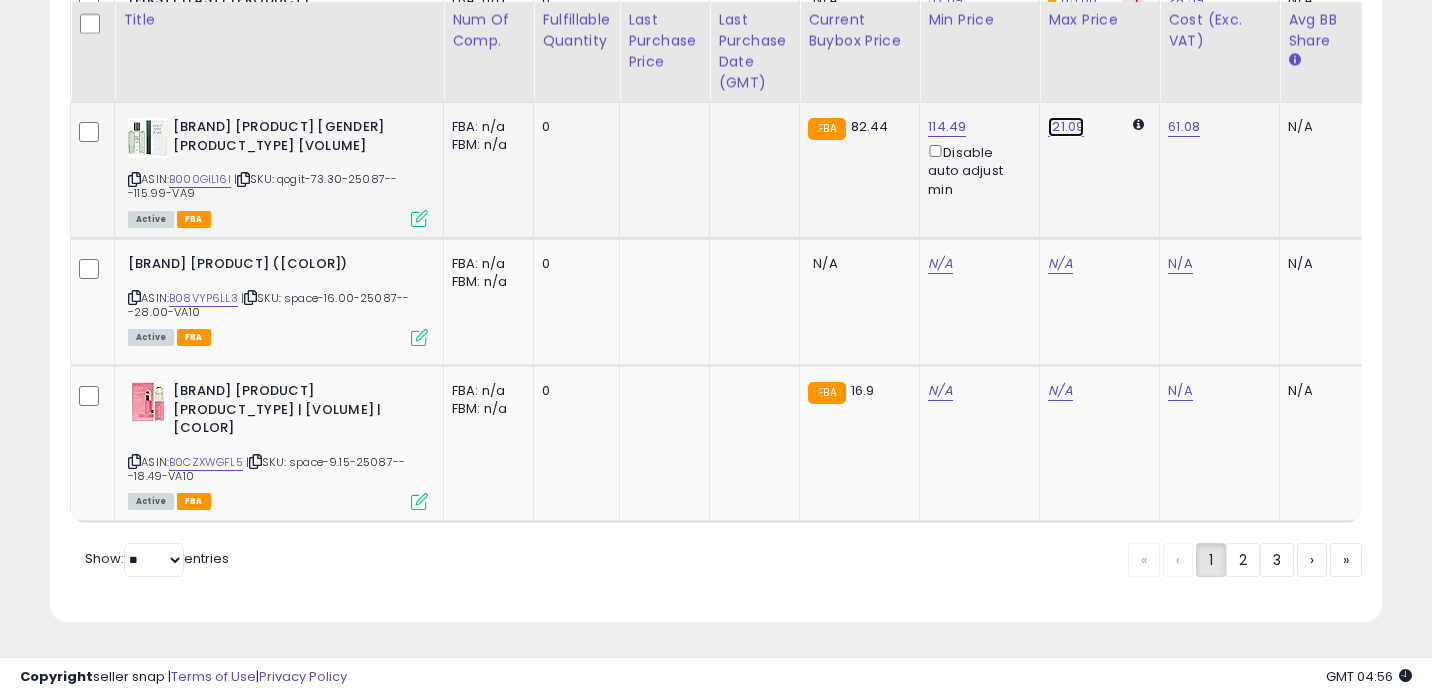 click on "121.09" at bounding box center [1060, -3042] 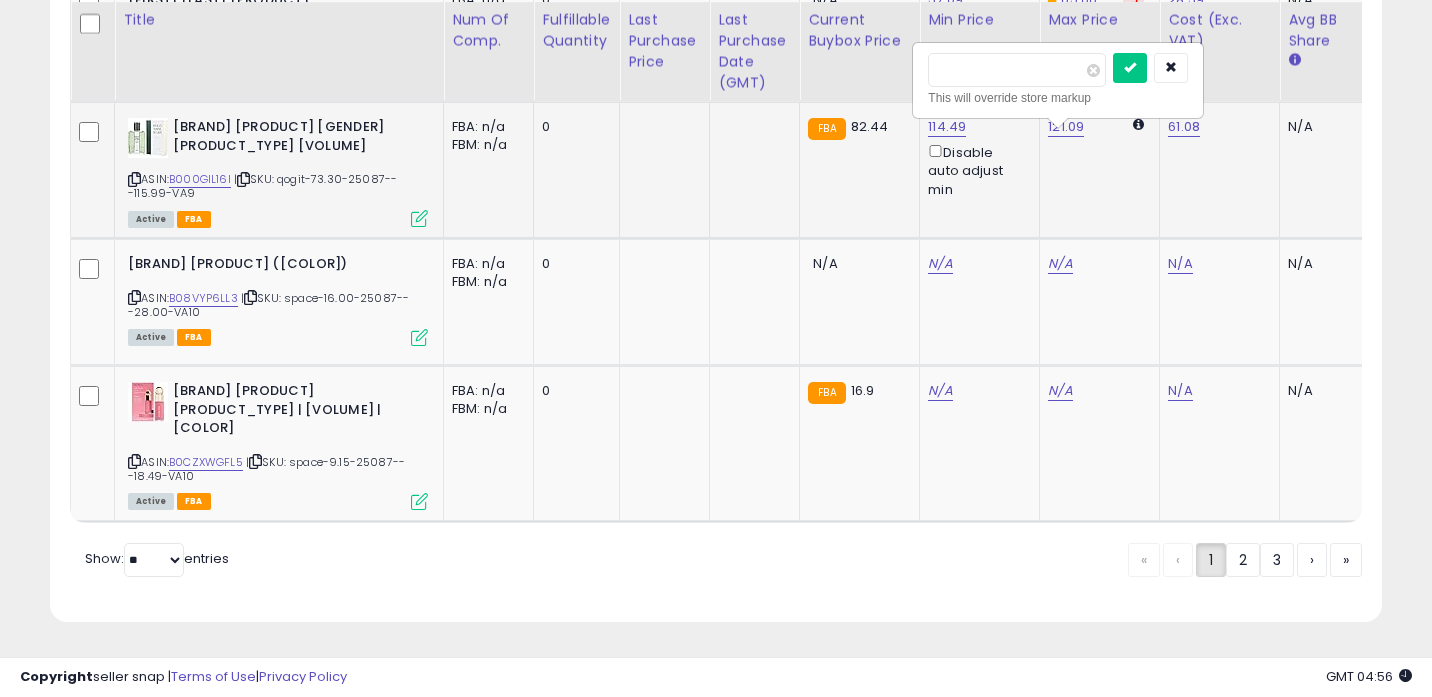 type on "******" 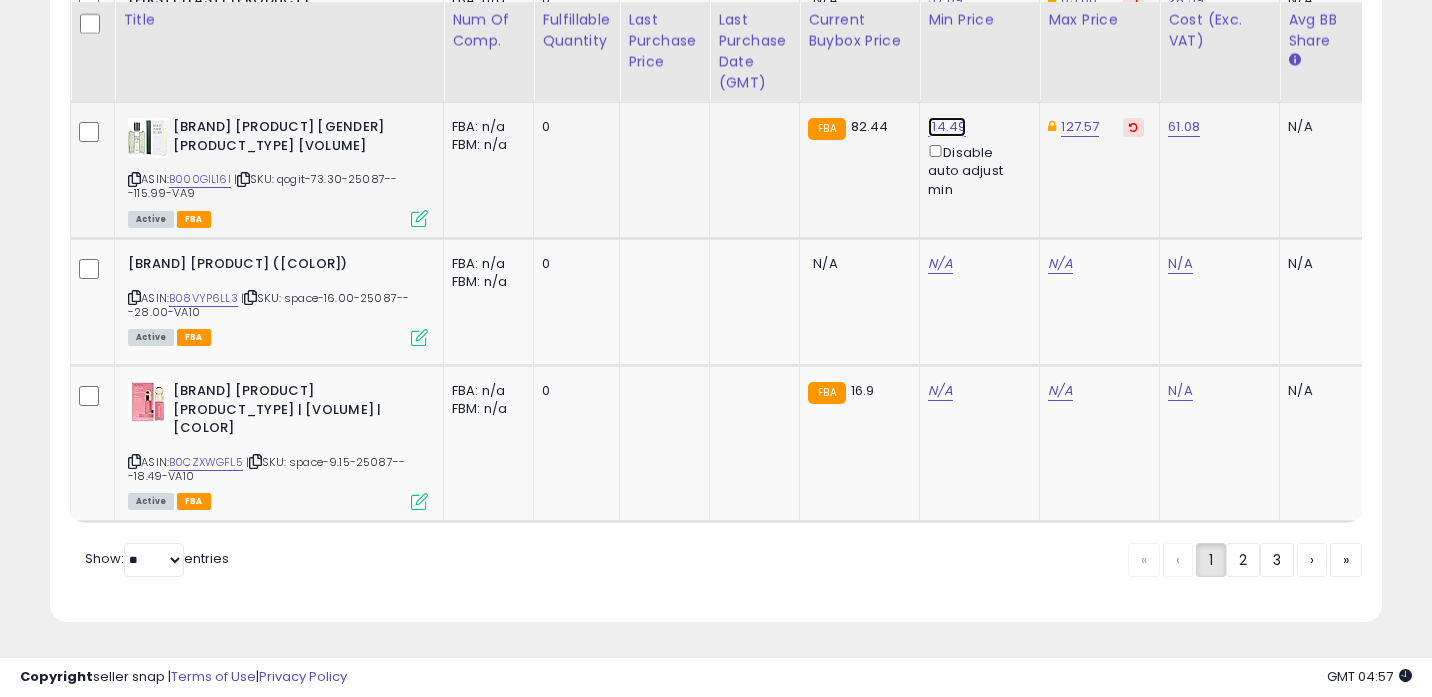 click on "114.49" at bounding box center [940, -3042] 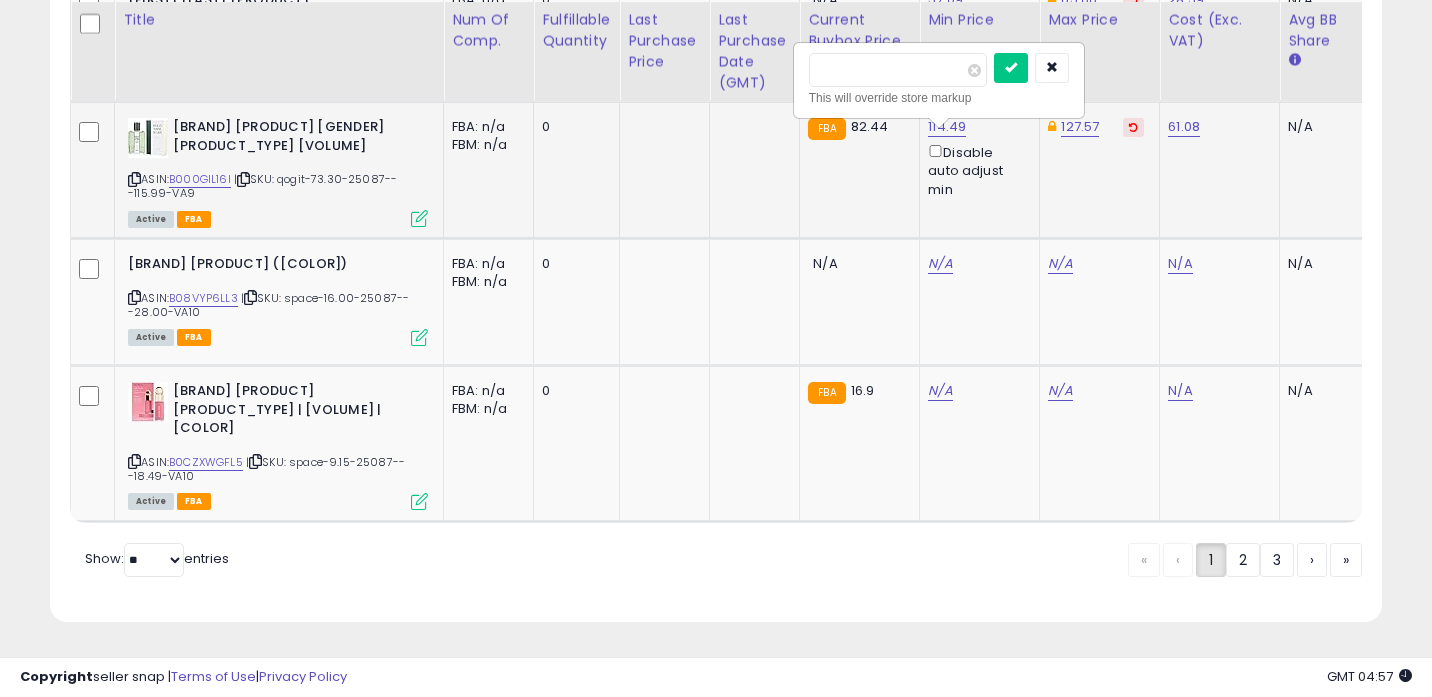 click on "******" at bounding box center (898, 70) 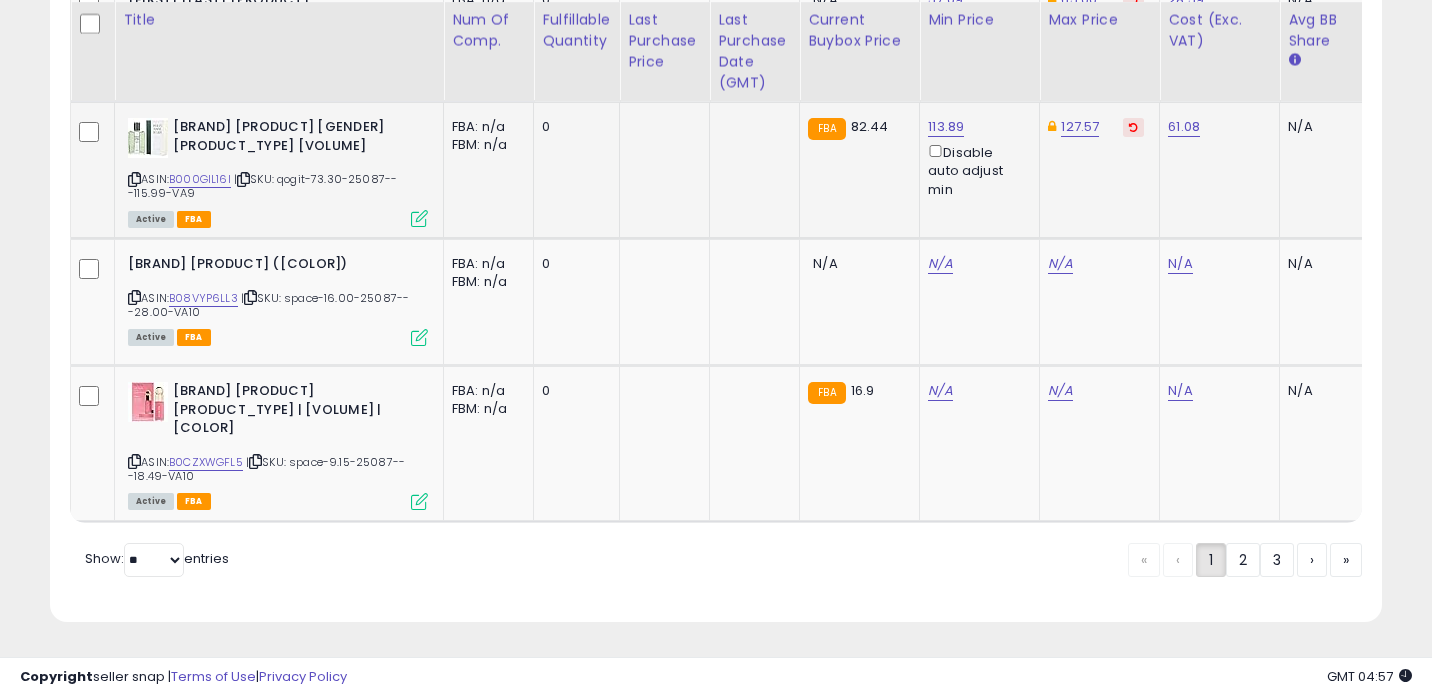 scroll, scrollTop: 0, scrollLeft: 25, axis: horizontal 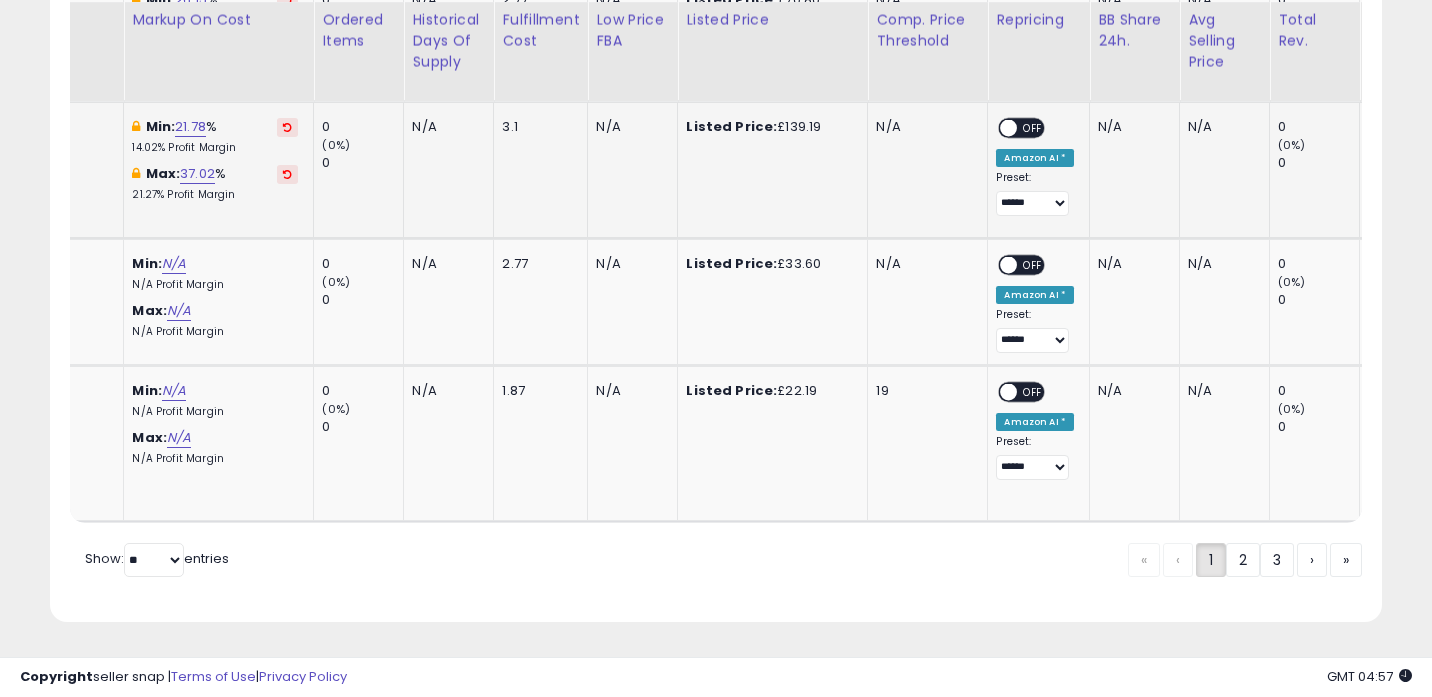 click on "OFF" at bounding box center [1034, 128] 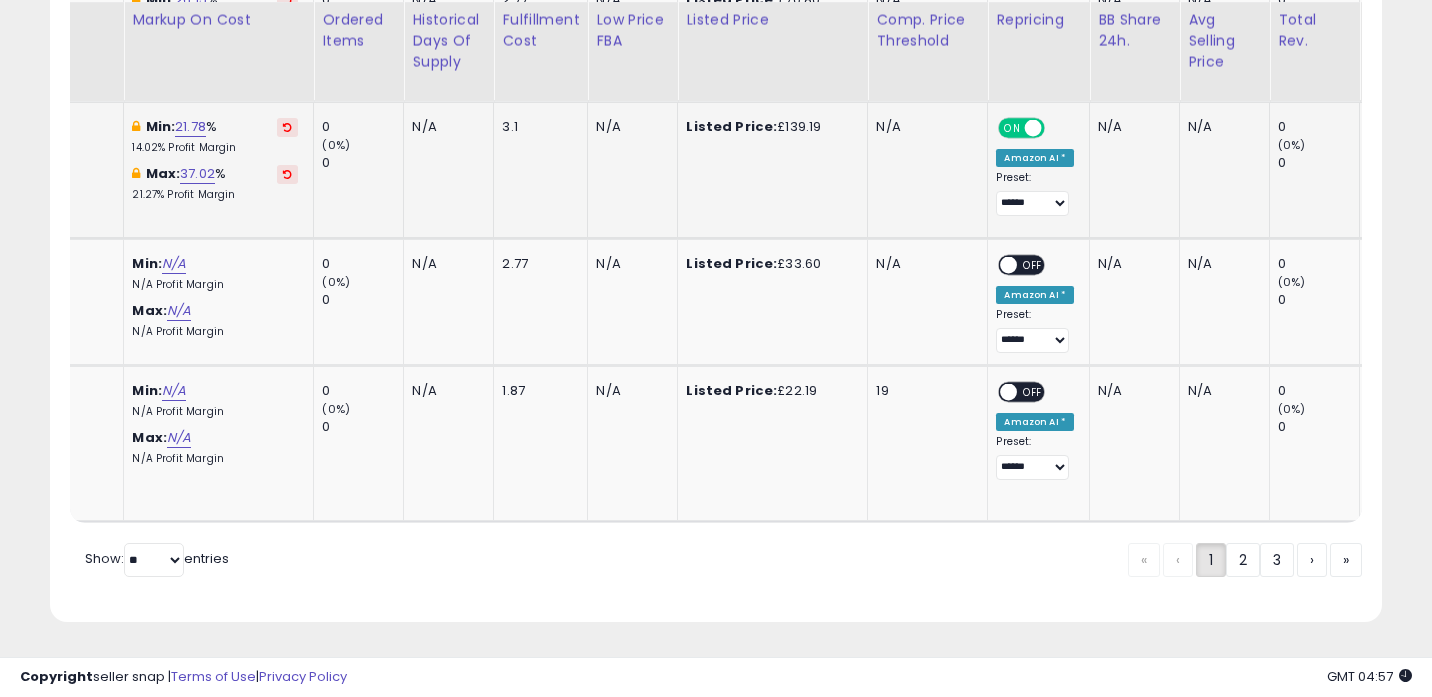 scroll, scrollTop: 0, scrollLeft: 1337, axis: horizontal 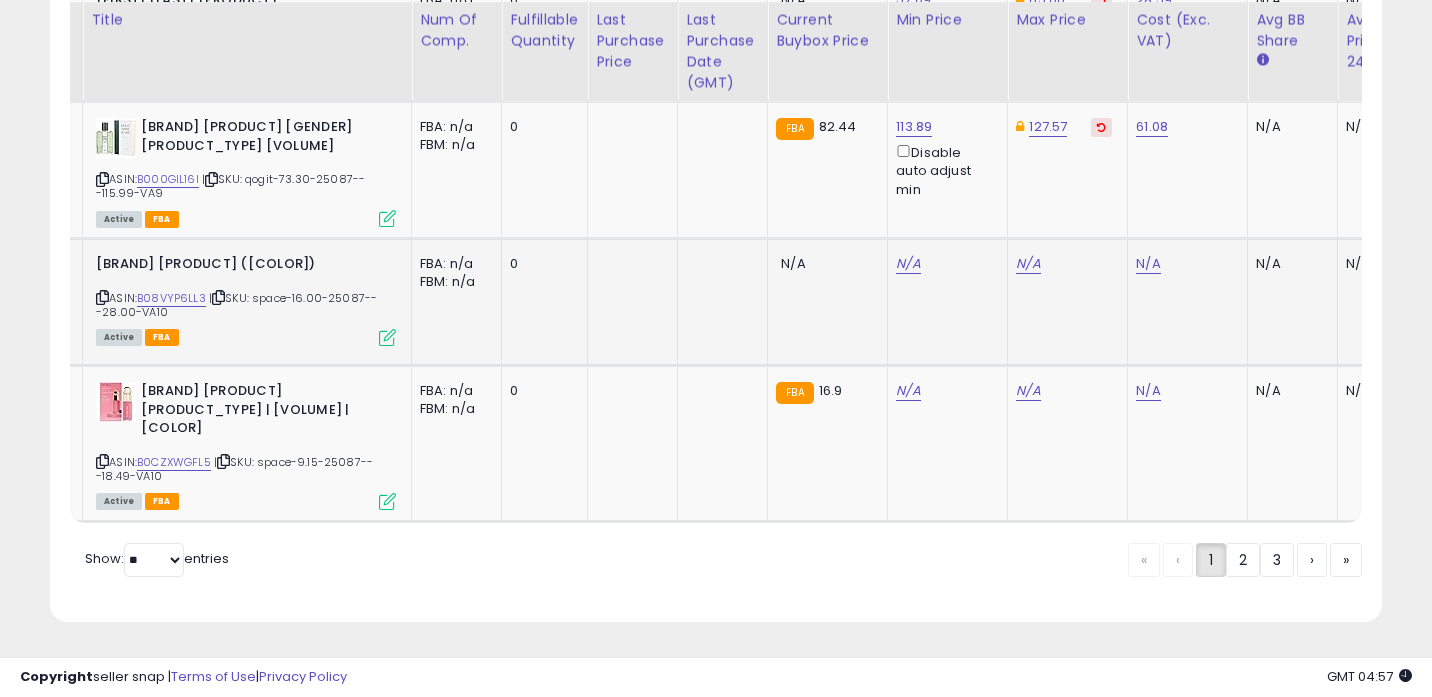 click at bounding box center (102, 297) 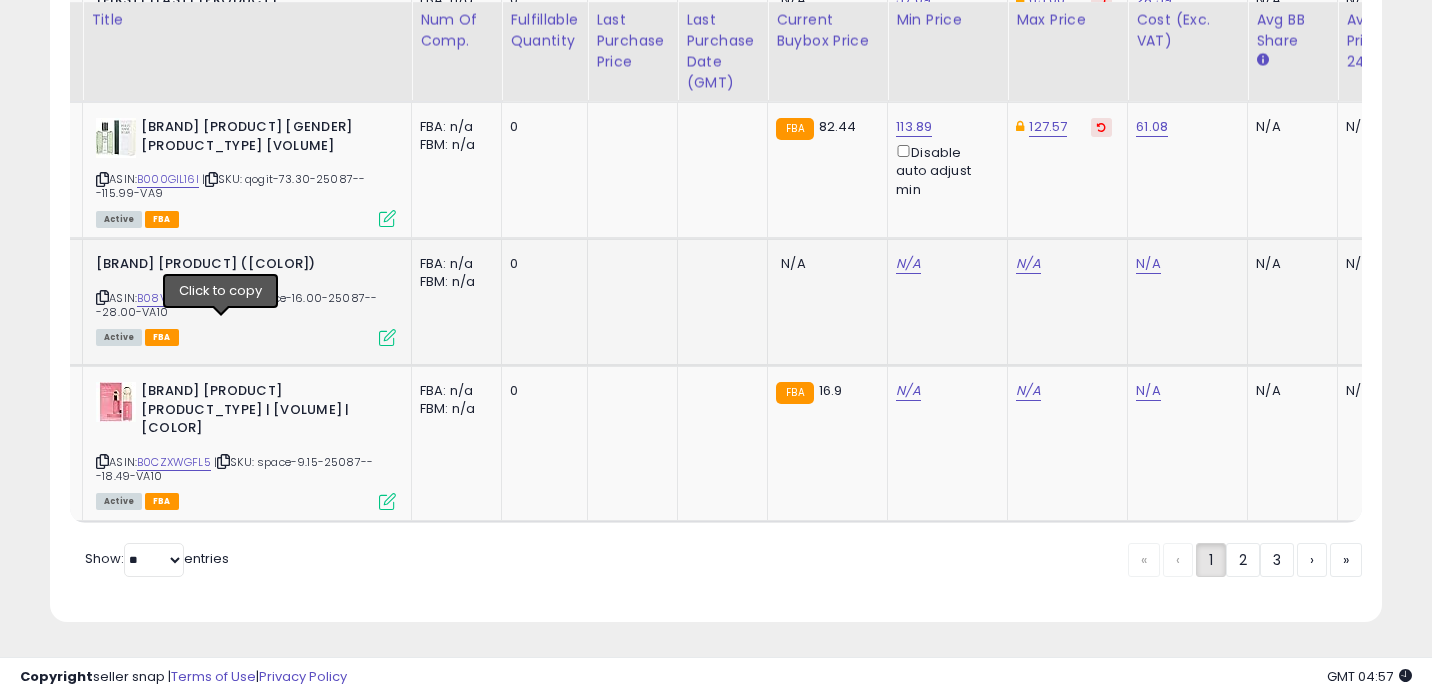 click at bounding box center [218, 297] 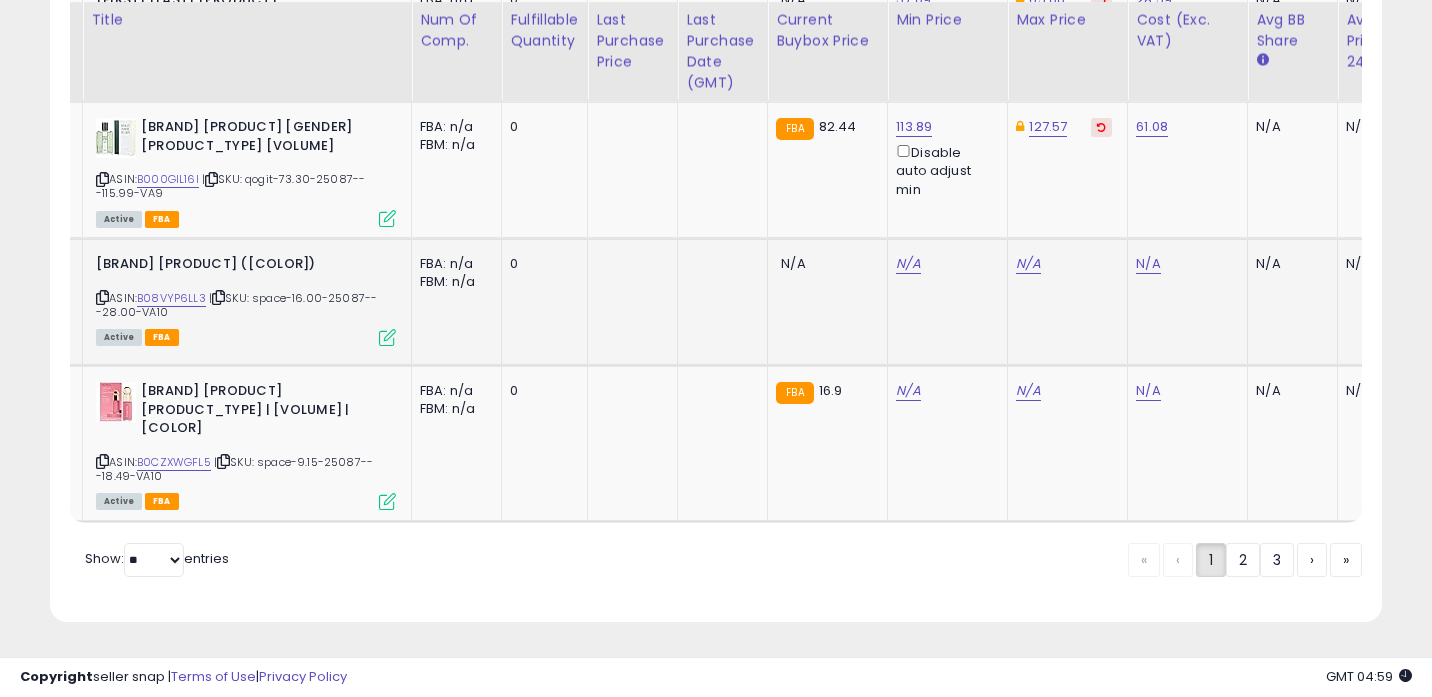scroll, scrollTop: 0, scrollLeft: 162, axis: horizontal 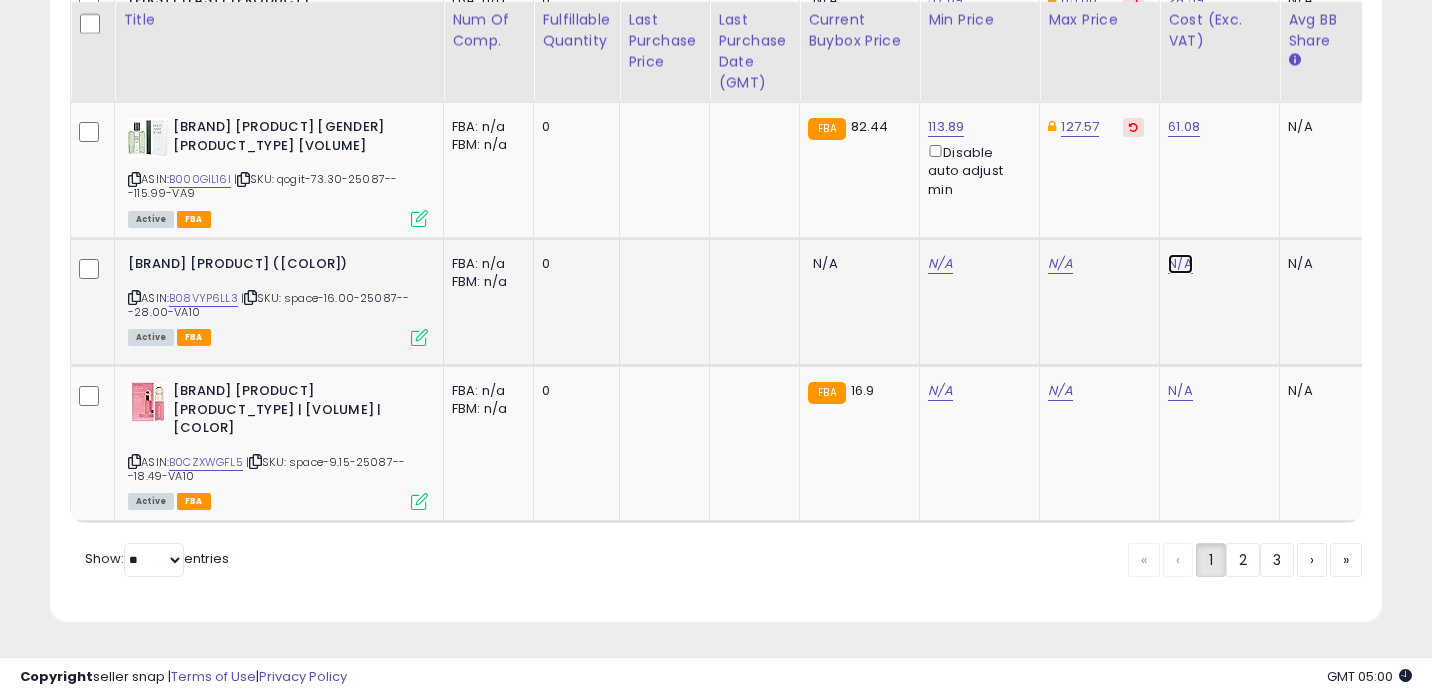 click on "N/A" at bounding box center [1180, -2712] 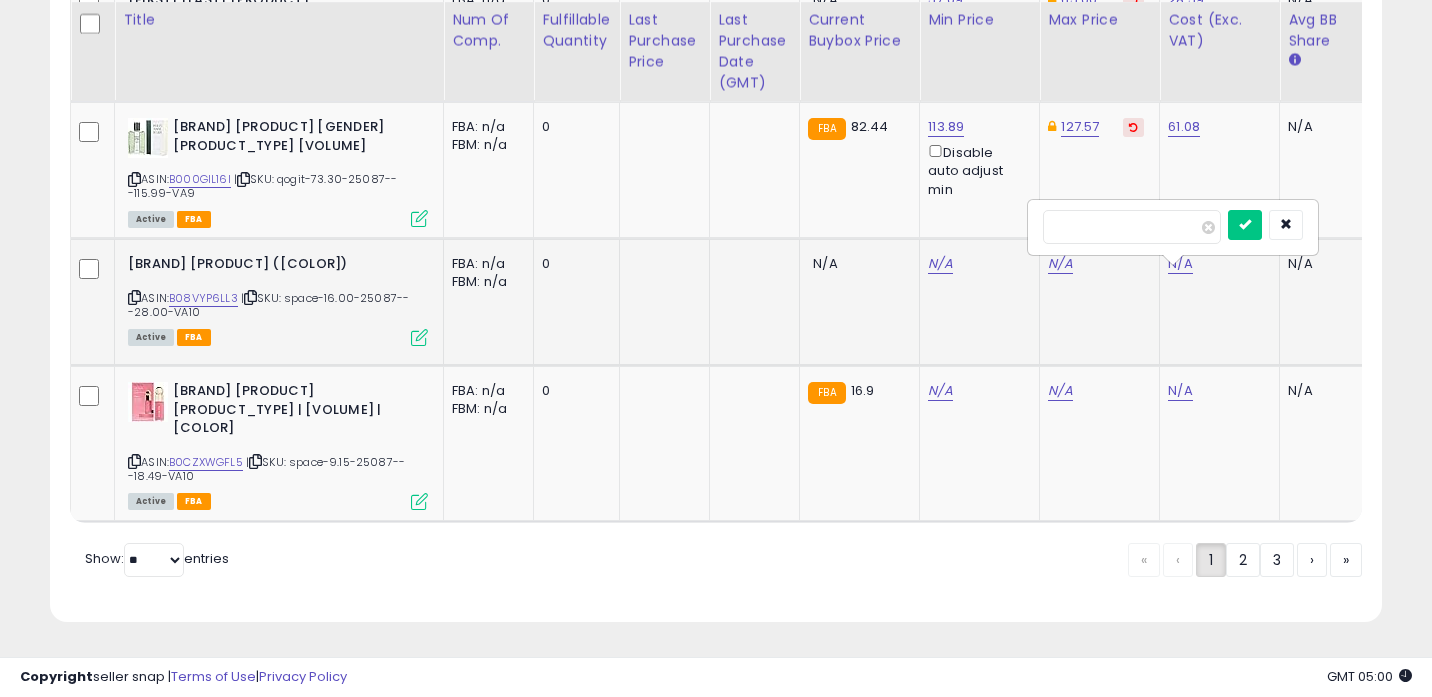 type on "*****" 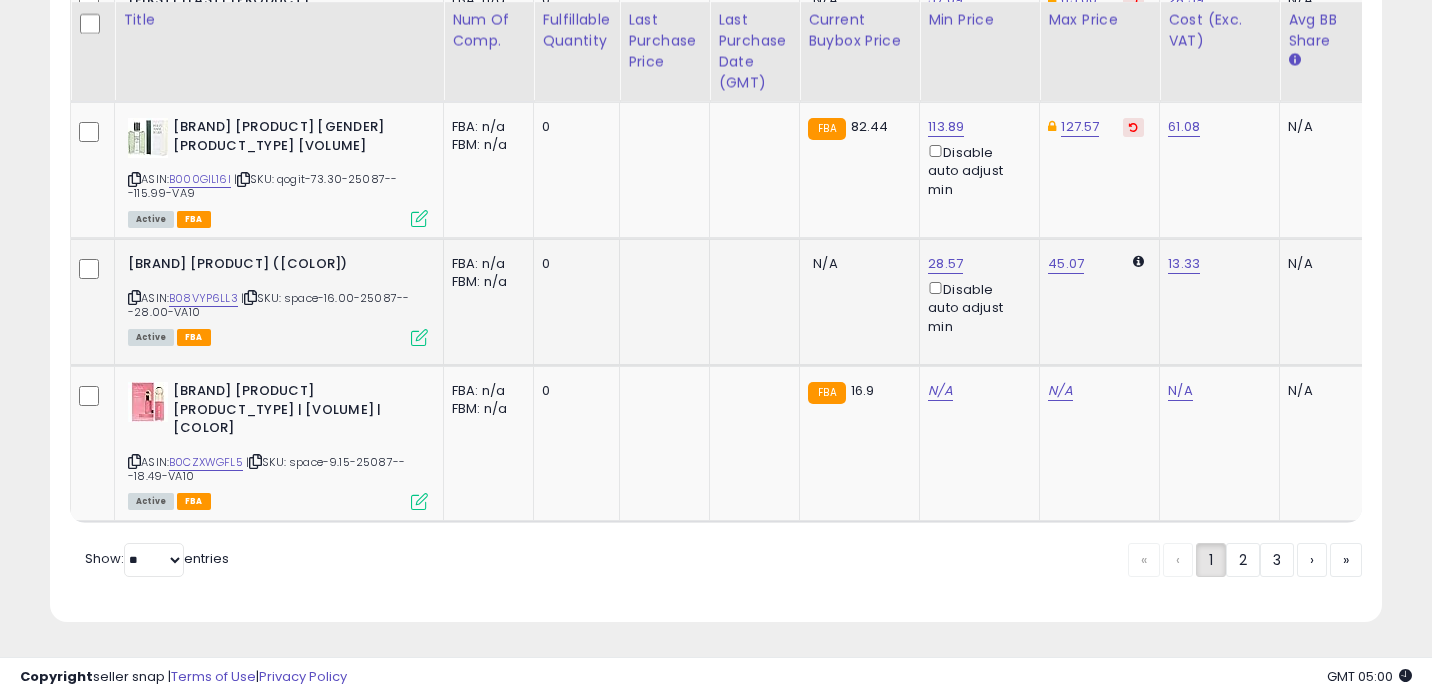 scroll, scrollTop: 0, scrollLeft: 434, axis: horizontal 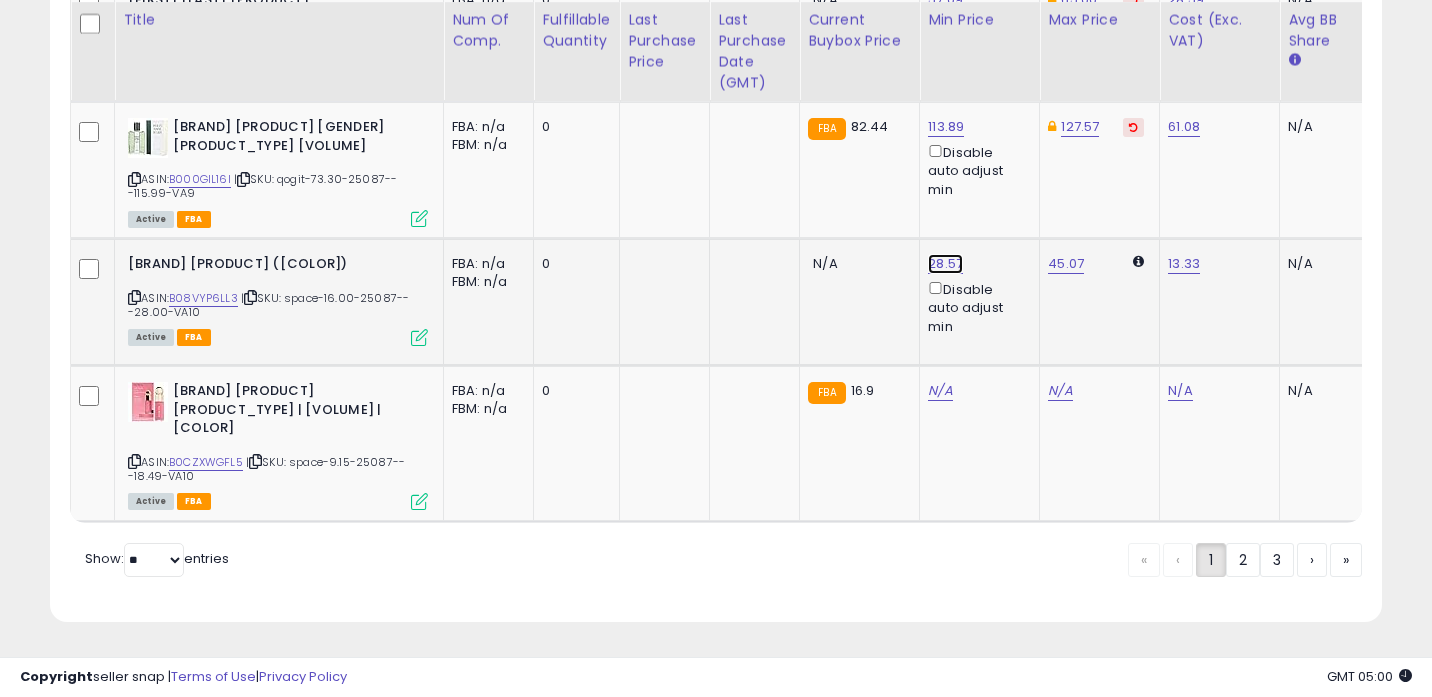 click on "28.57" at bounding box center (940, -3042) 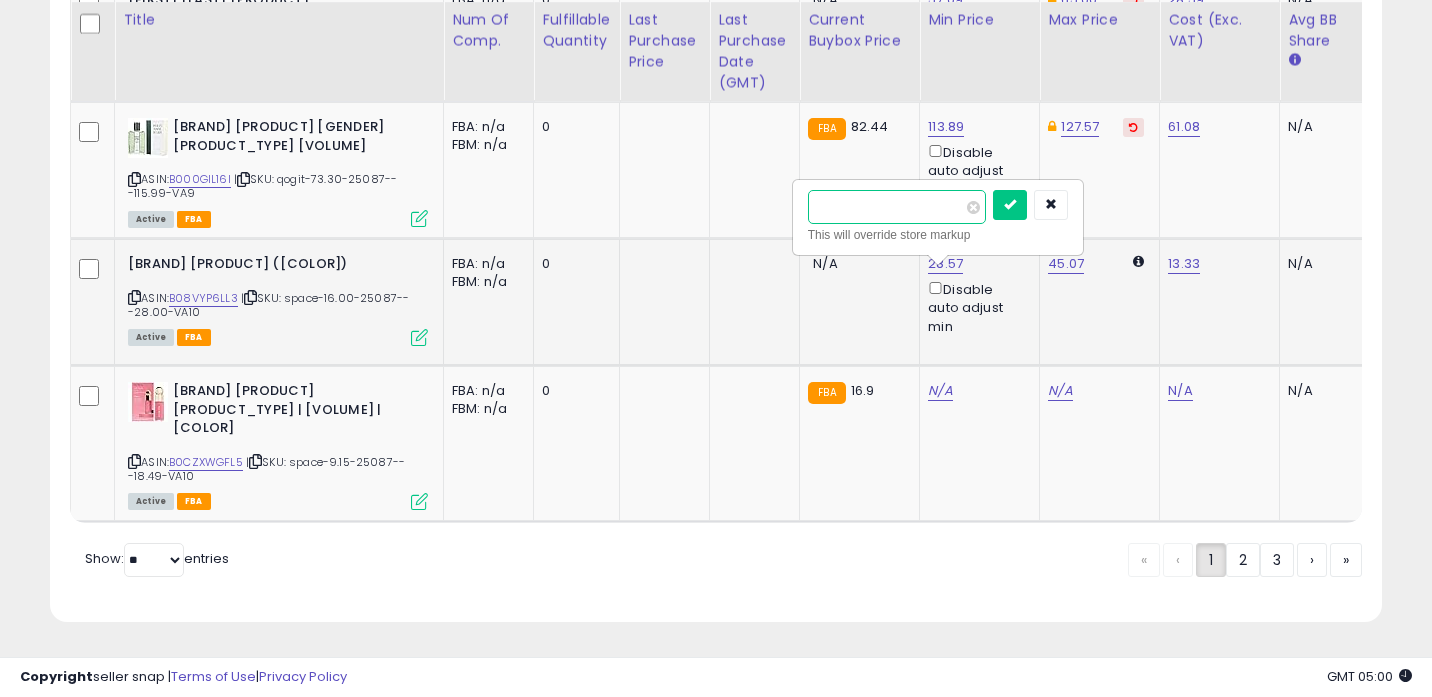 click on "*****" at bounding box center (897, 207) 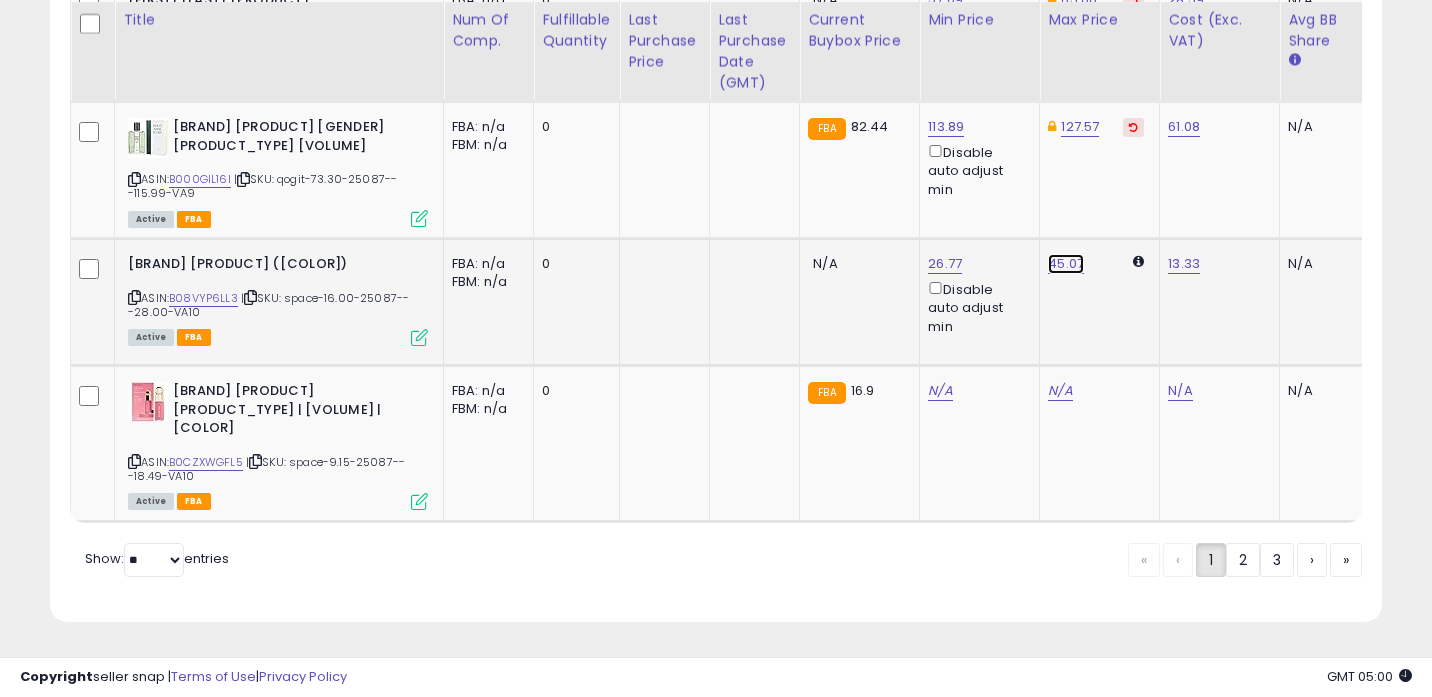 click on "45.07" at bounding box center [1060, -3042] 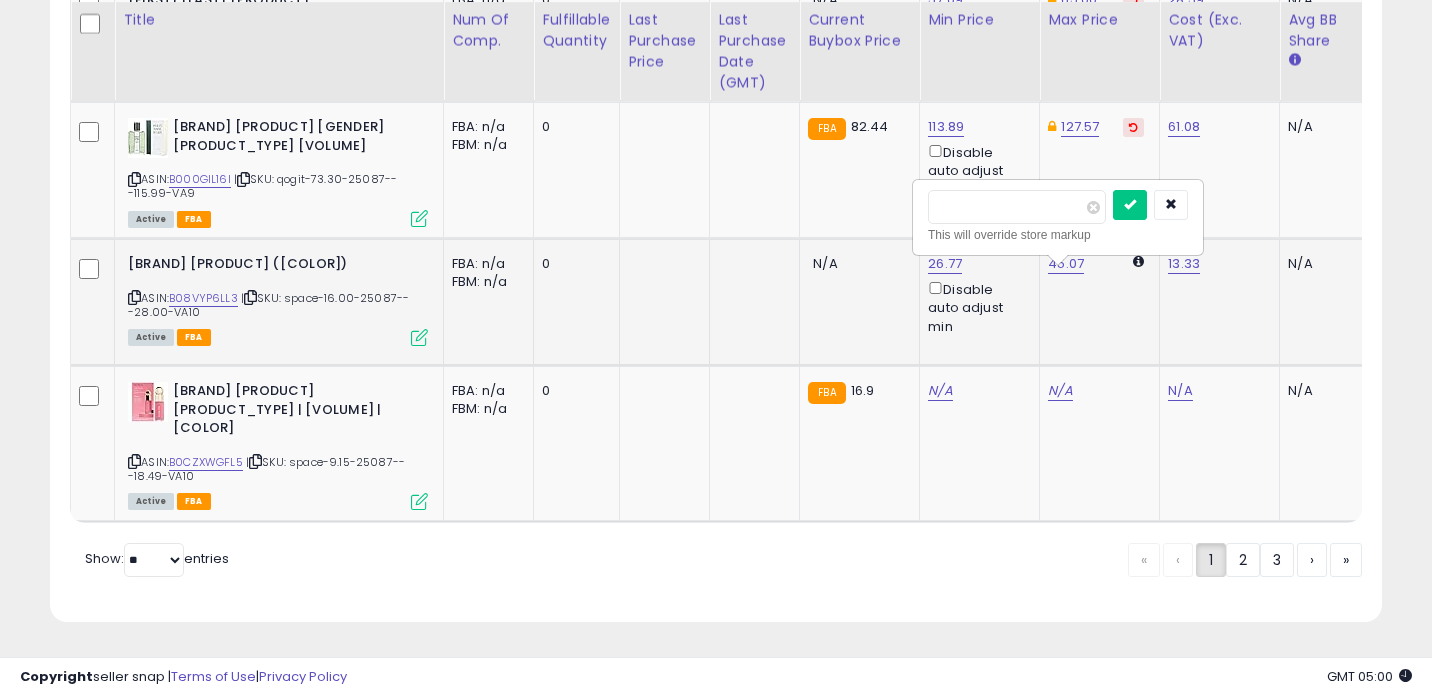 type on "*" 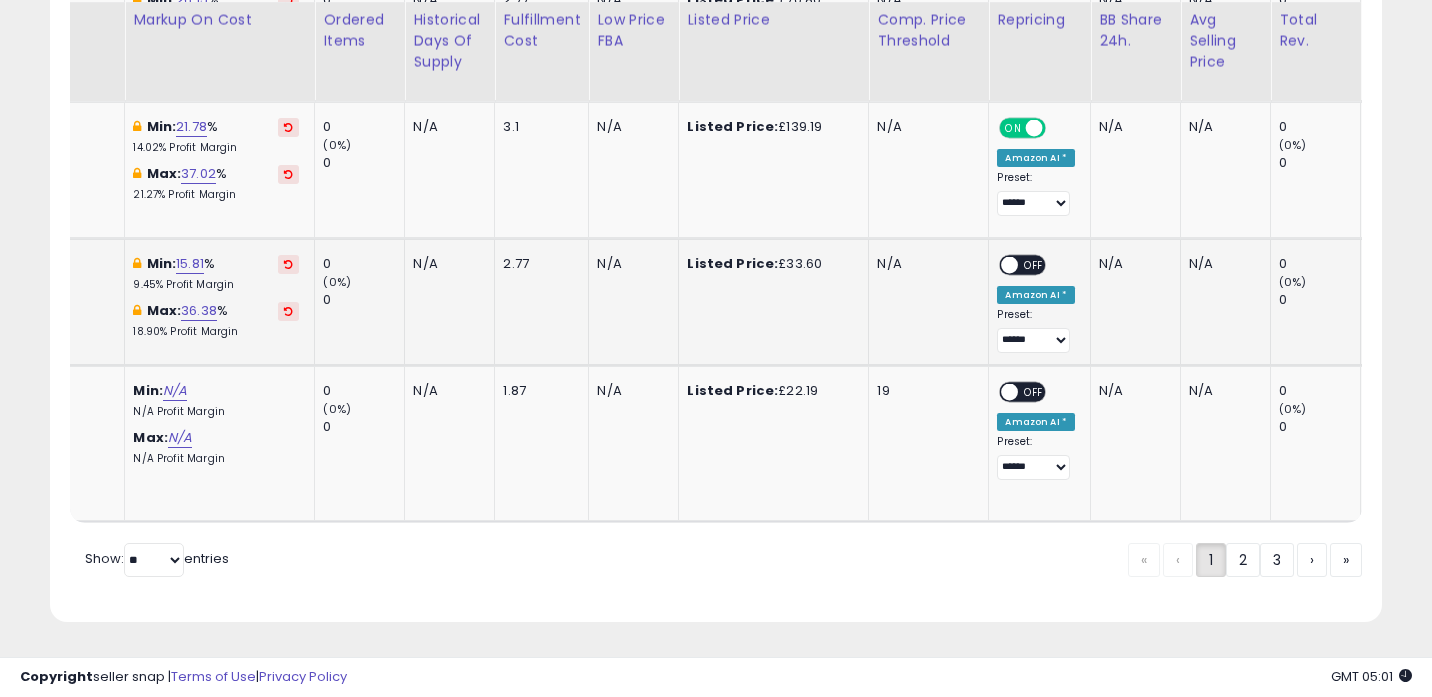 click on "OFF" at bounding box center (1035, 265) 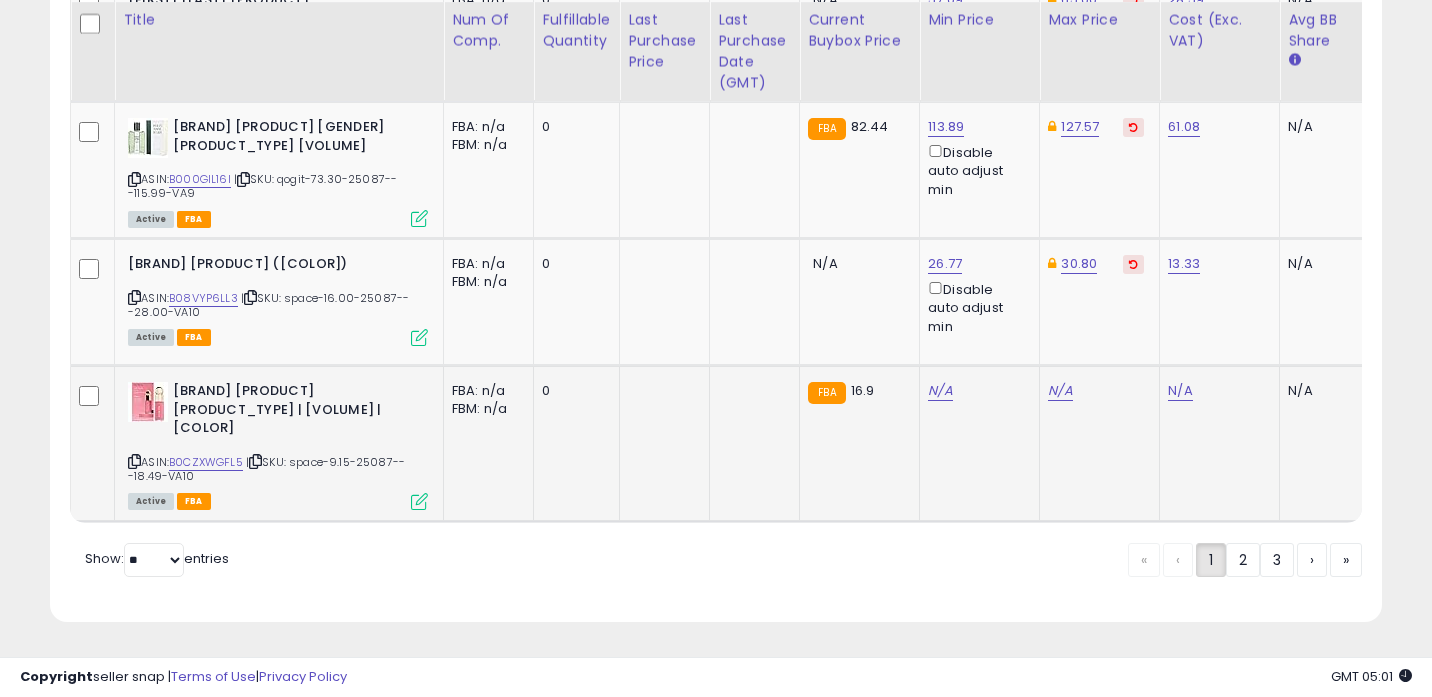 click at bounding box center [134, 461] 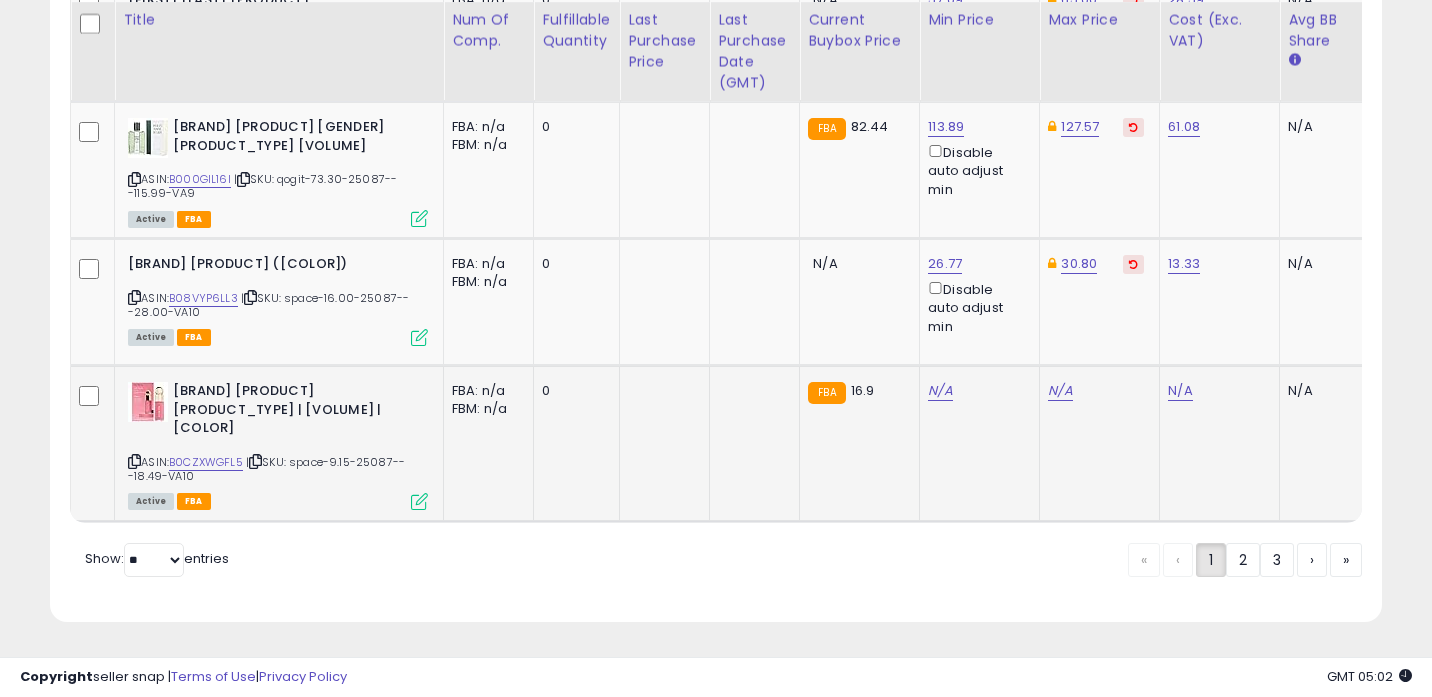 click at bounding box center [134, 461] 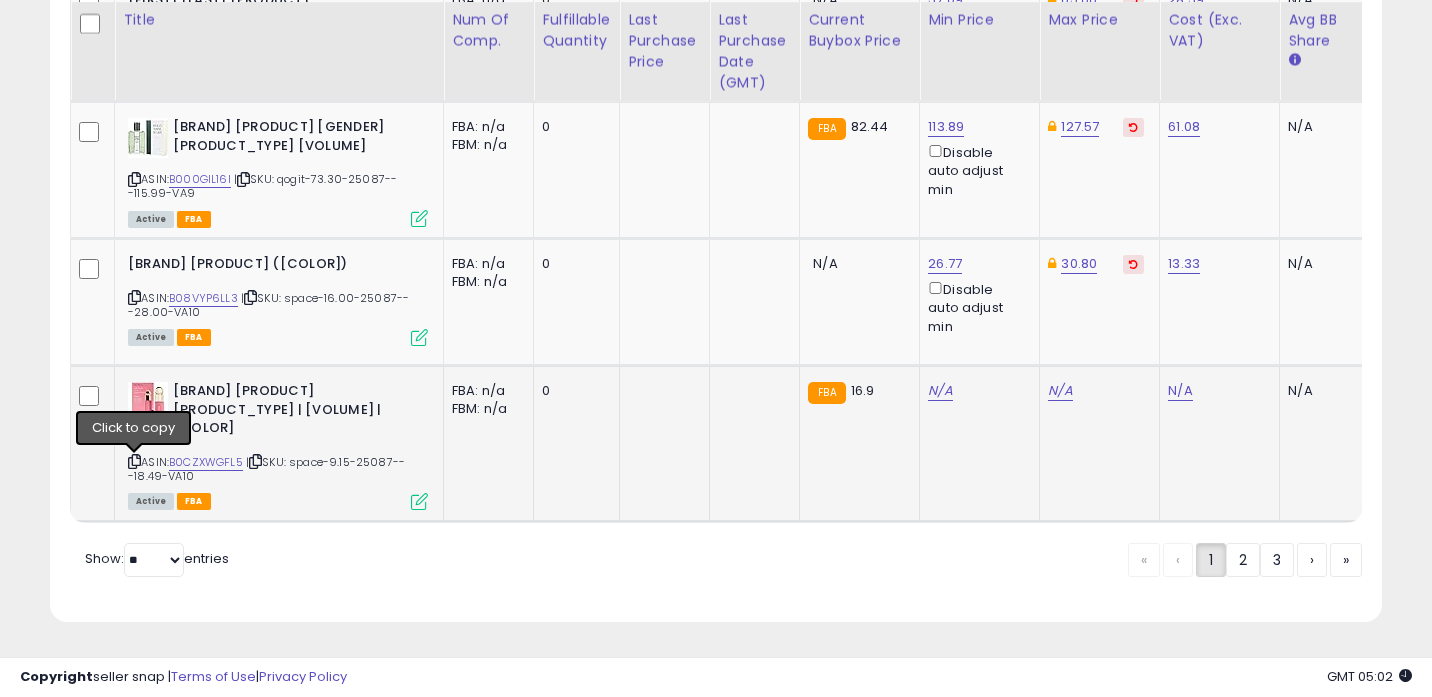 click at bounding box center (134, 461) 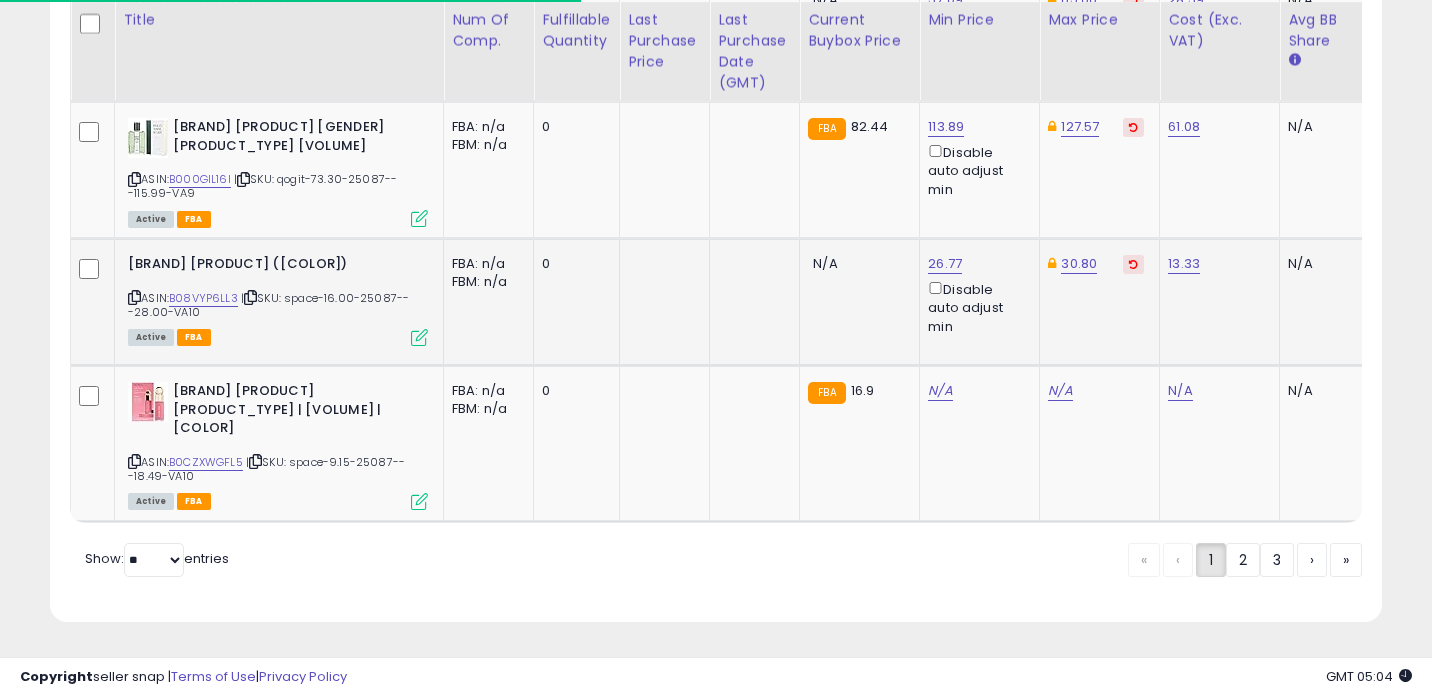 scroll, scrollTop: 0, scrollLeft: 713, axis: horizontal 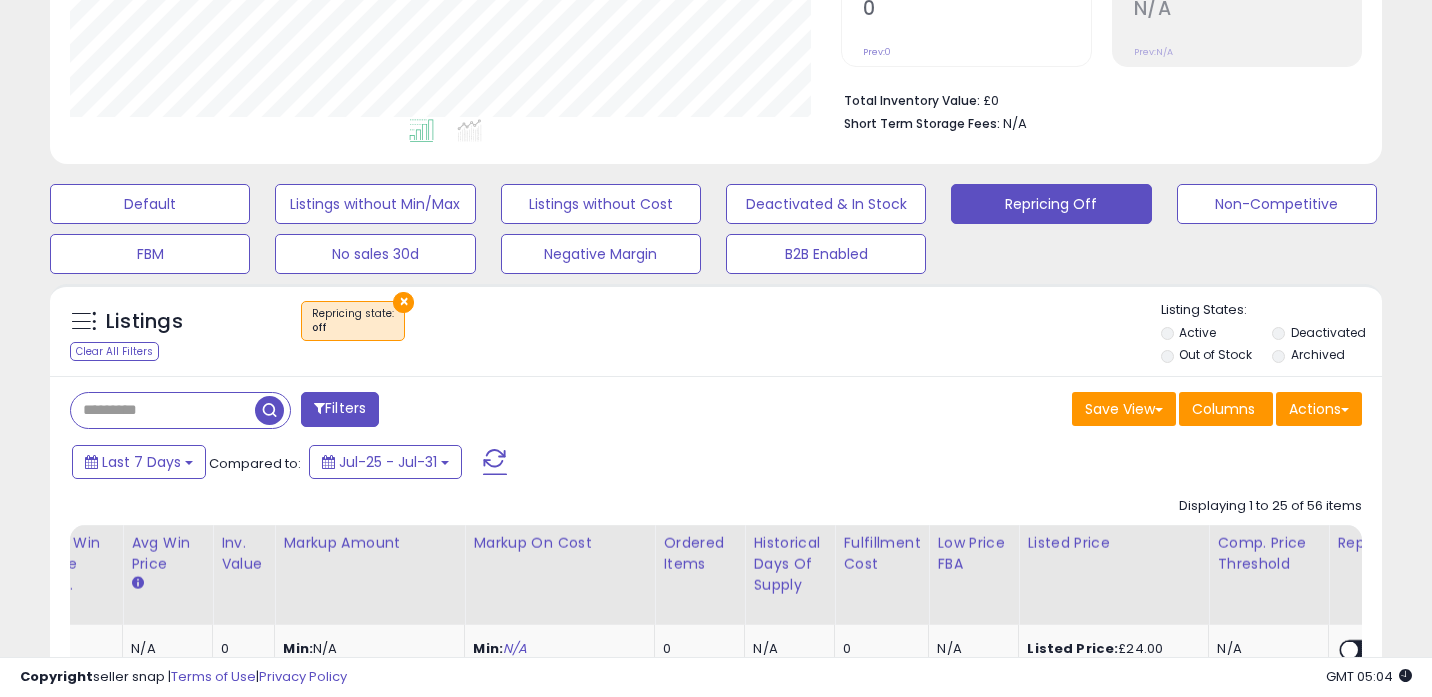 click at bounding box center [163, 410] 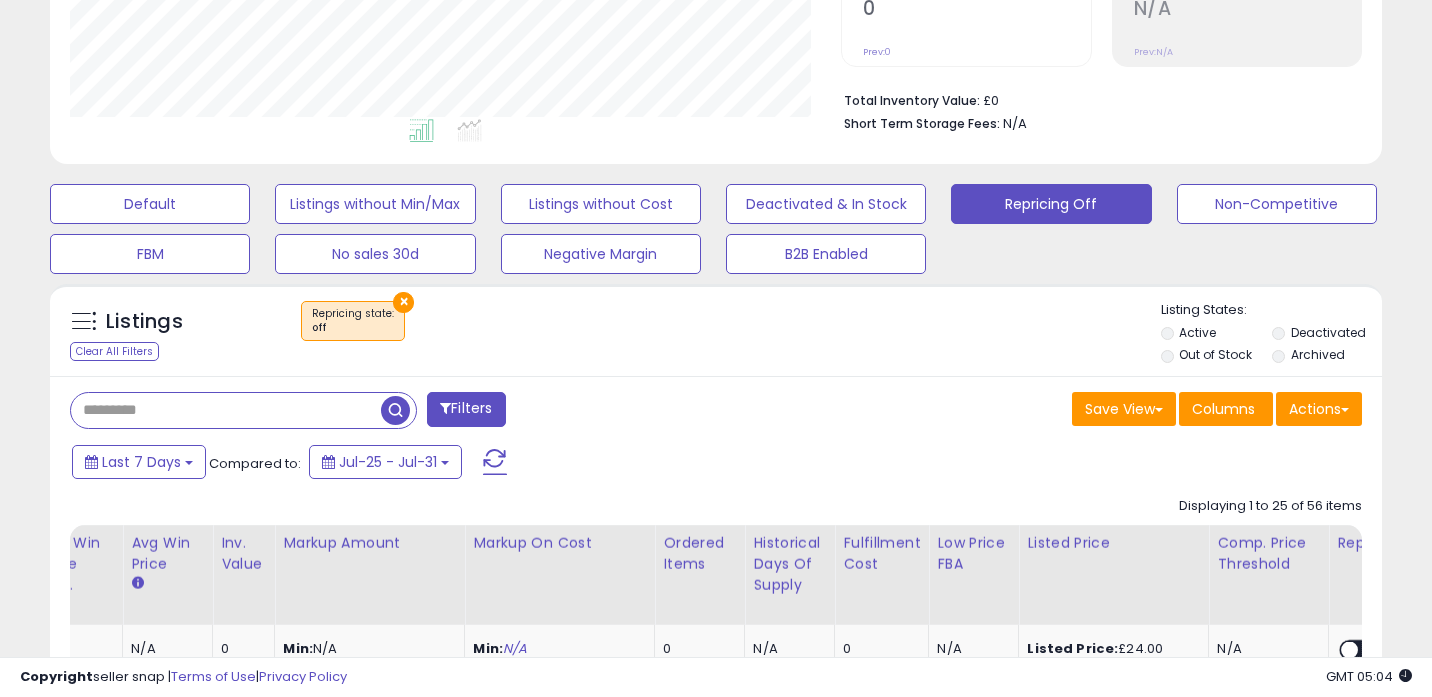 paste on "**********" 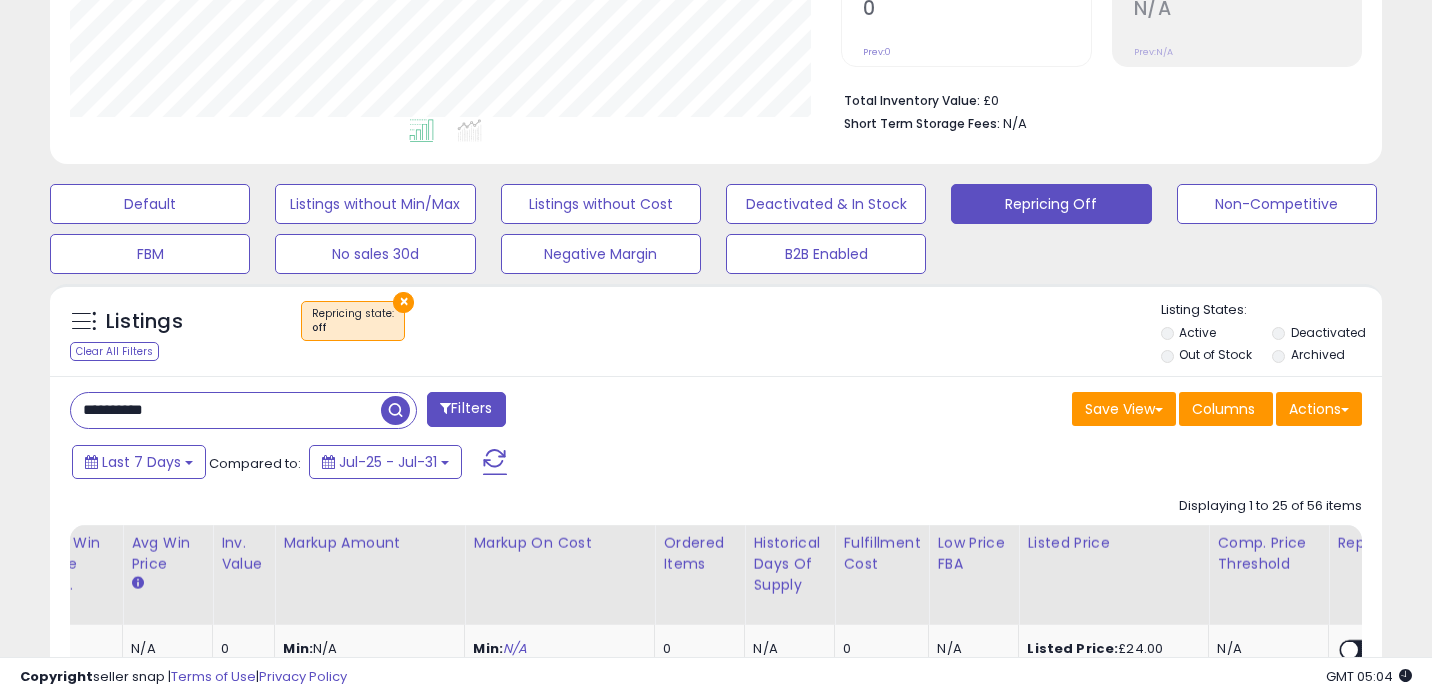 type on "**********" 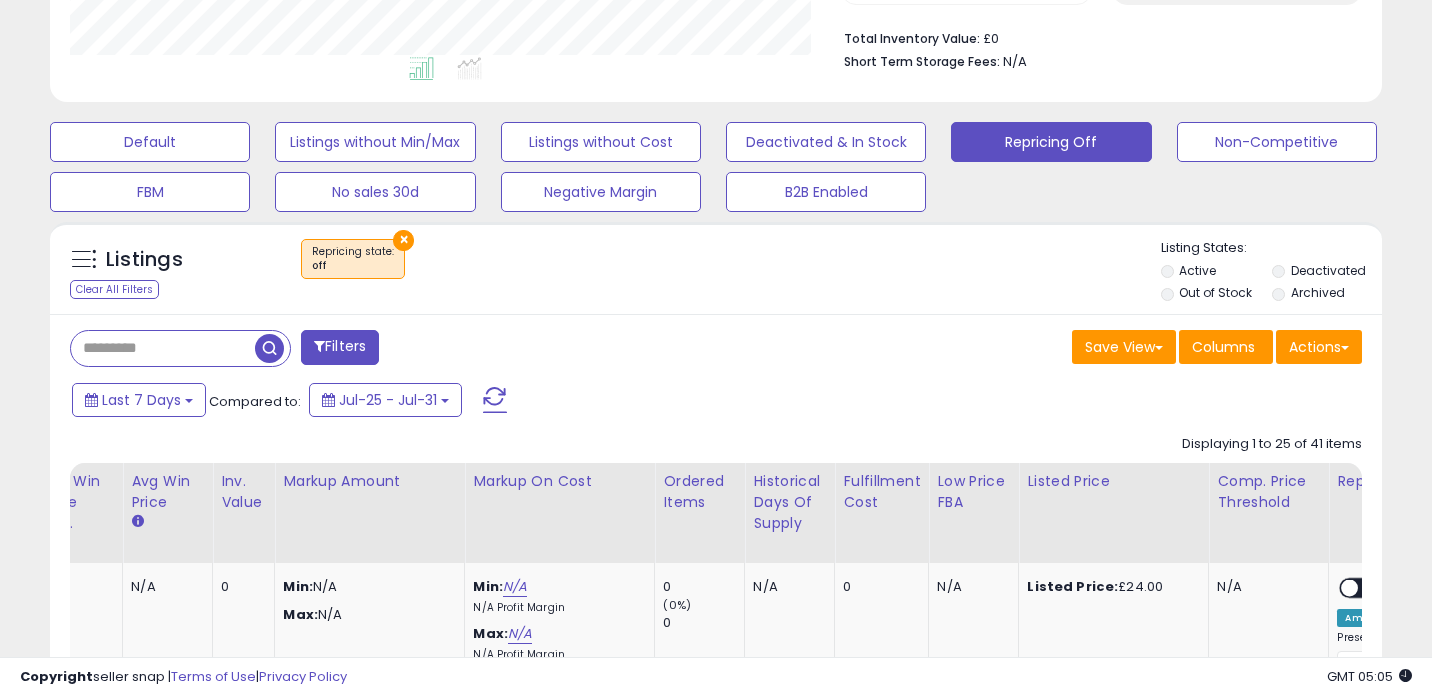 scroll, scrollTop: 644, scrollLeft: 0, axis: vertical 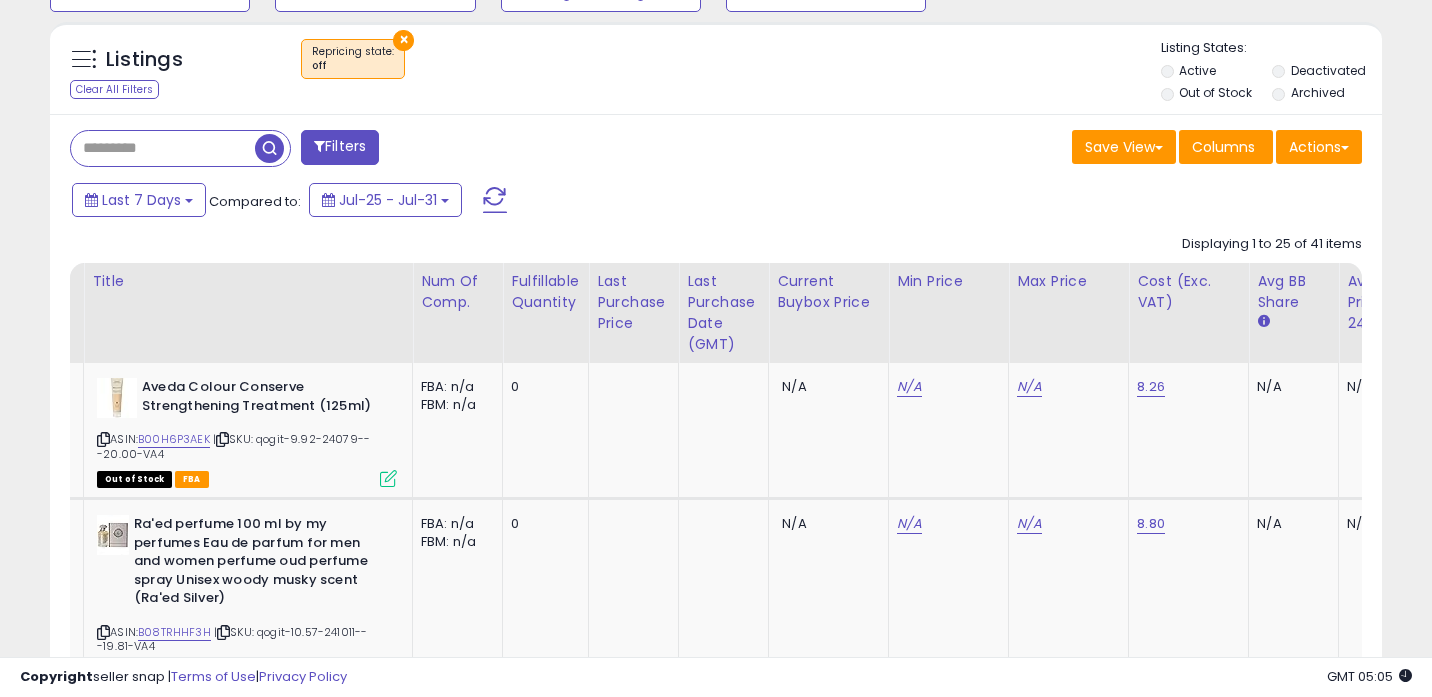 click at bounding box center [163, 148] 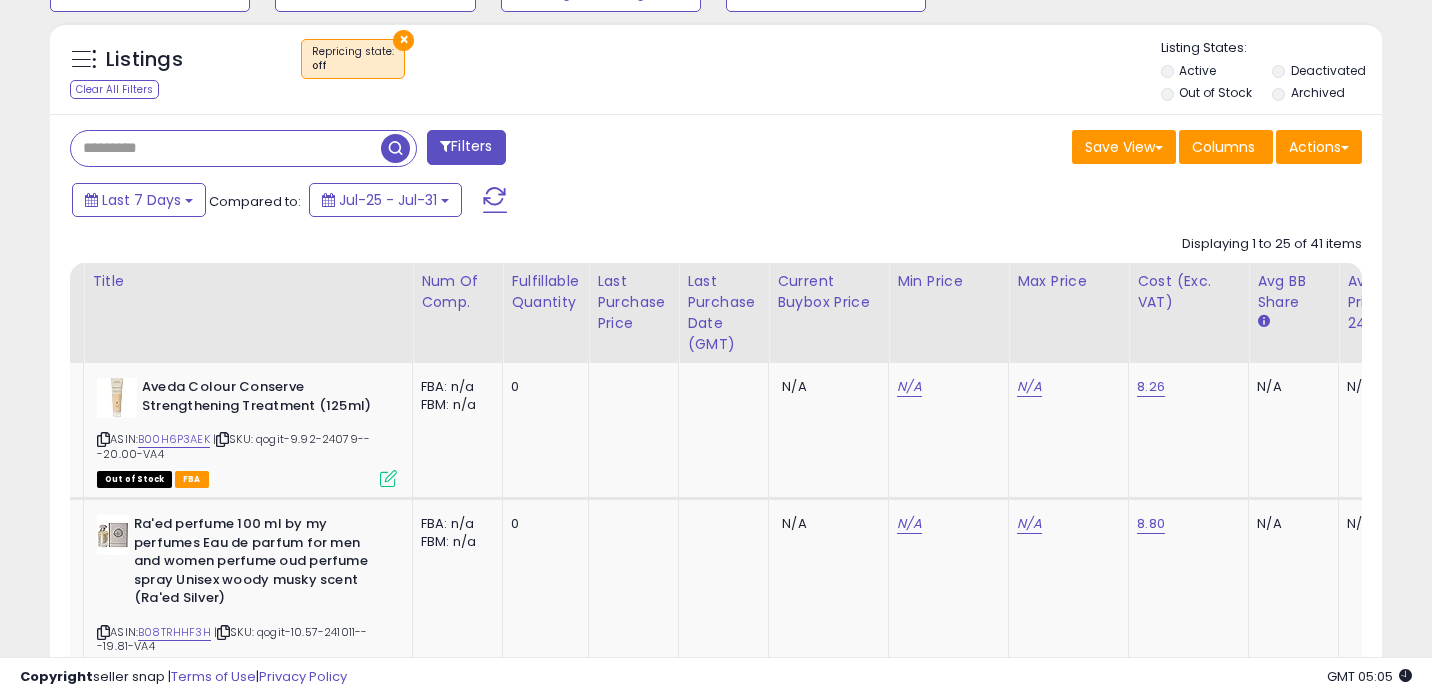 paste on "**********" 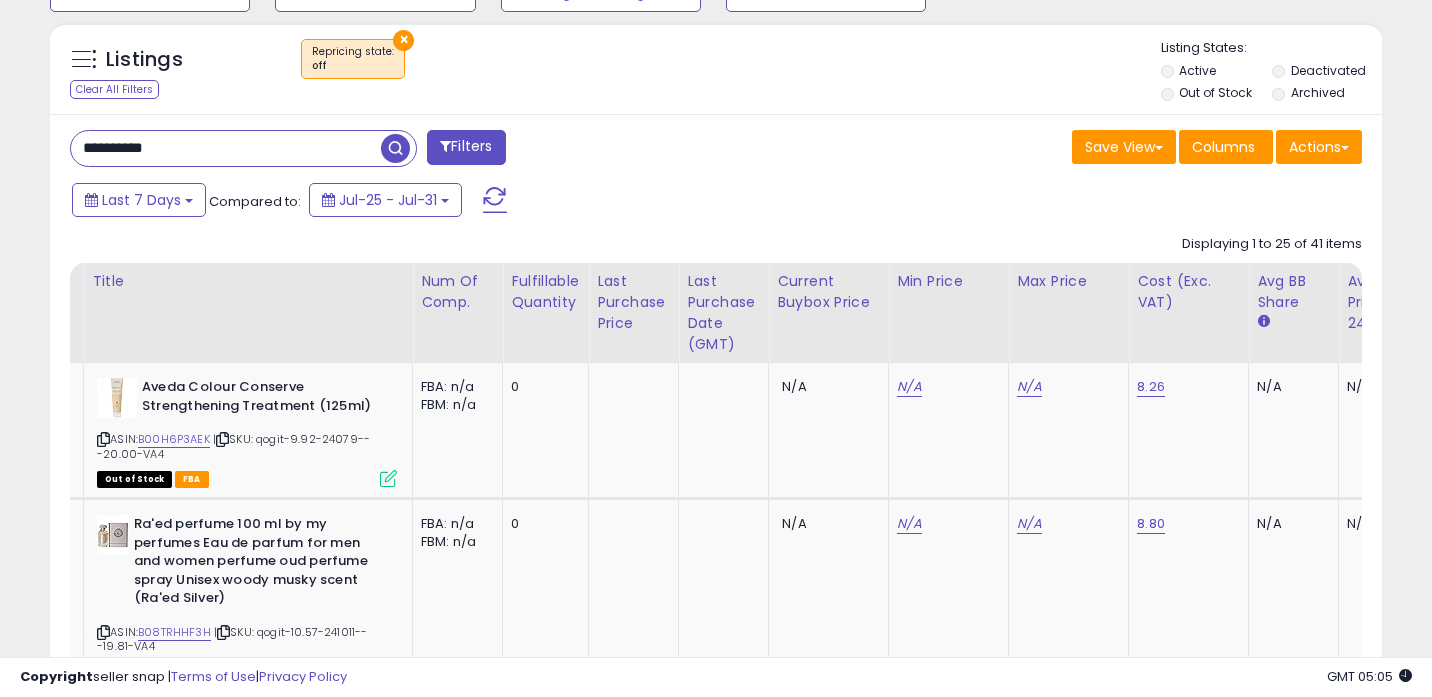 type on "**********" 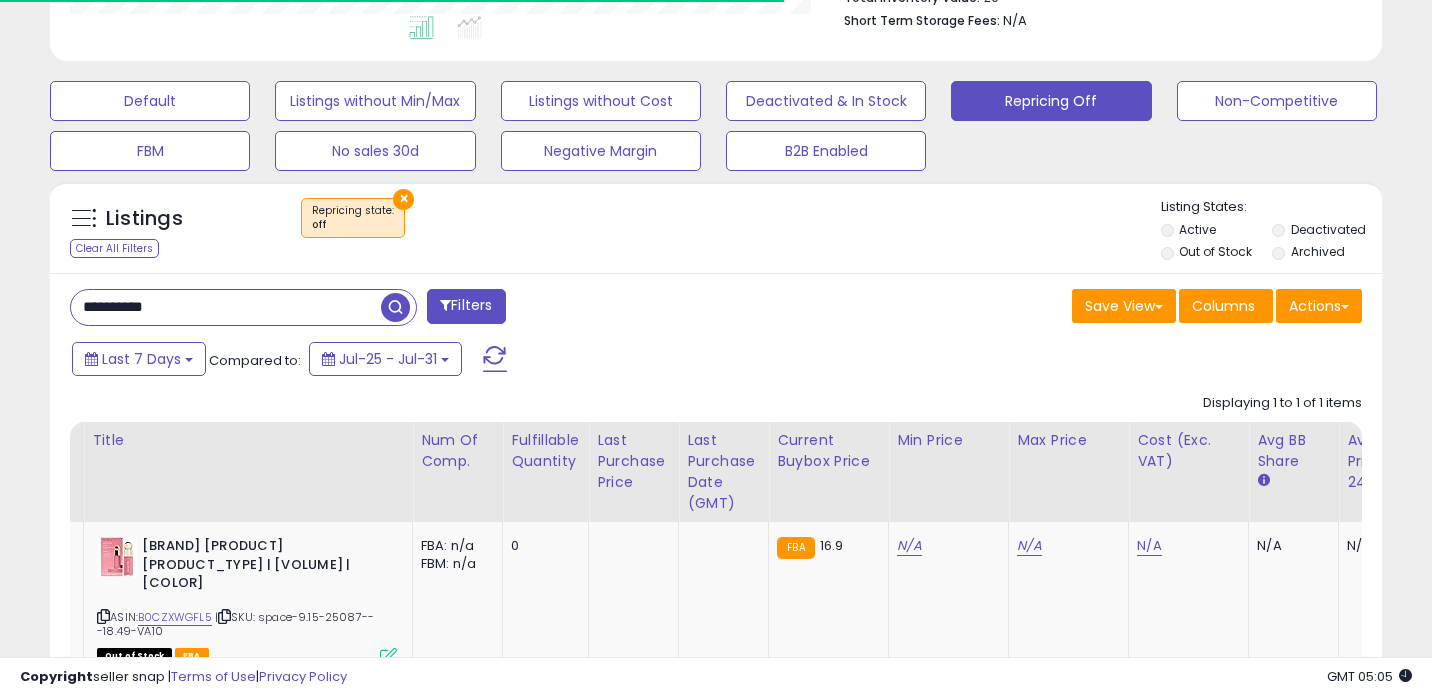 scroll, scrollTop: 665, scrollLeft: 0, axis: vertical 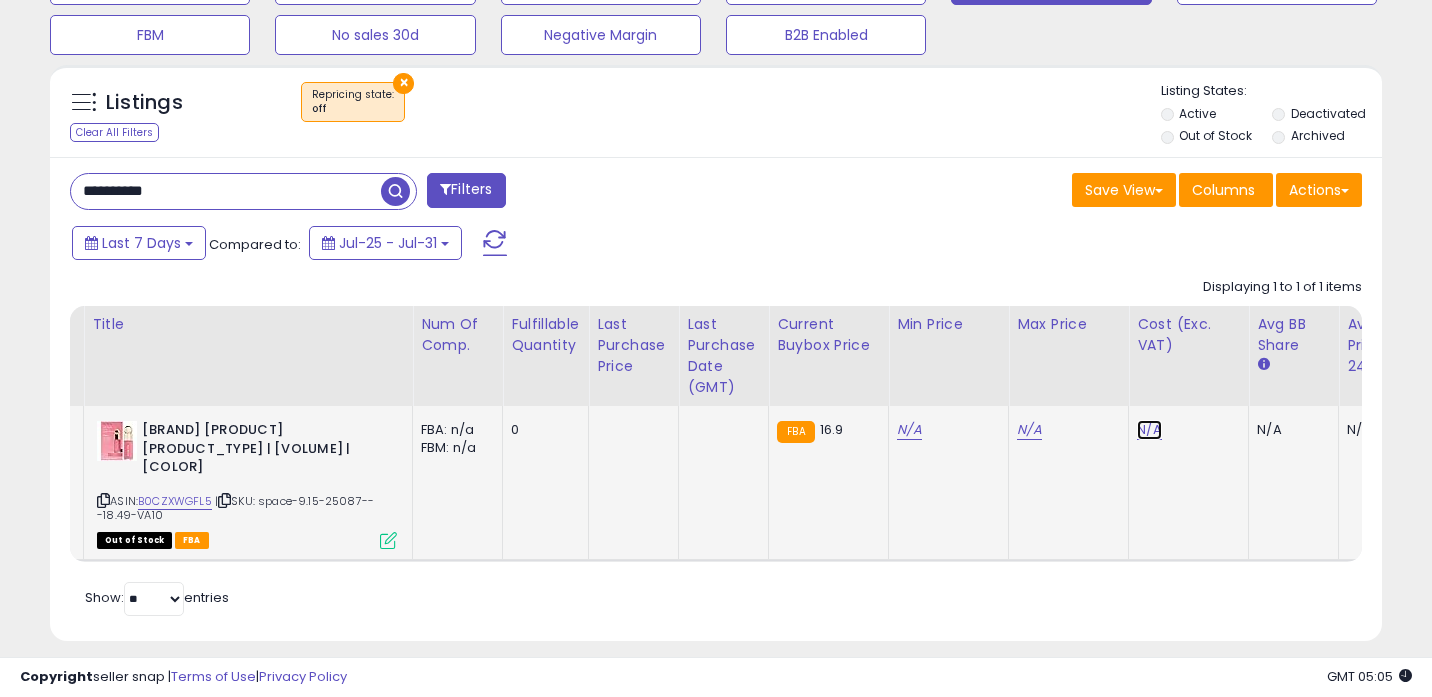 click on "N/A" at bounding box center (1149, 430) 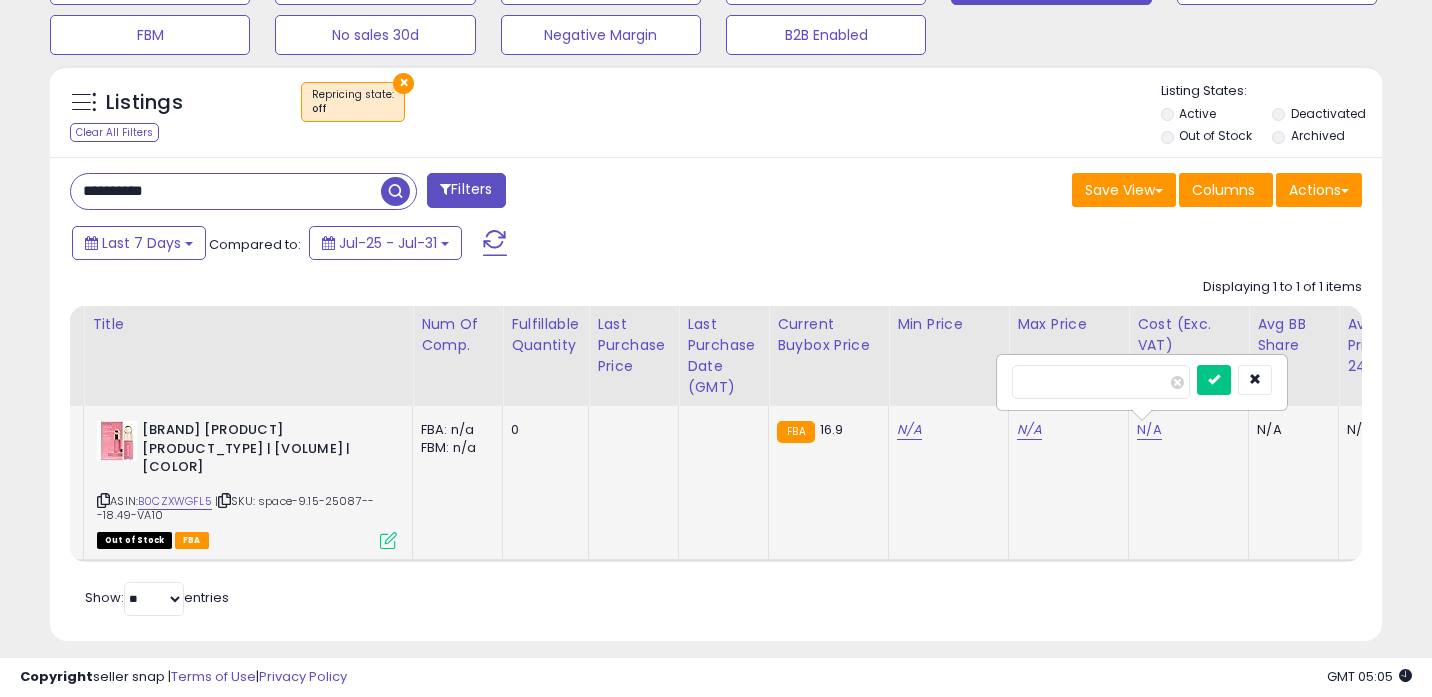 type on "****" 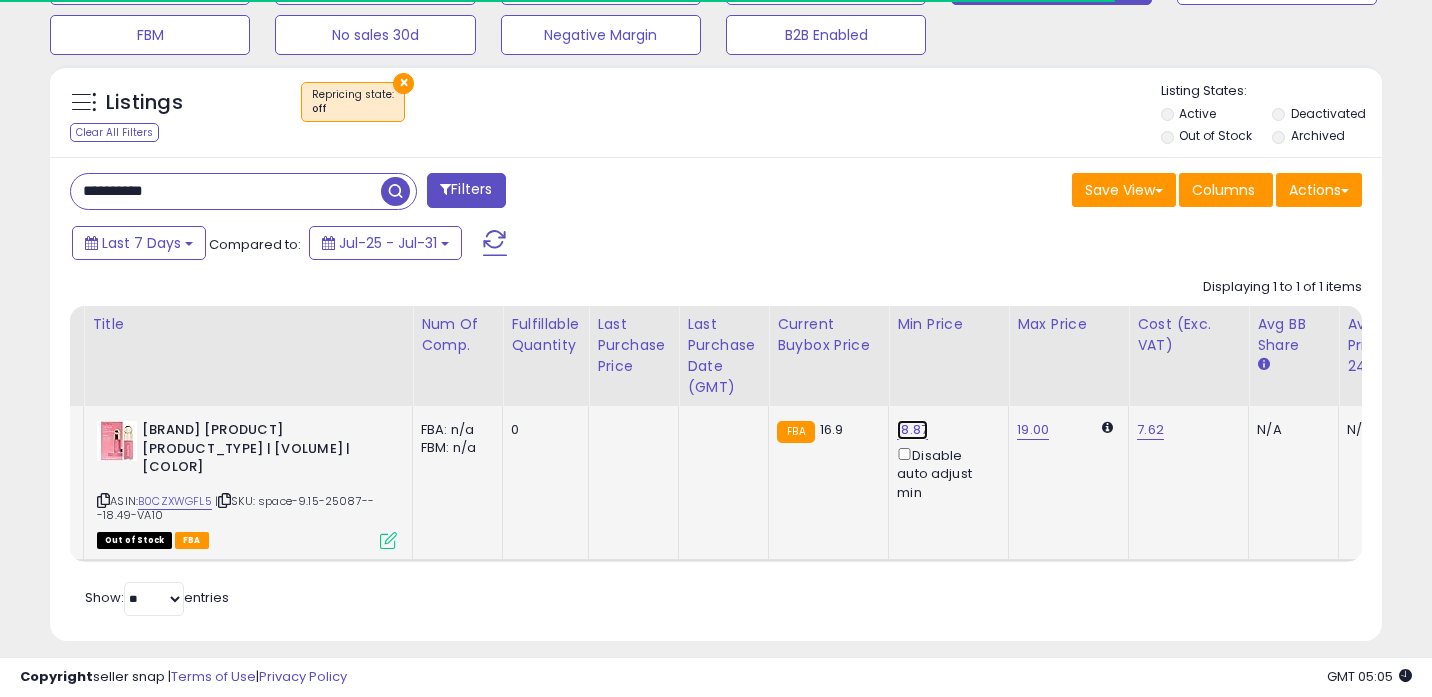 click on "18.87" at bounding box center [912, 430] 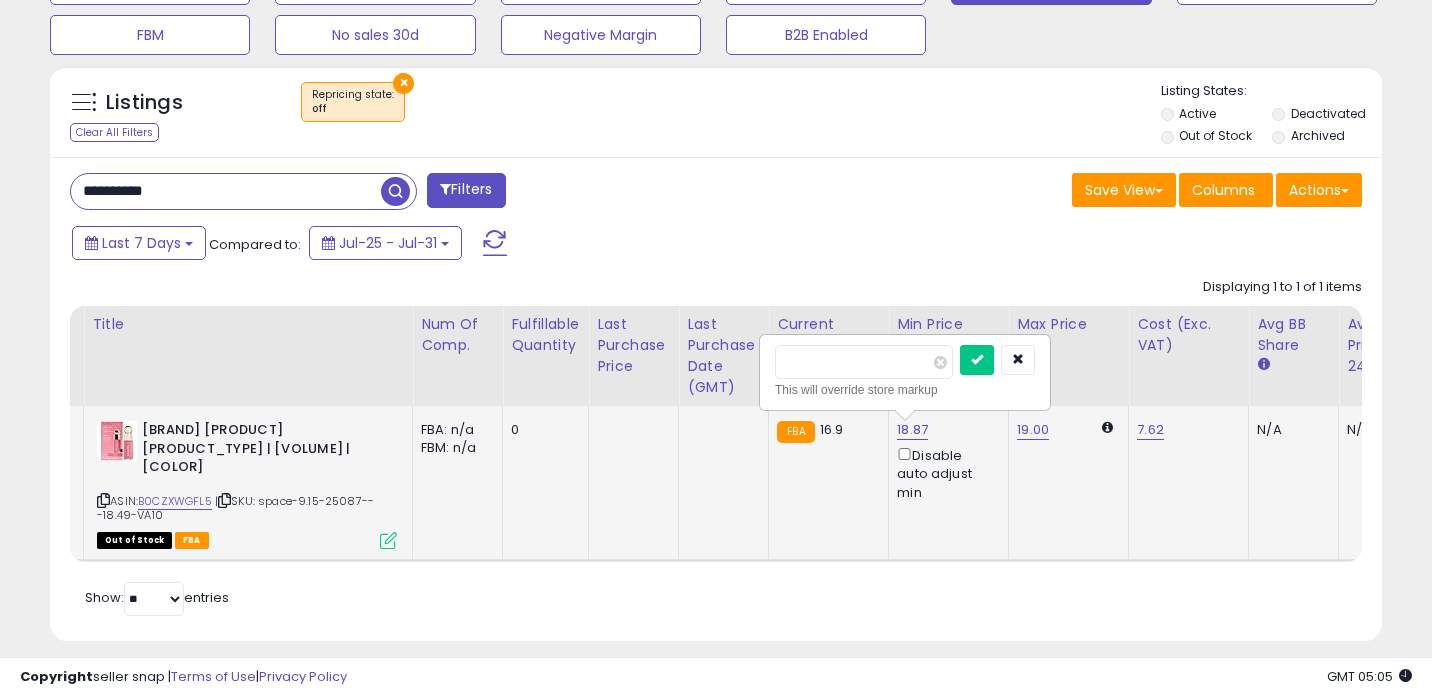 type on "*" 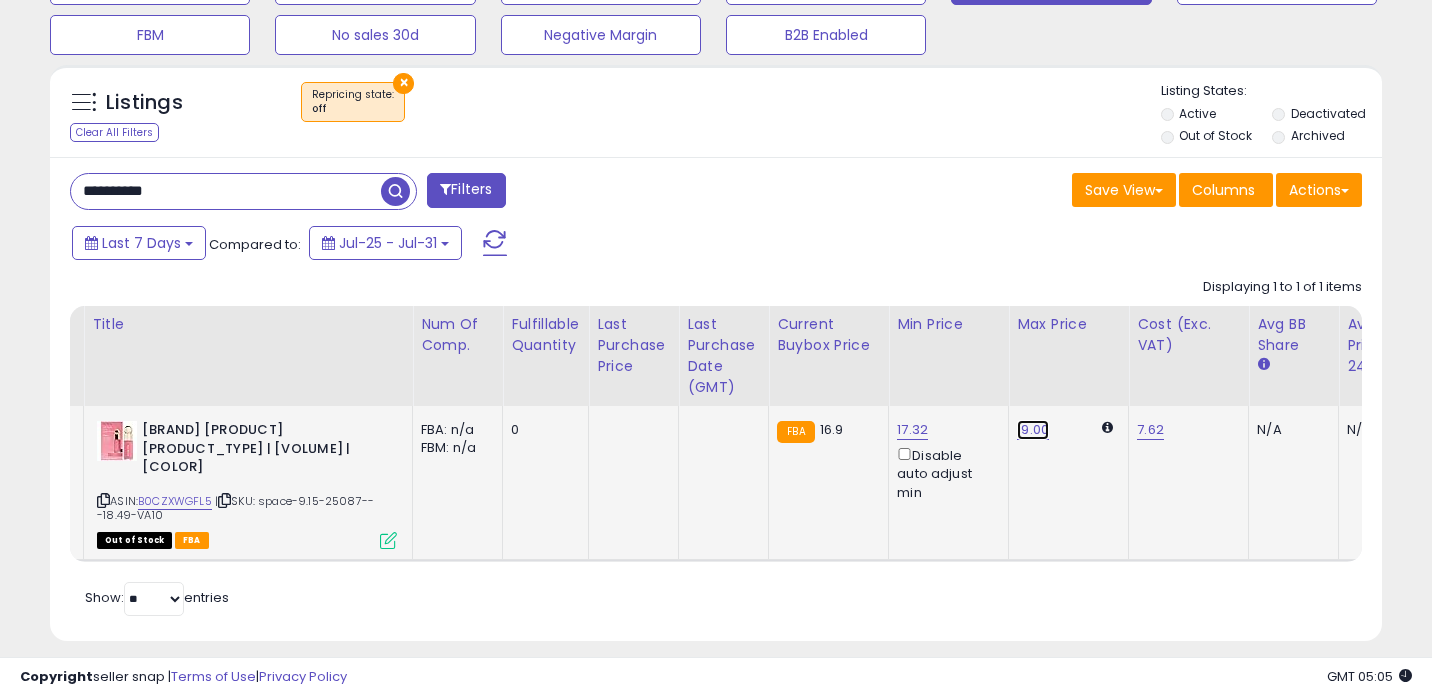 click on "19.00" at bounding box center (1033, 430) 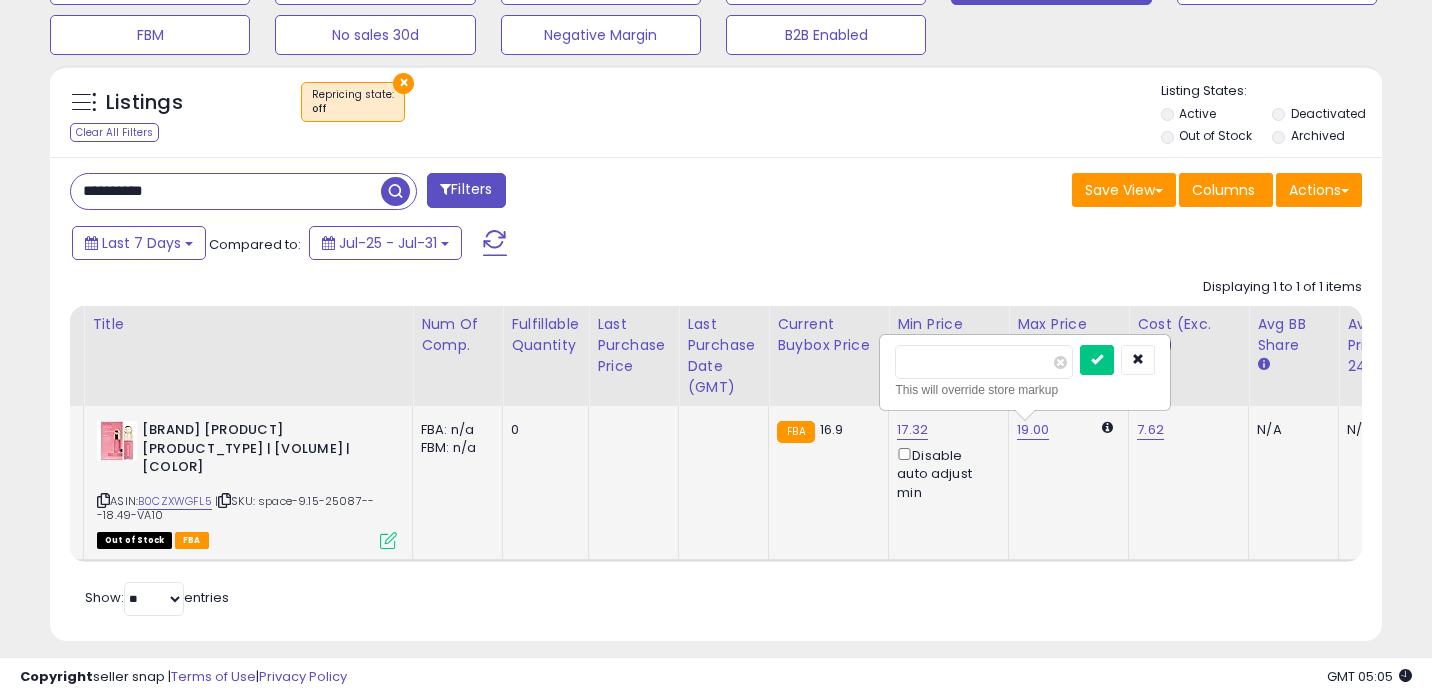 type on "*" 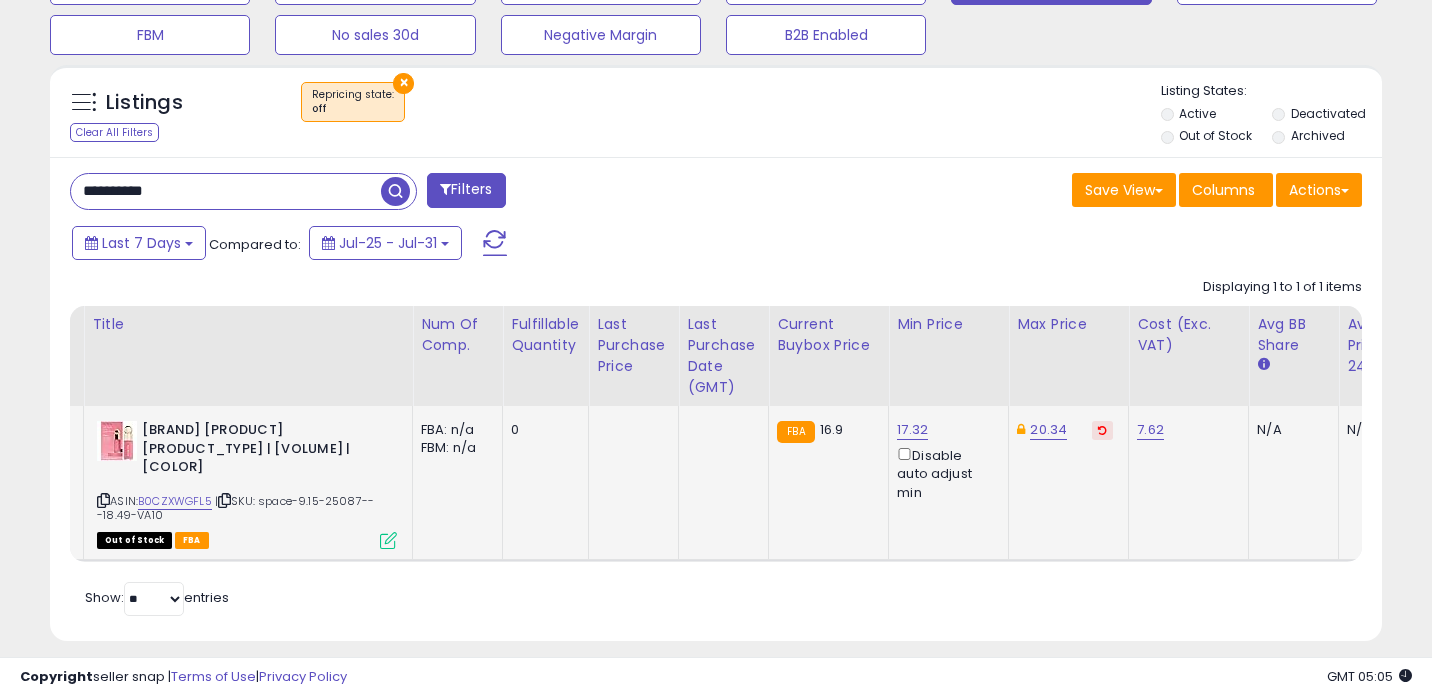 scroll, scrollTop: 0, scrollLeft: 1177, axis: horizontal 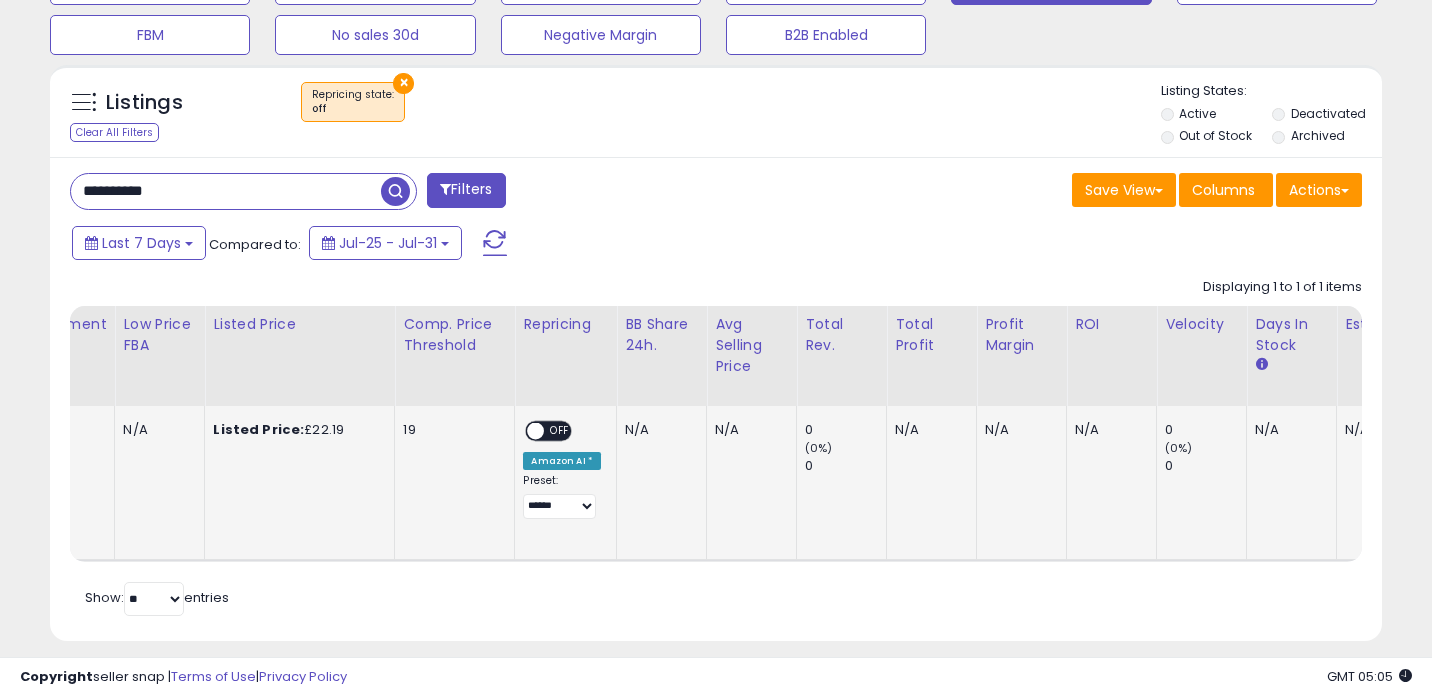 click on "OFF" at bounding box center (561, 431) 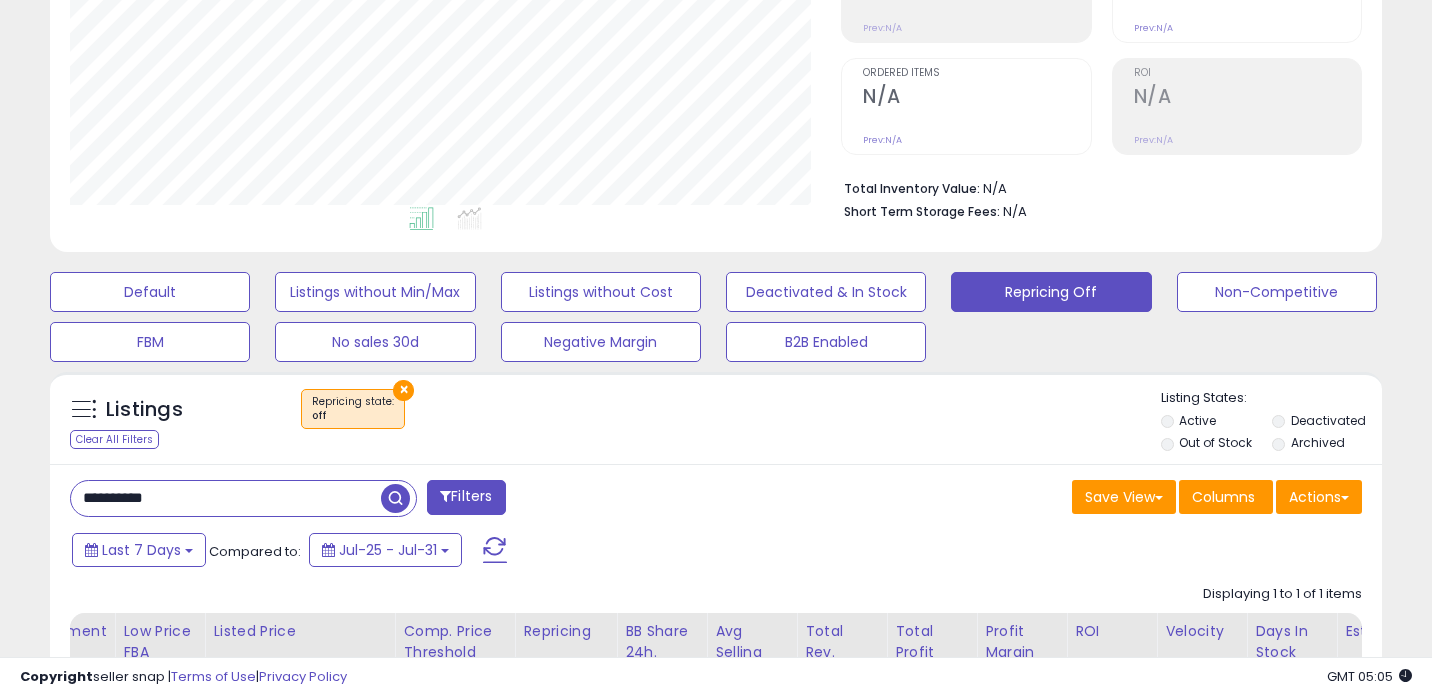 scroll, scrollTop: 0, scrollLeft: 0, axis: both 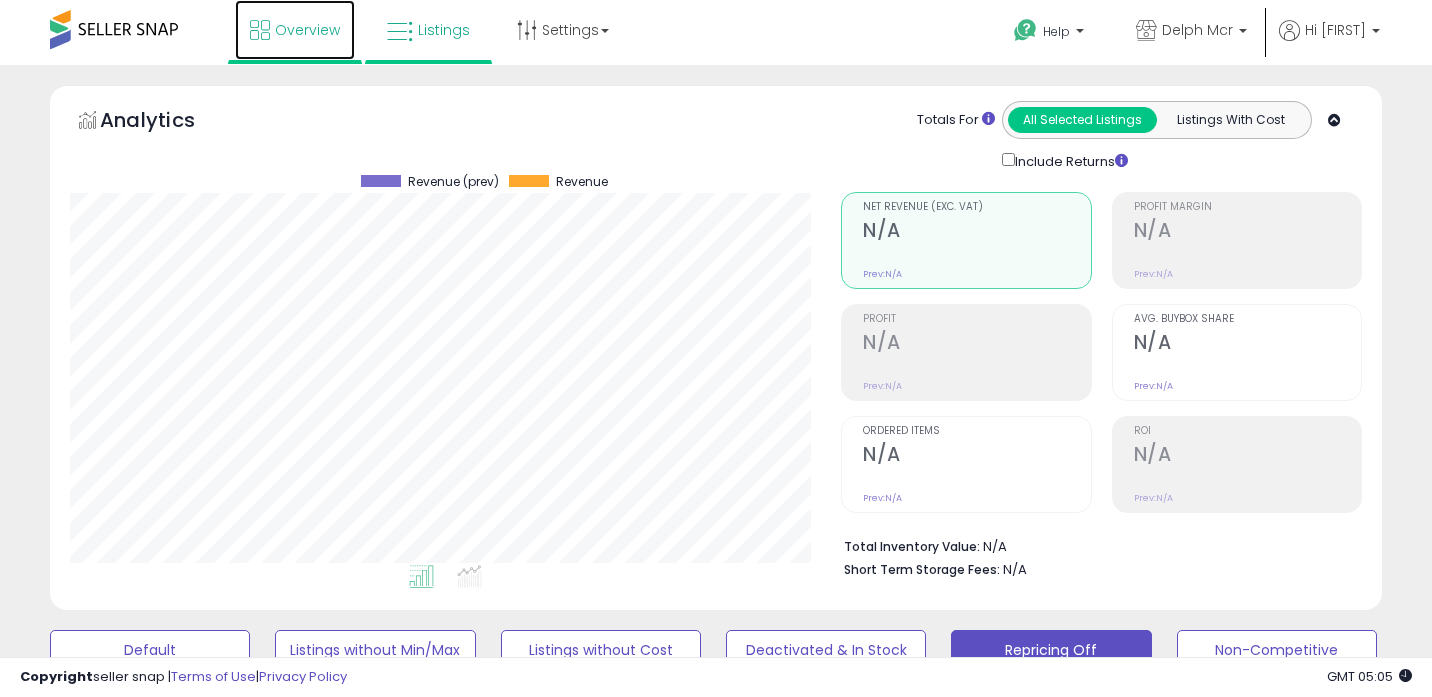 click on "Overview" at bounding box center [295, 30] 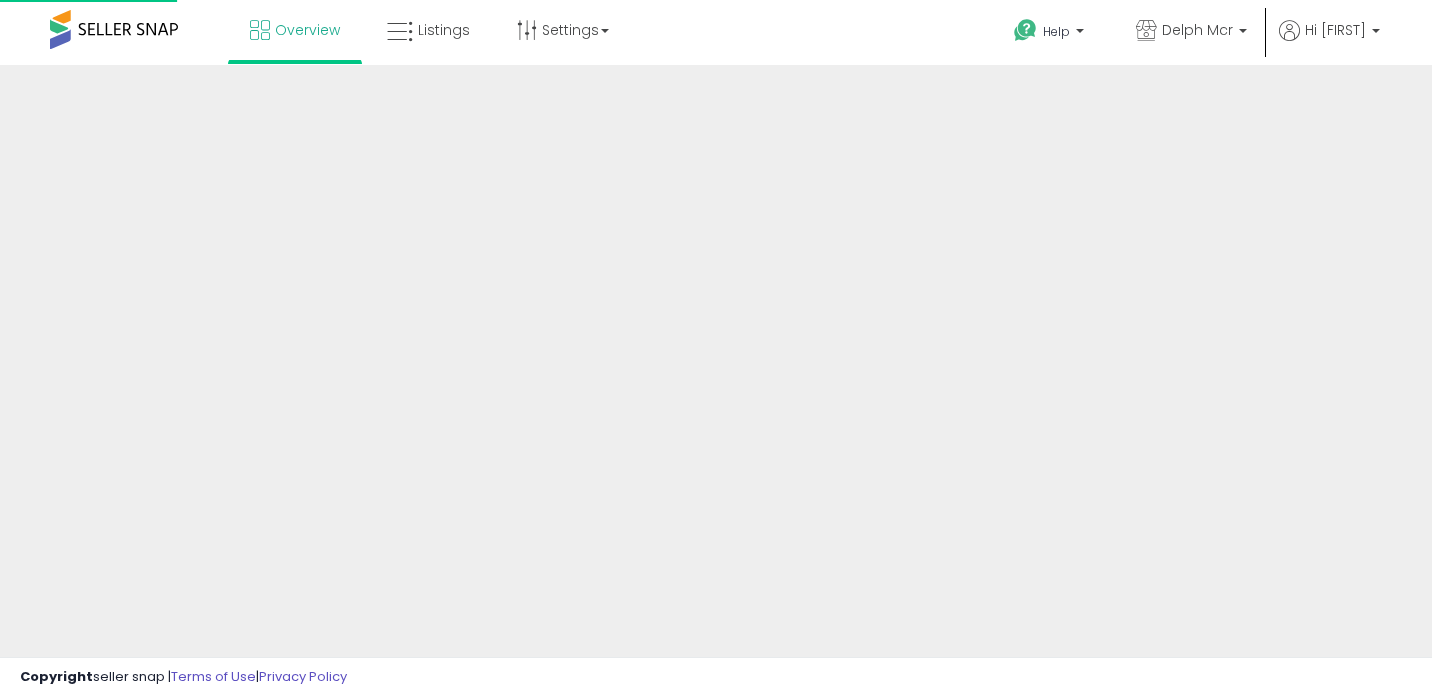 scroll, scrollTop: 0, scrollLeft: 0, axis: both 